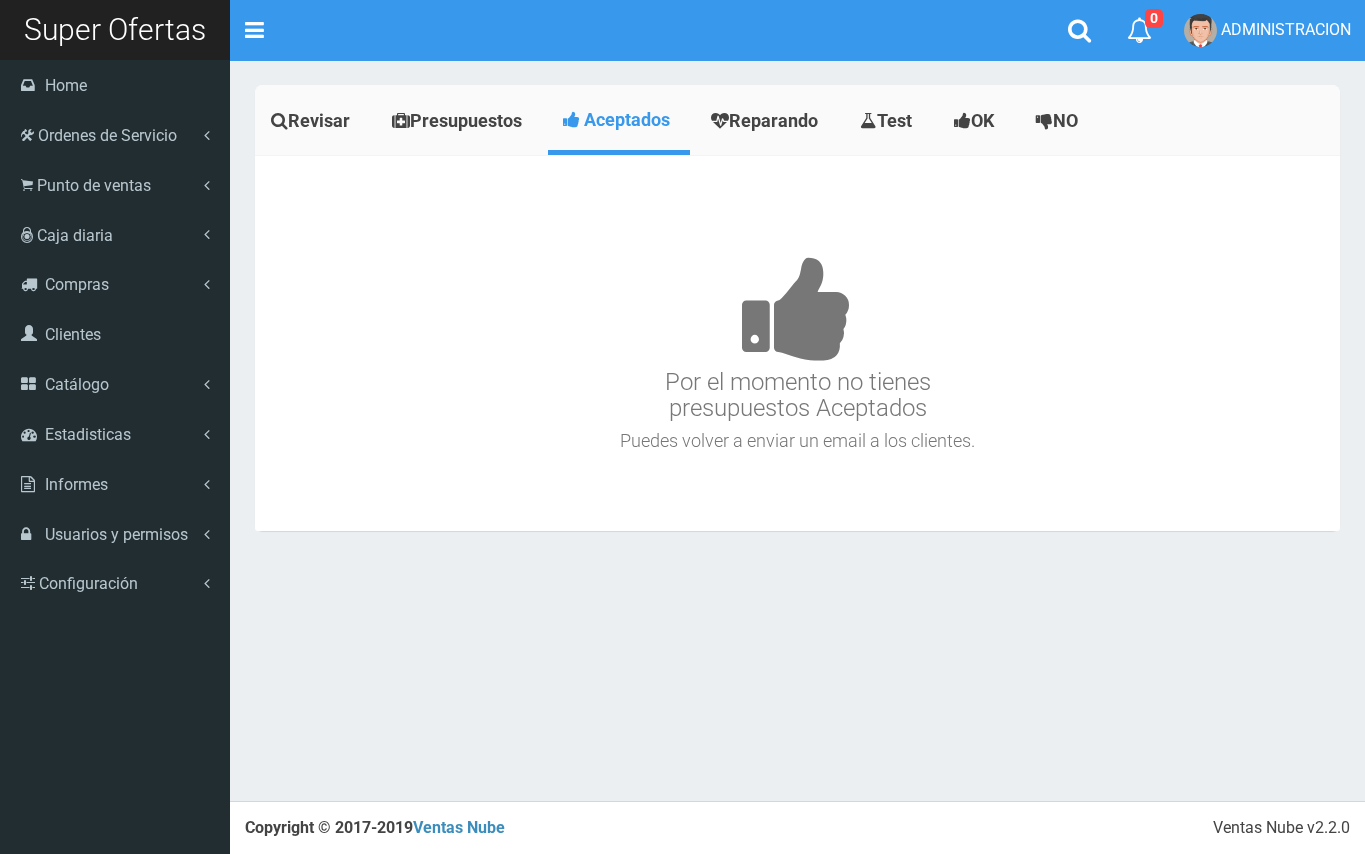 scroll, scrollTop: 0, scrollLeft: 0, axis: both 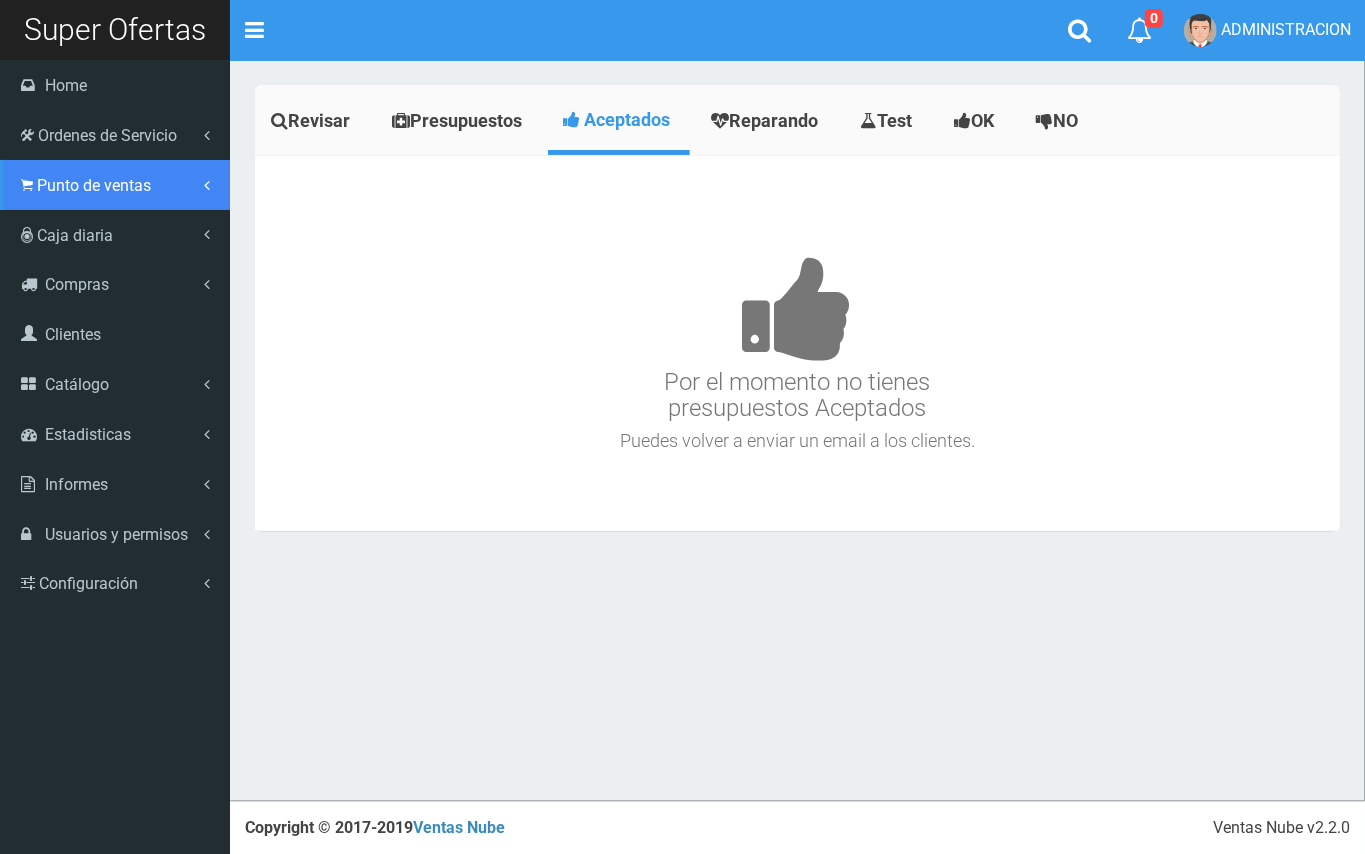 drag, startPoint x: 44, startPoint y: 174, endPoint x: 69, endPoint y: 202, distance: 37.536648 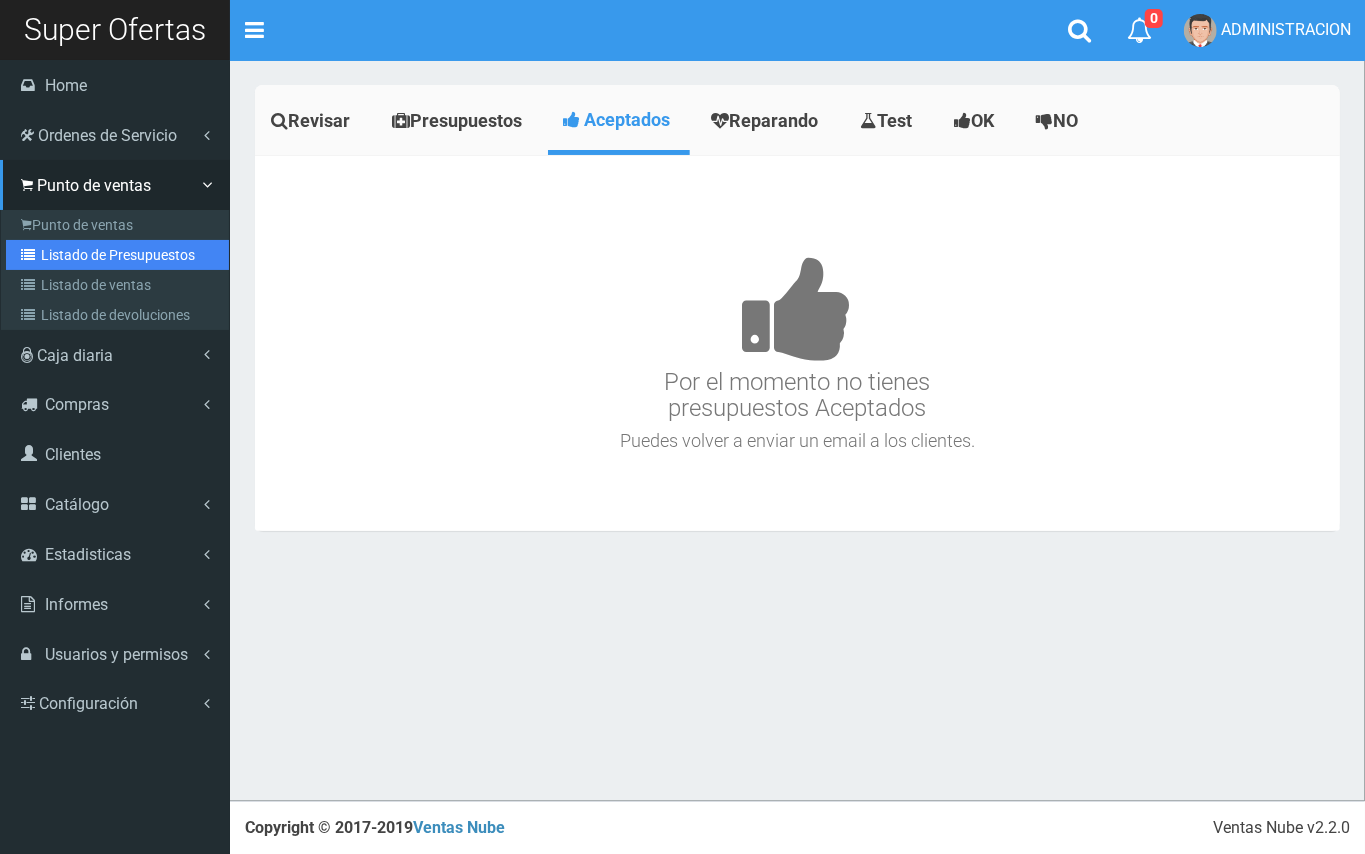 click on "Listado de Presupuestos" at bounding box center [117, 255] 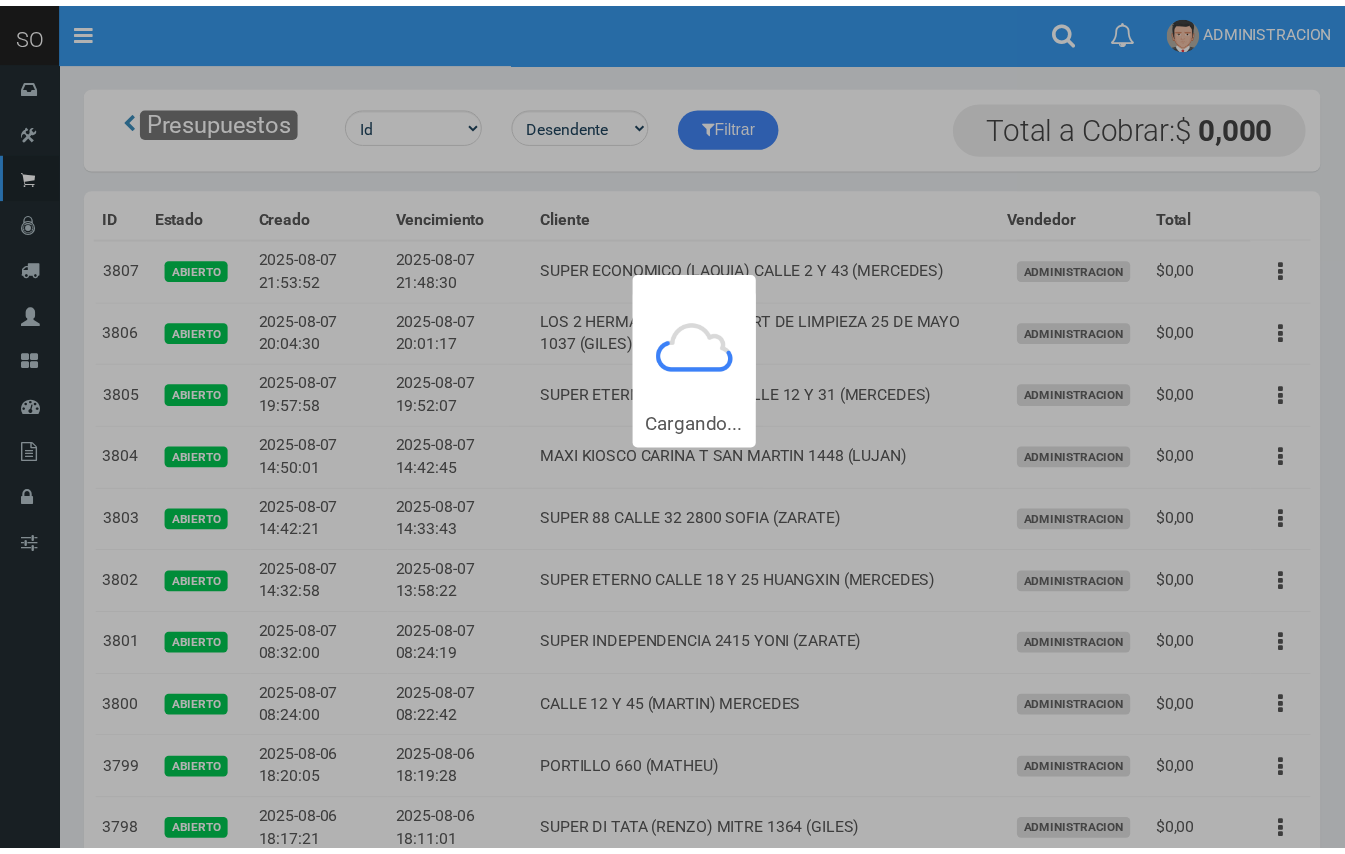 scroll, scrollTop: 0, scrollLeft: 0, axis: both 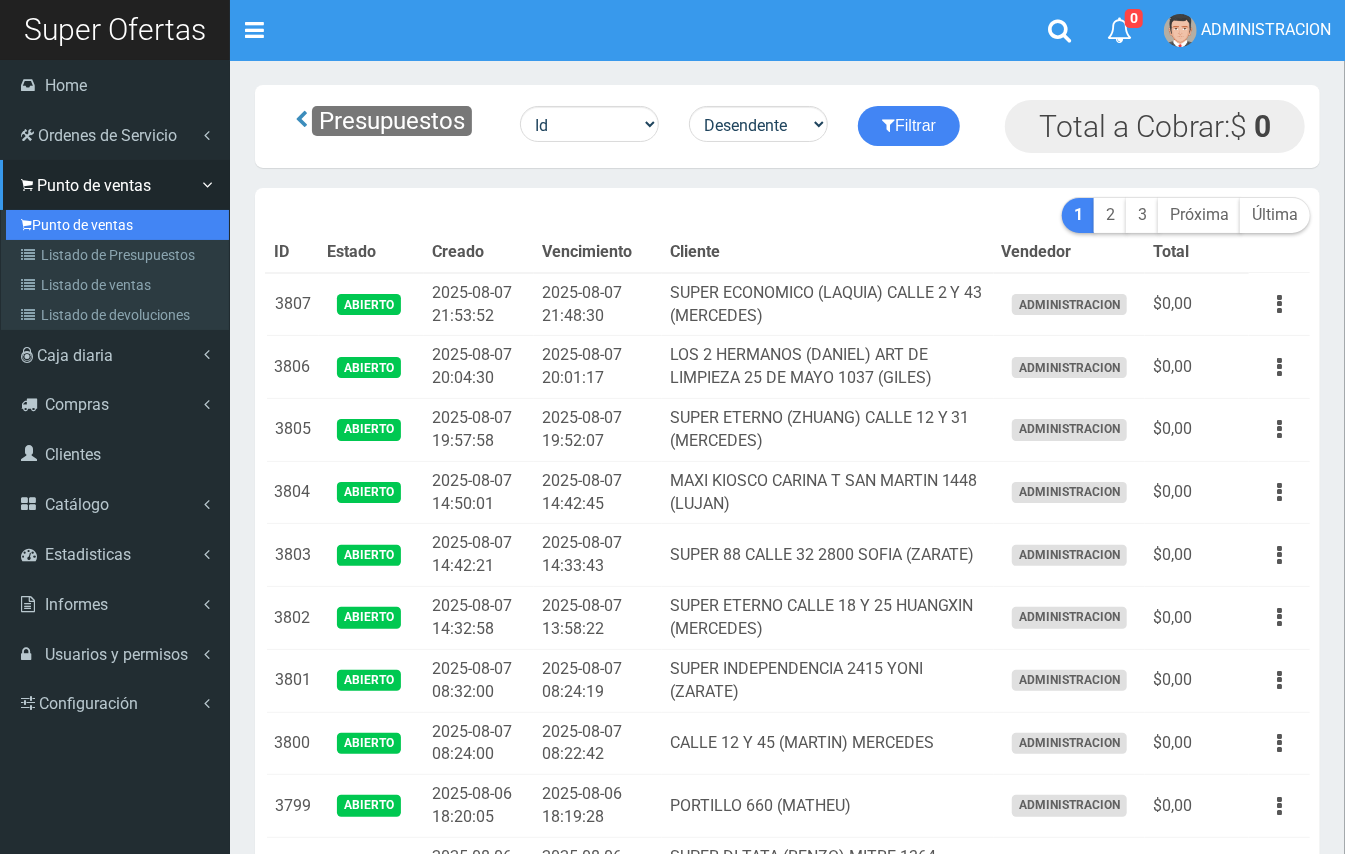 click on "Punto de ventas" at bounding box center (117, 225) 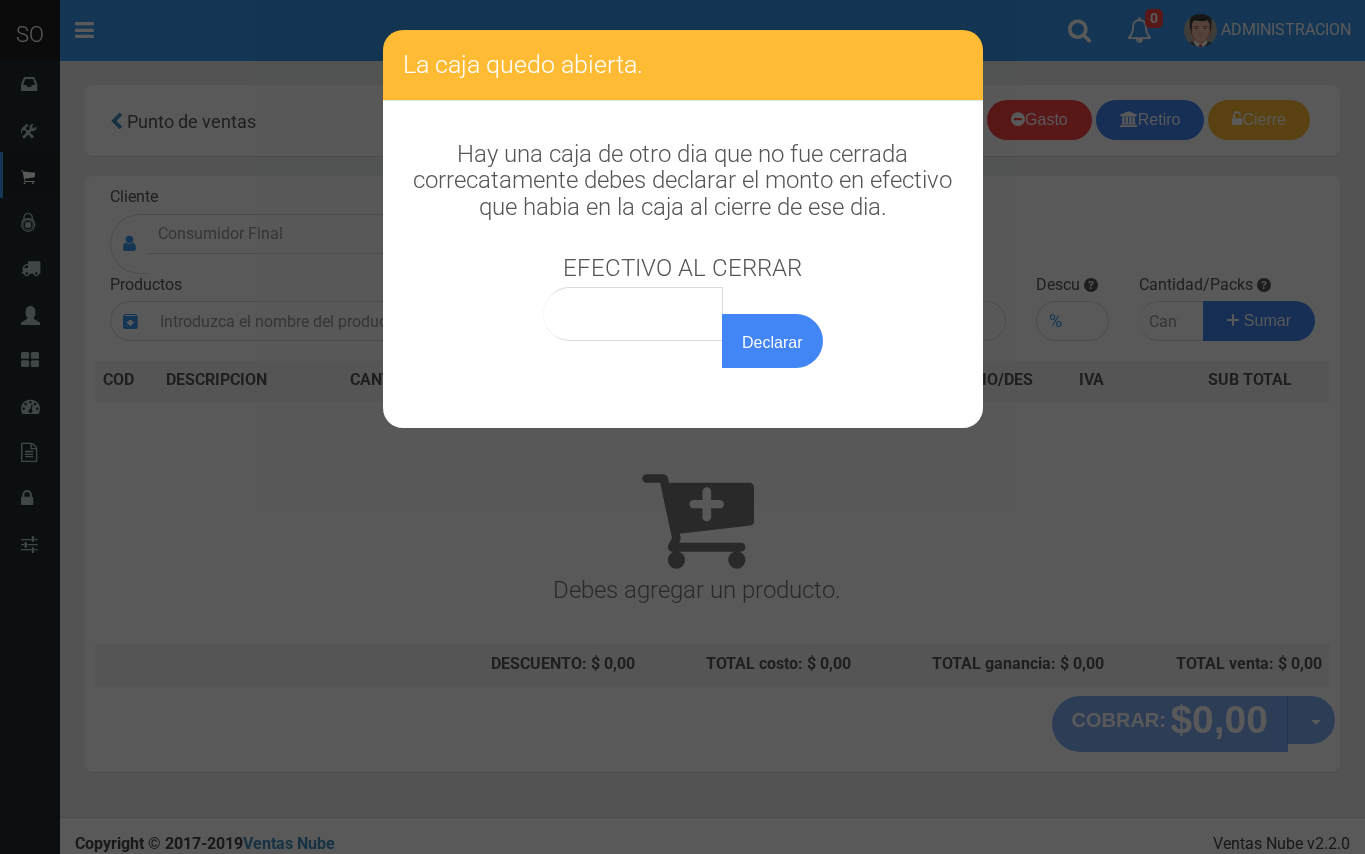scroll, scrollTop: 0, scrollLeft: 0, axis: both 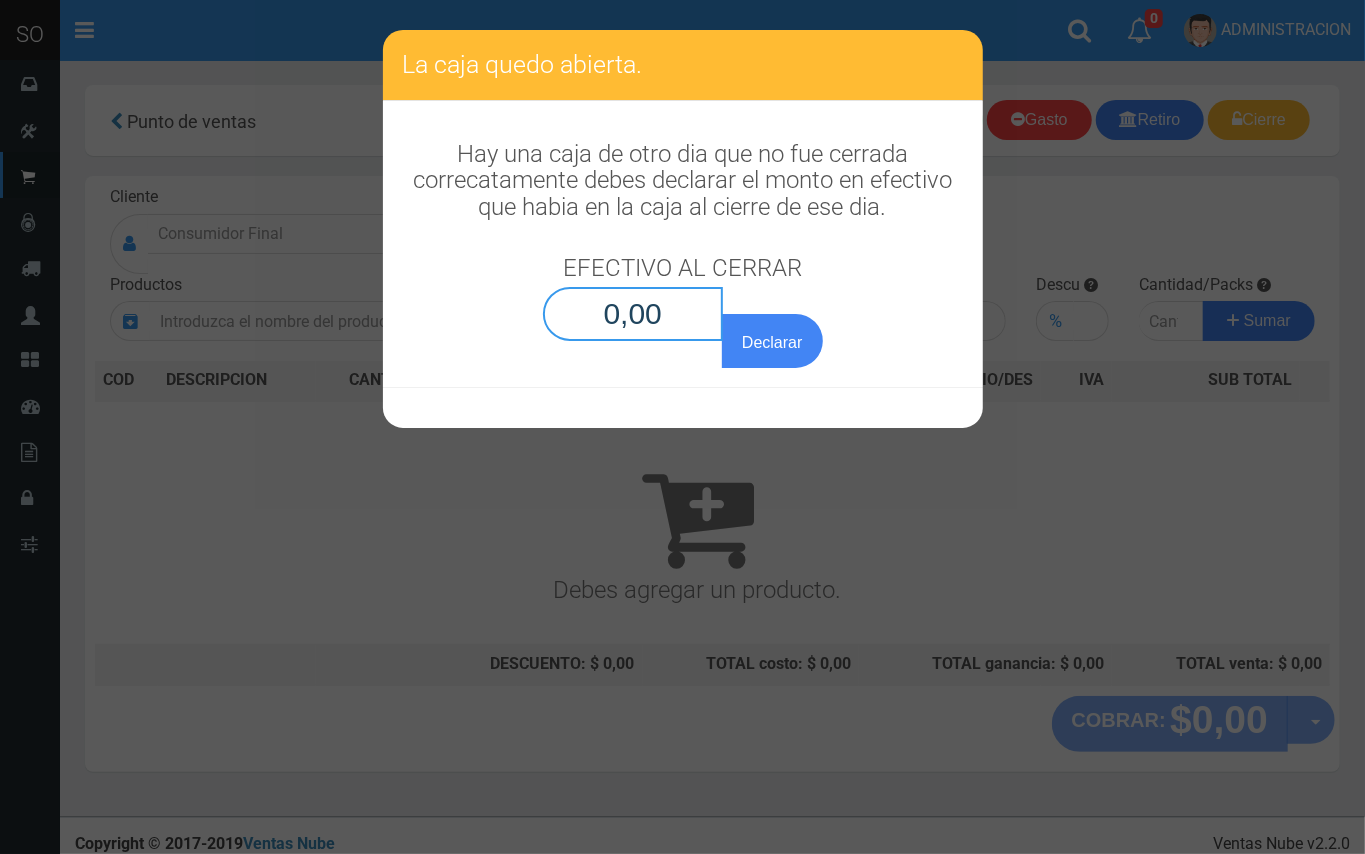 click on "0,00" at bounding box center [633, 314] 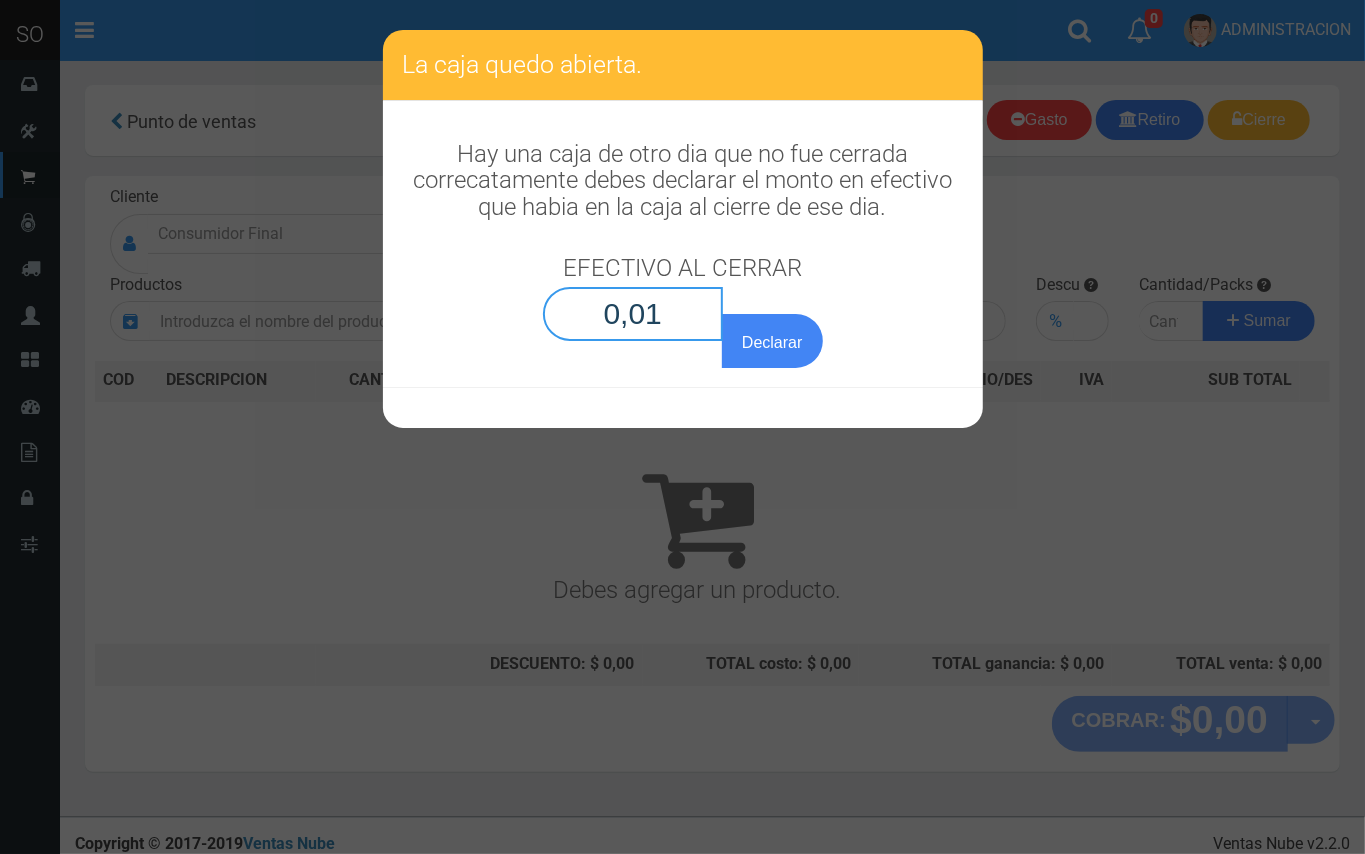 click on "Declarar" at bounding box center (772, 341) 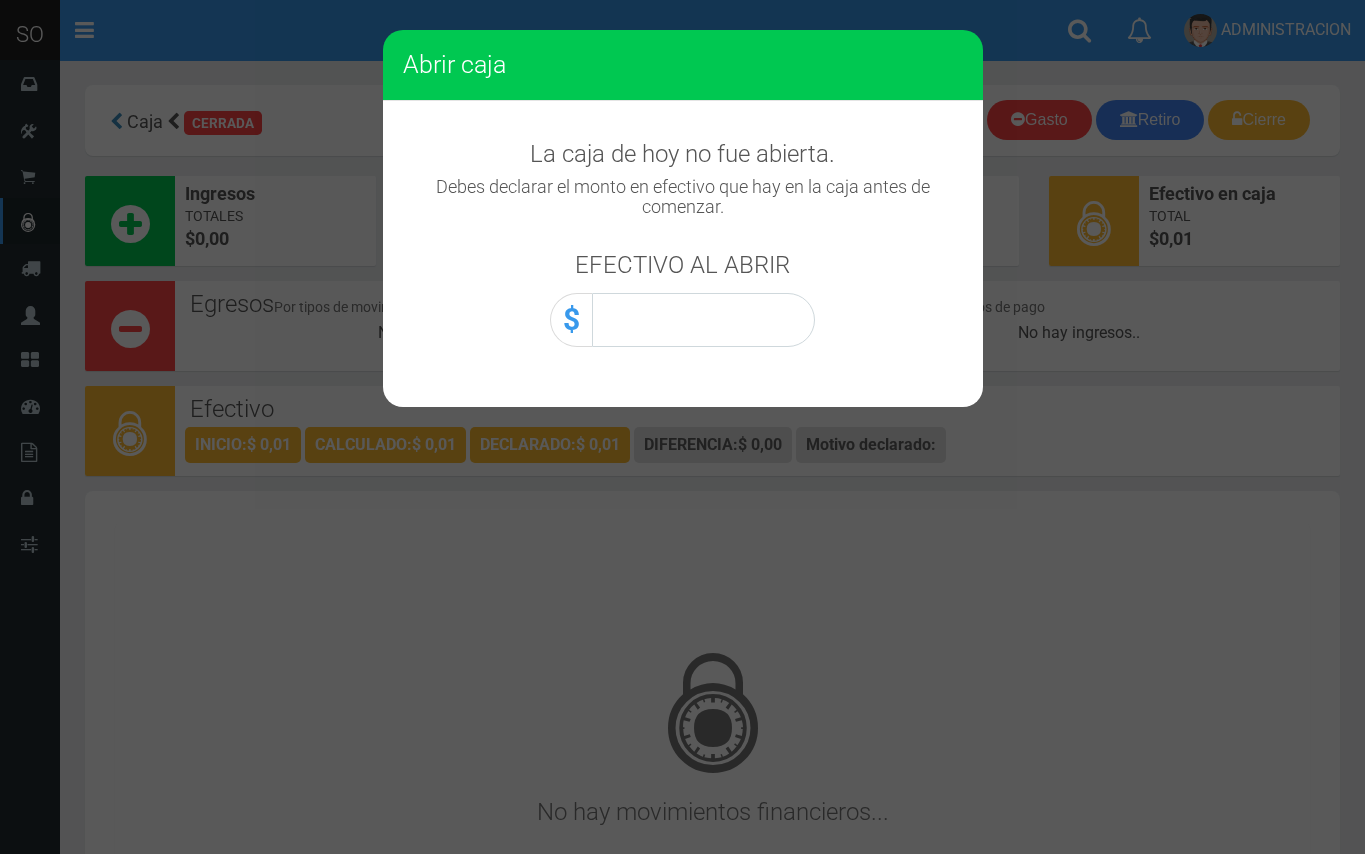 scroll, scrollTop: 0, scrollLeft: 0, axis: both 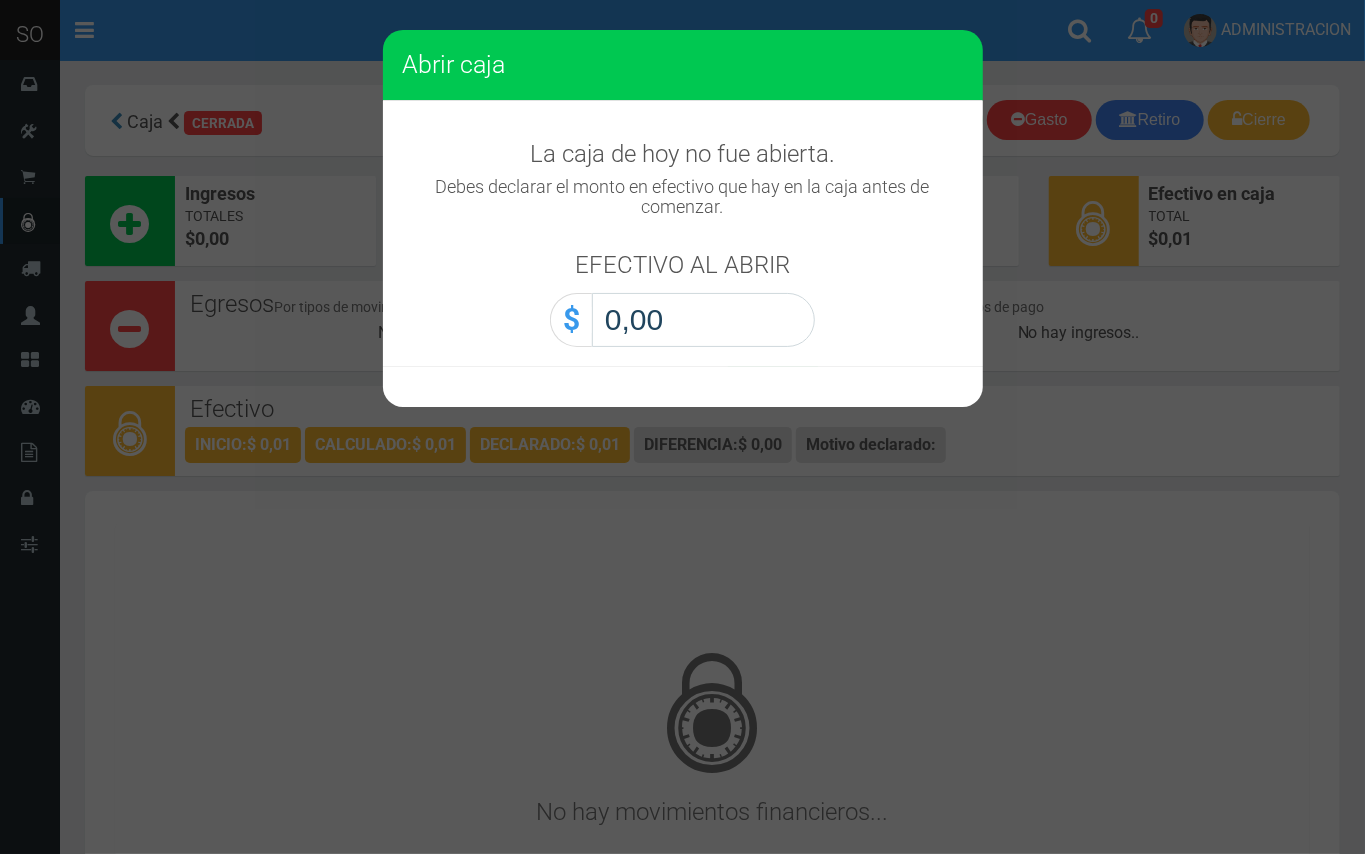 click on "0,00" at bounding box center (703, 320) 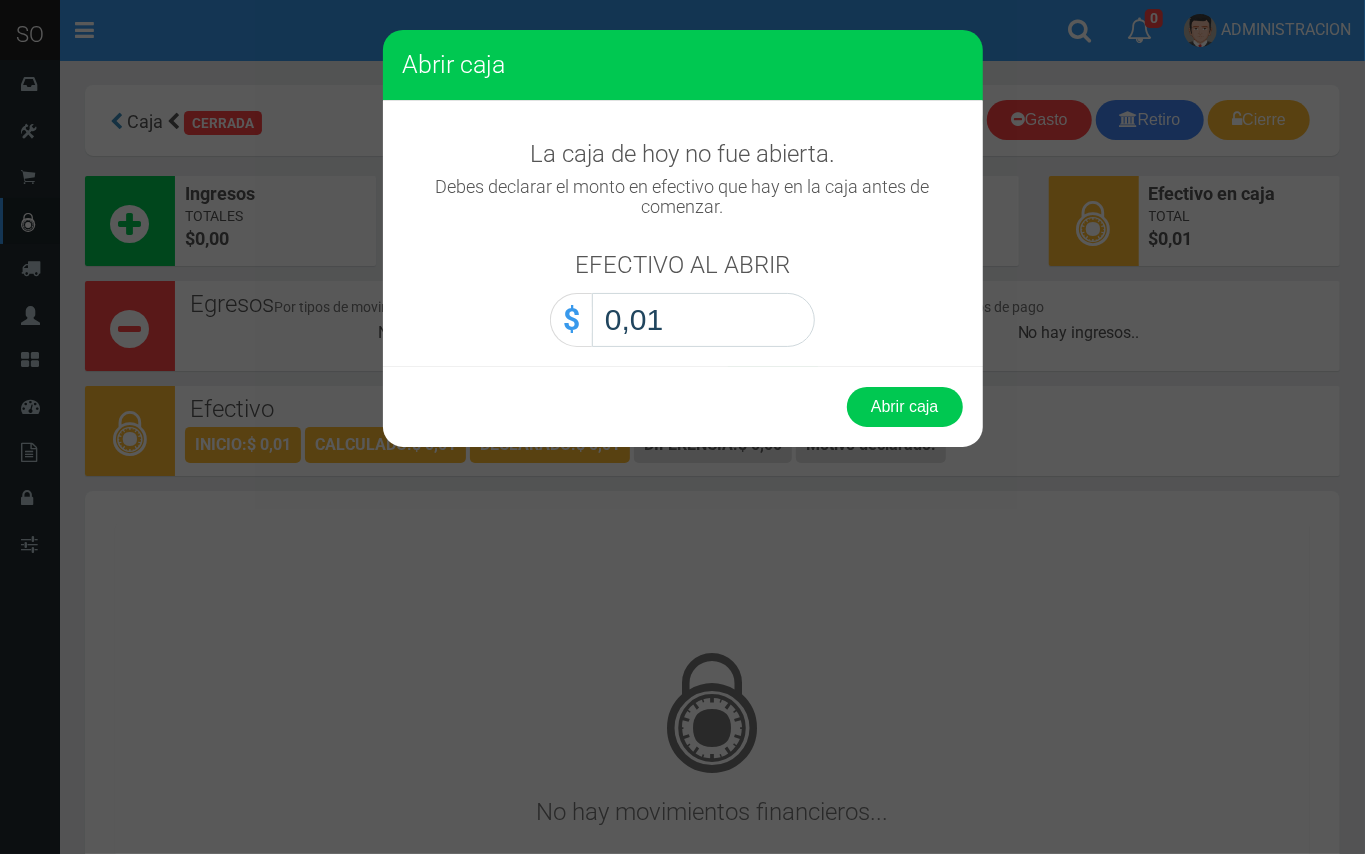 click on "Abrir caja" at bounding box center [905, 407] 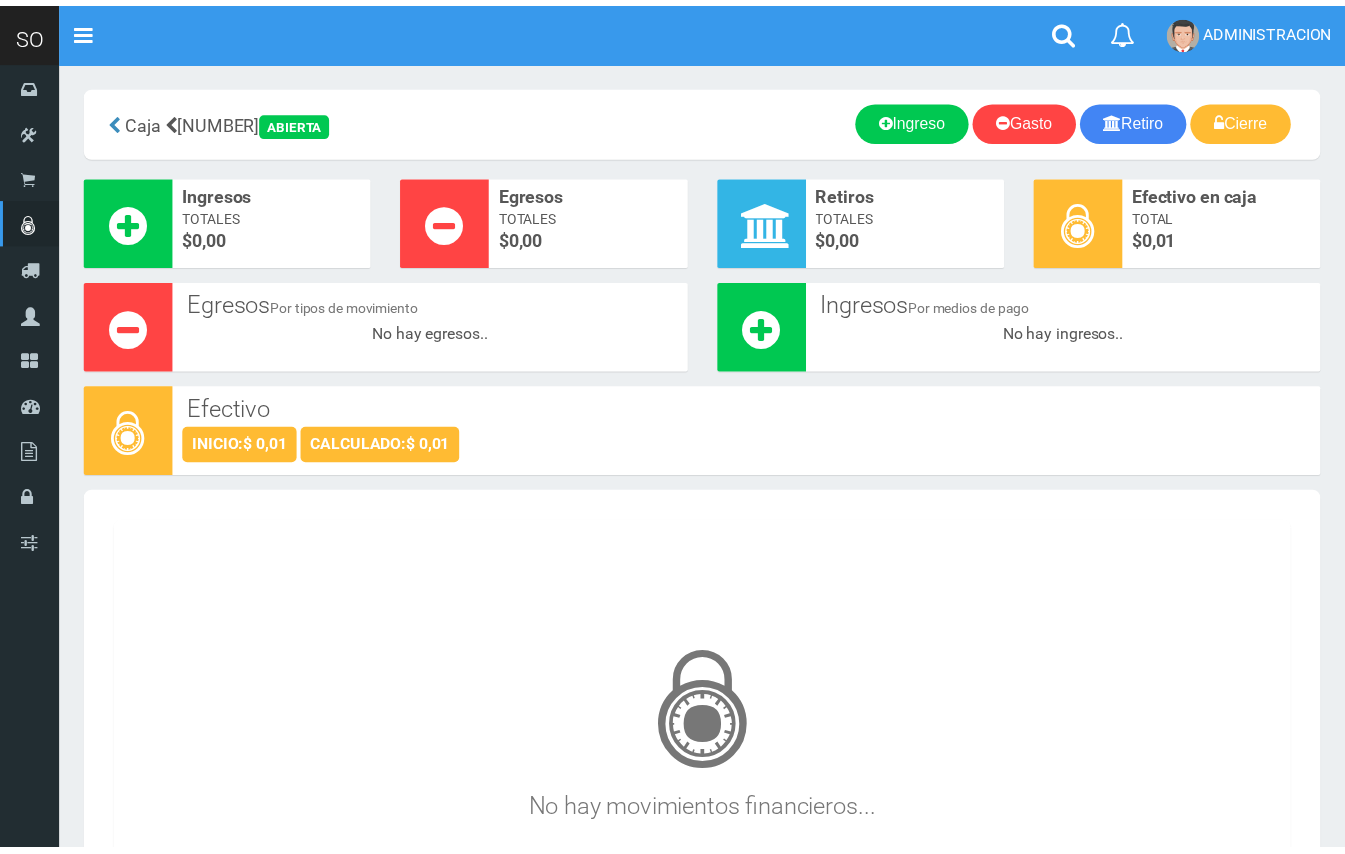 scroll, scrollTop: 0, scrollLeft: 0, axis: both 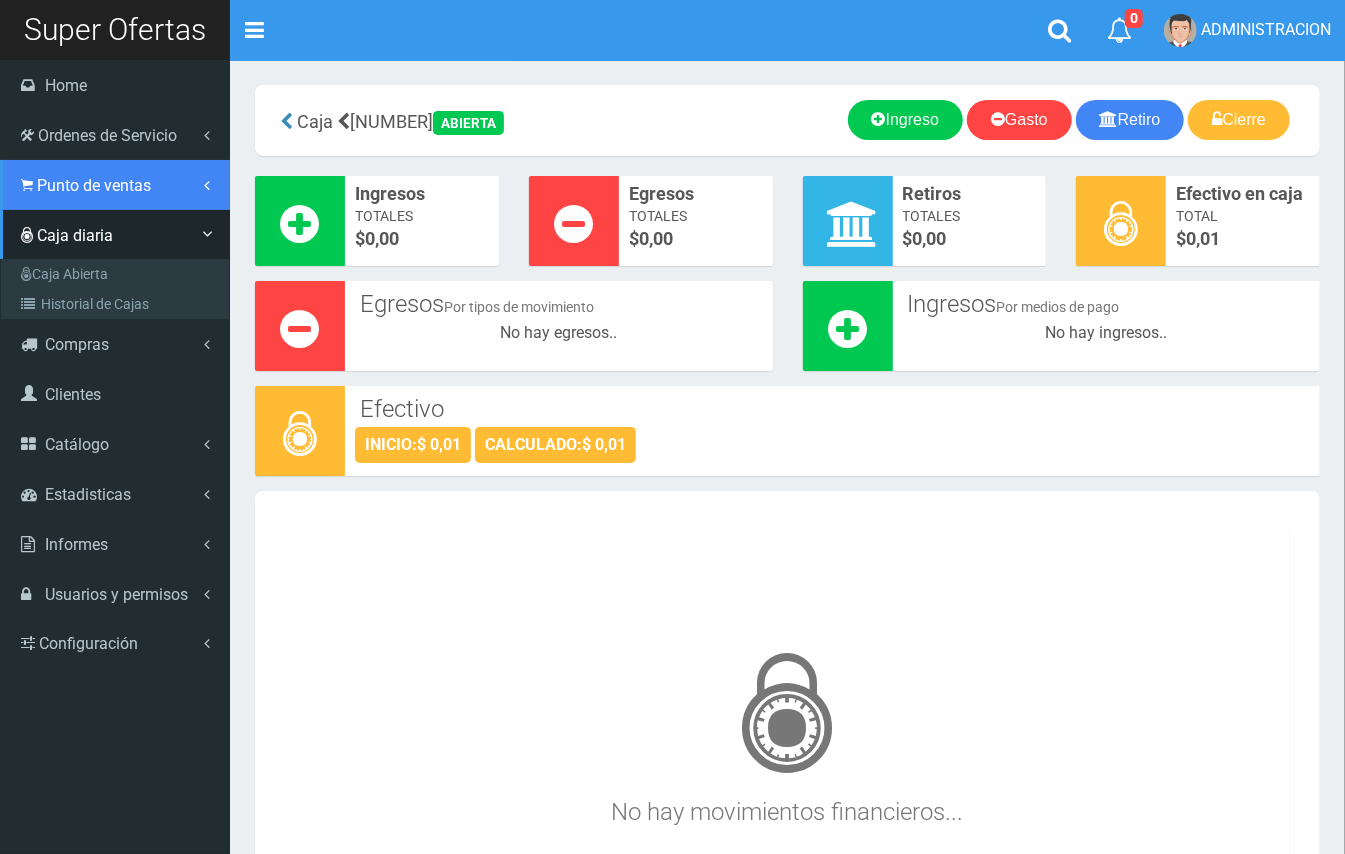 click on "Punto de ventas" at bounding box center [115, 185] 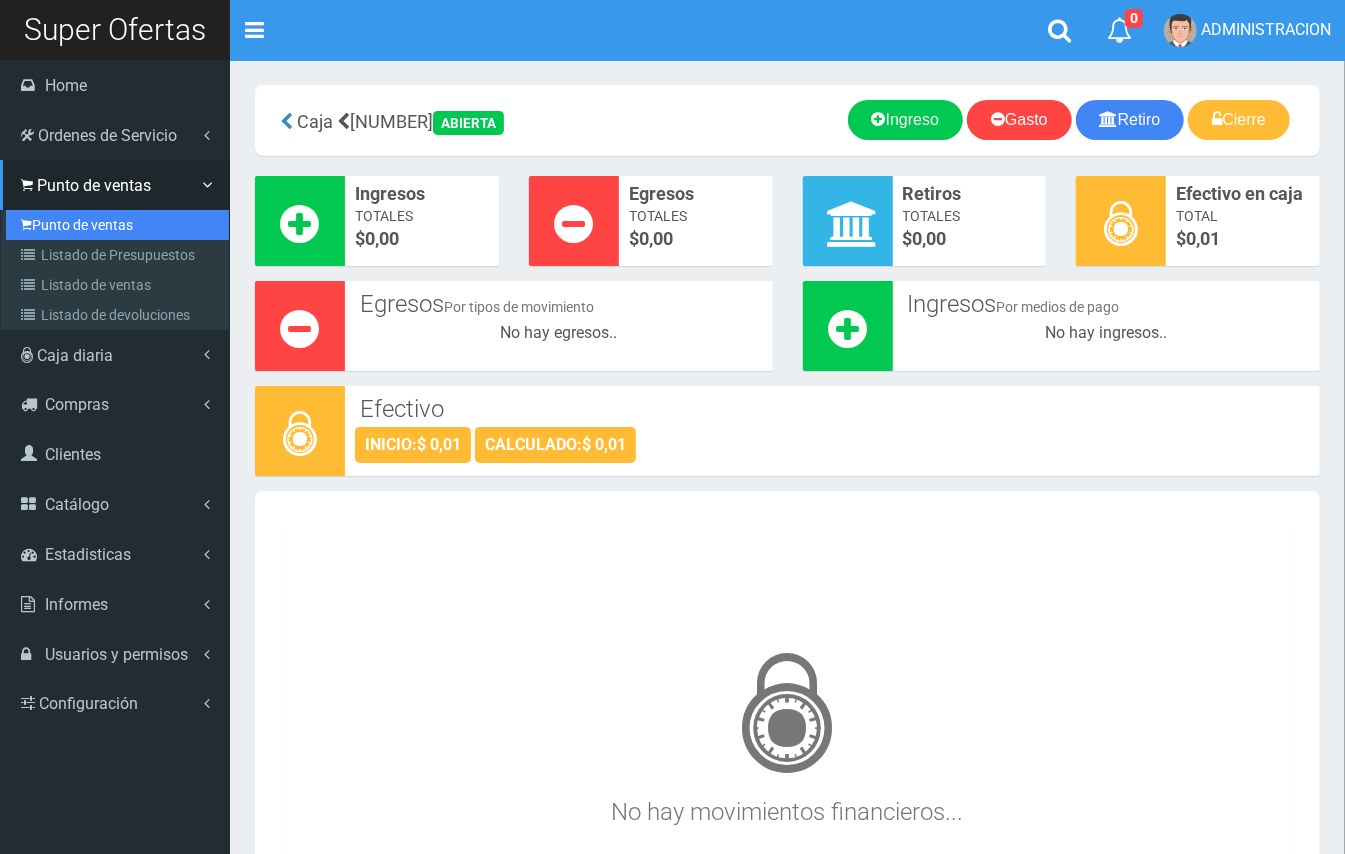 click on "Punto de ventas" at bounding box center (117, 225) 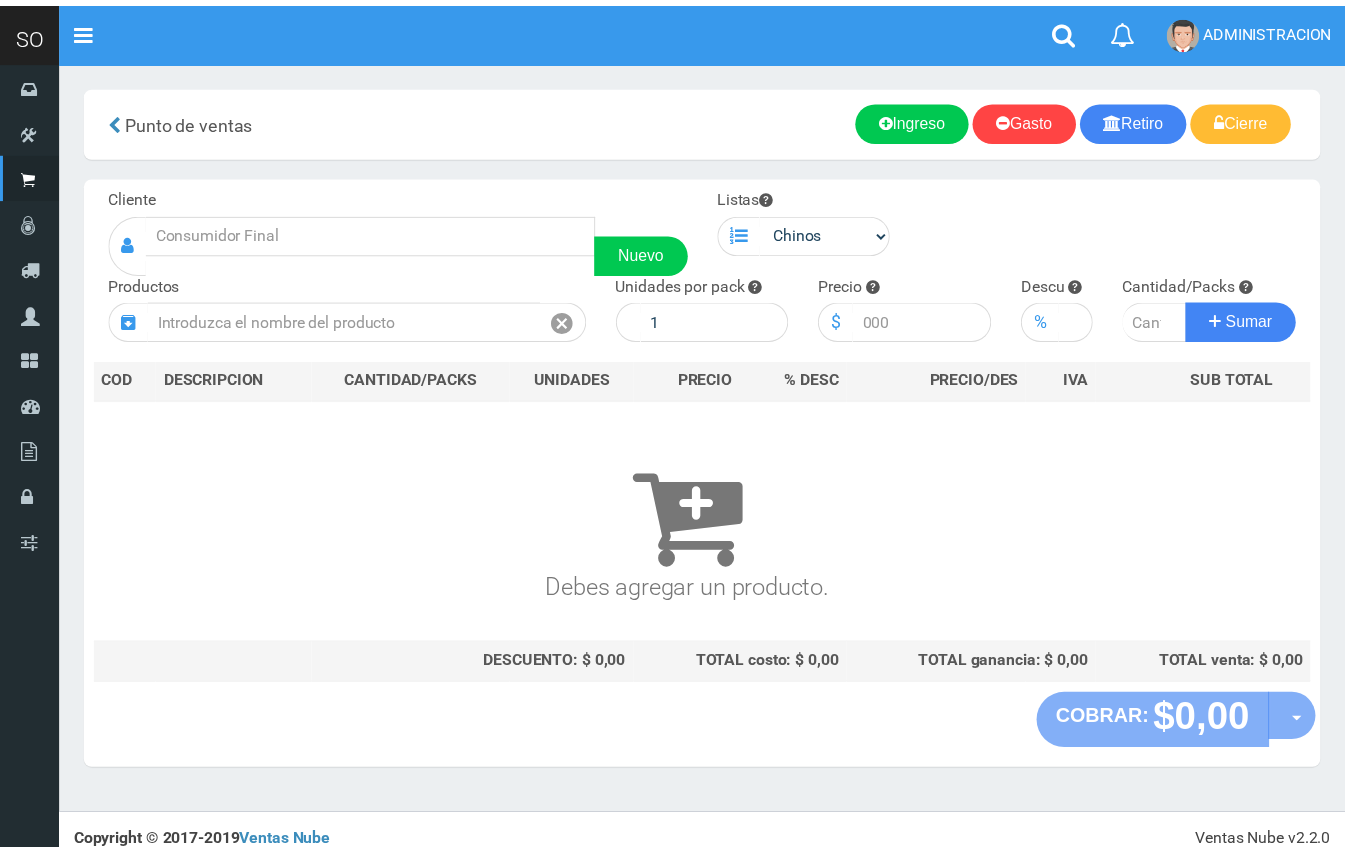 scroll, scrollTop: 0, scrollLeft: 0, axis: both 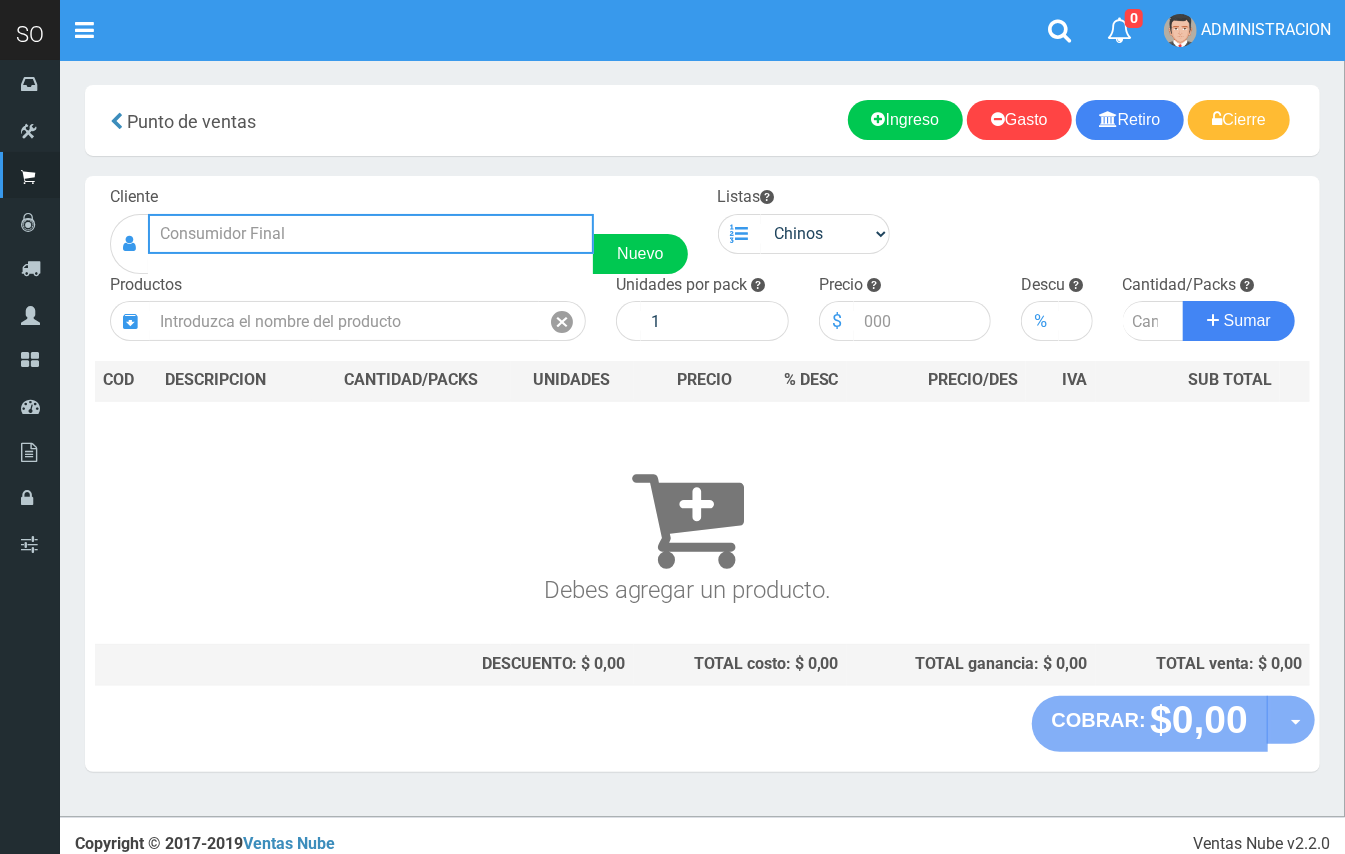 click at bounding box center (371, 234) 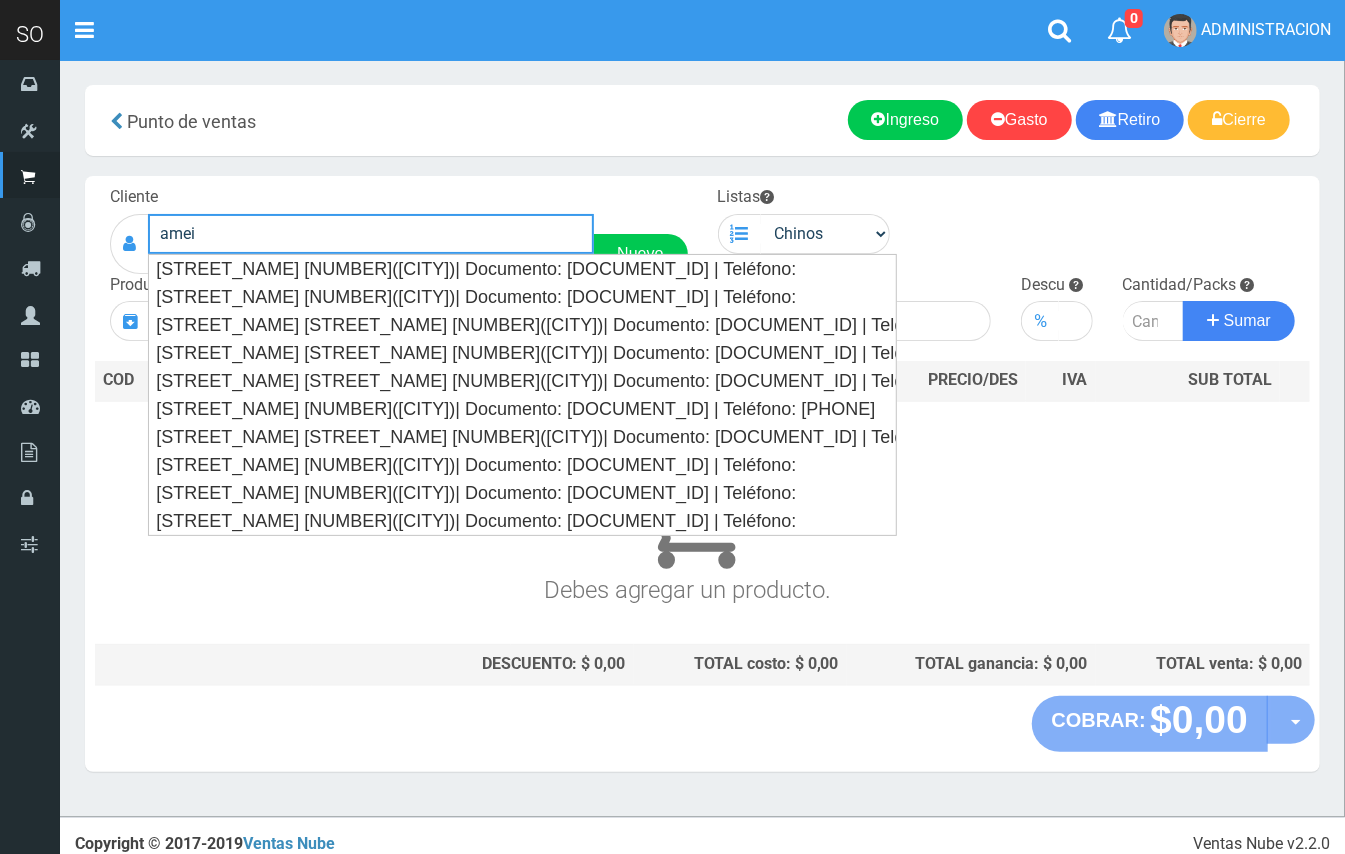drag, startPoint x: 210, startPoint y: 224, endPoint x: 116, endPoint y: 229, distance: 94.13288 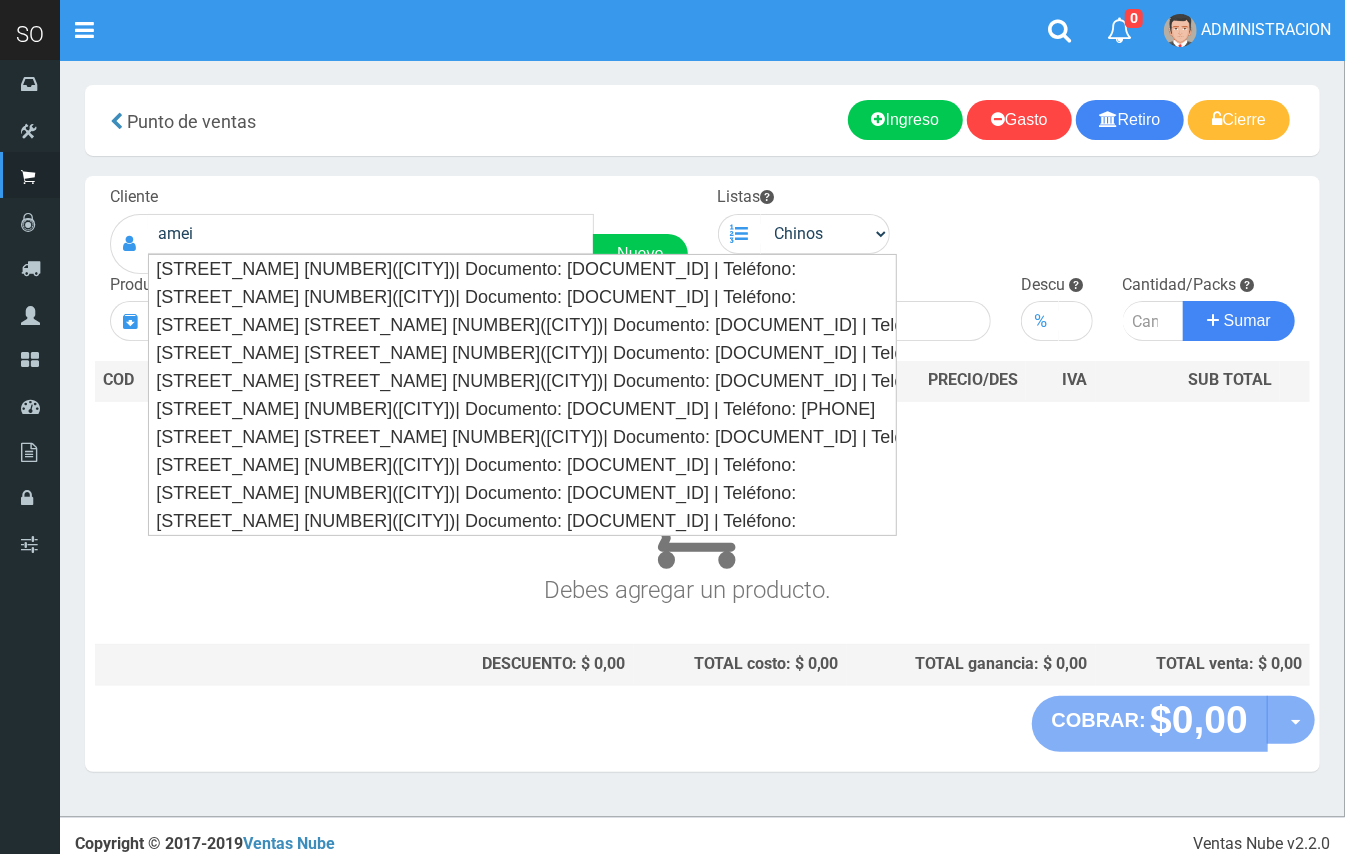 click on "Debes agregar un producto." at bounding box center [687, 516] 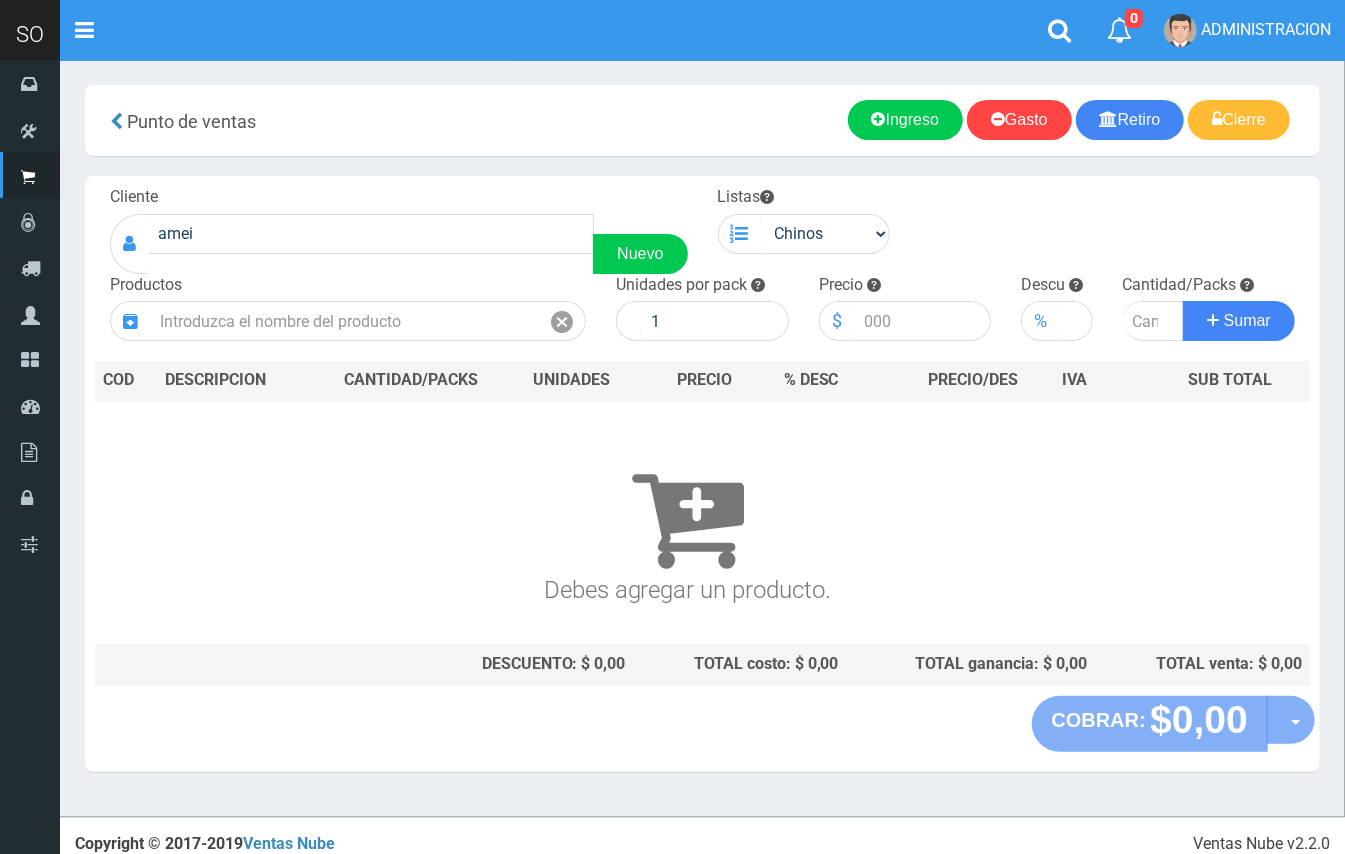 click on "×
Titulo del Msj
texto
Mas Texto
Cancelar
Aceptar
Punto de ventas
Ingreso" at bounding box center (702, 438) 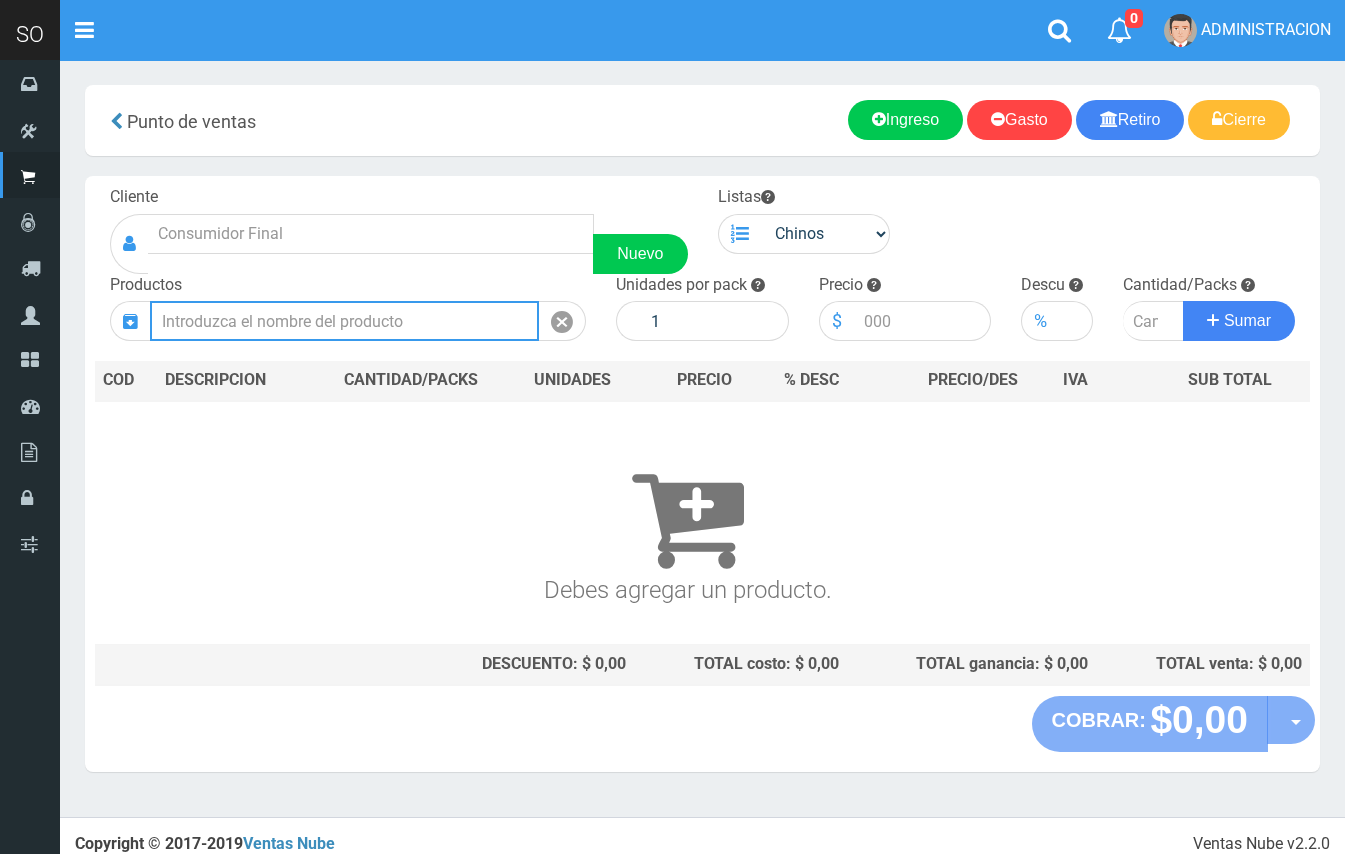 scroll, scrollTop: 0, scrollLeft: 0, axis: both 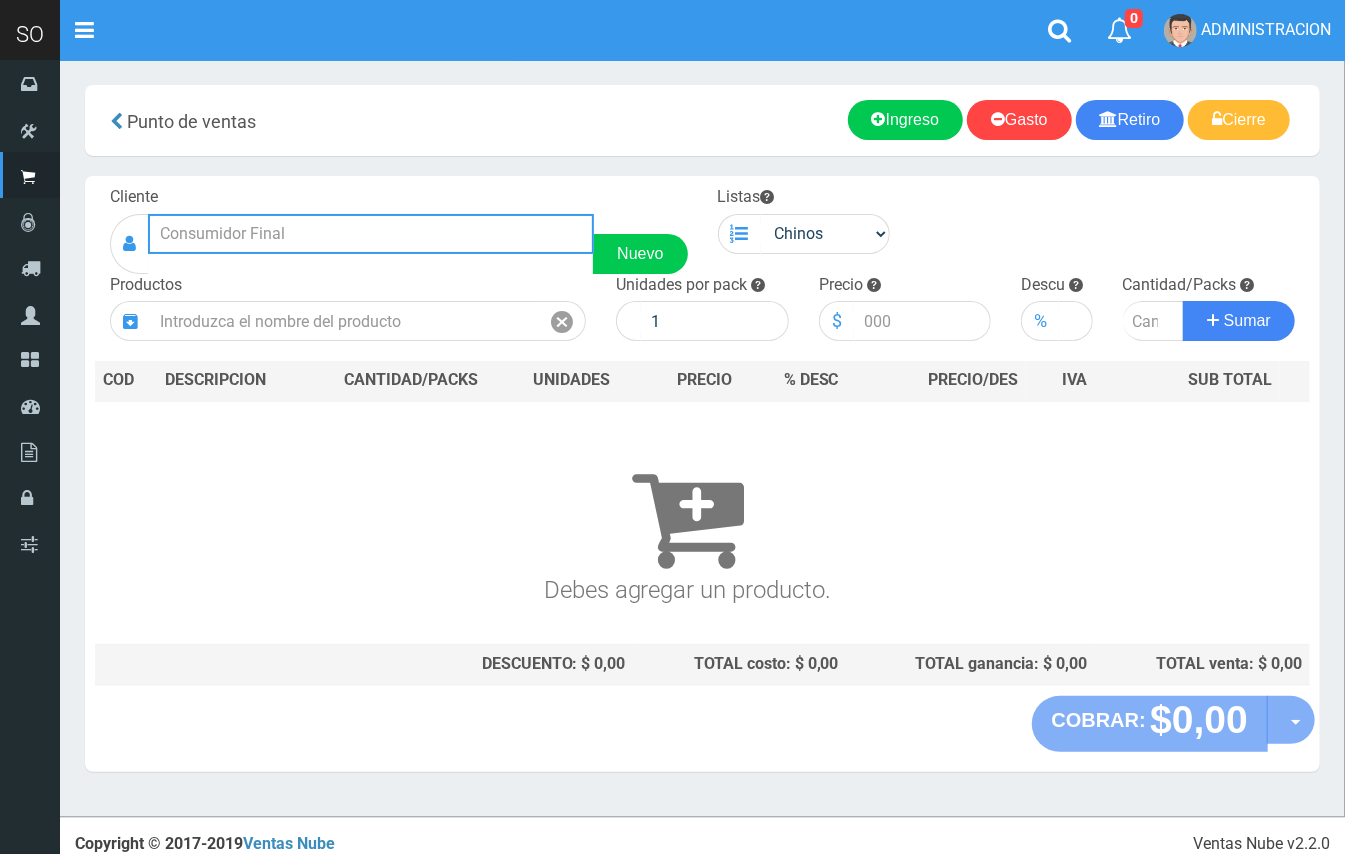 click at bounding box center [371, 234] 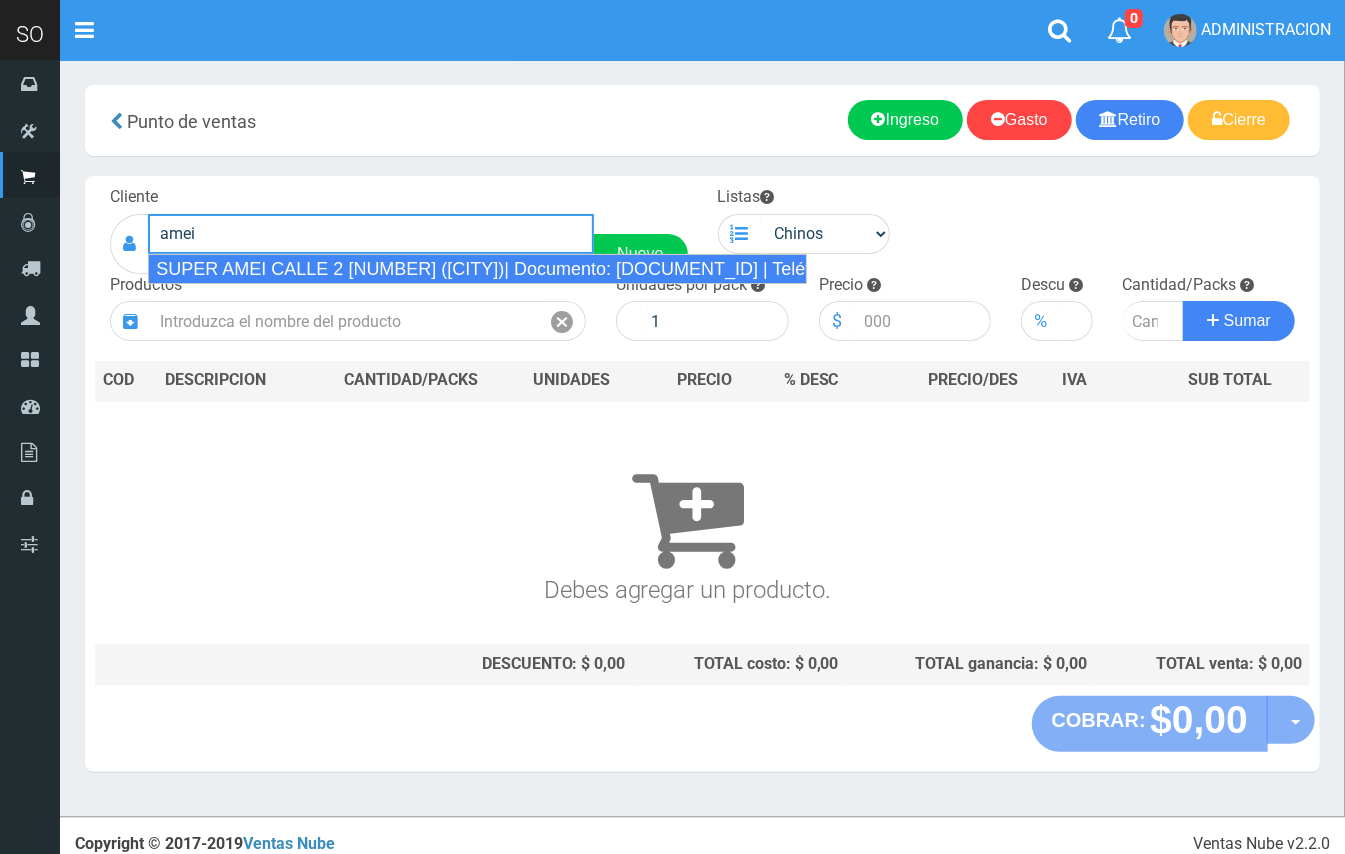 click on "SUPER AMEI CALLE 2 139 (MERCEDES)| Documento: 451787863 | Teléfono:" at bounding box center (477, 269) 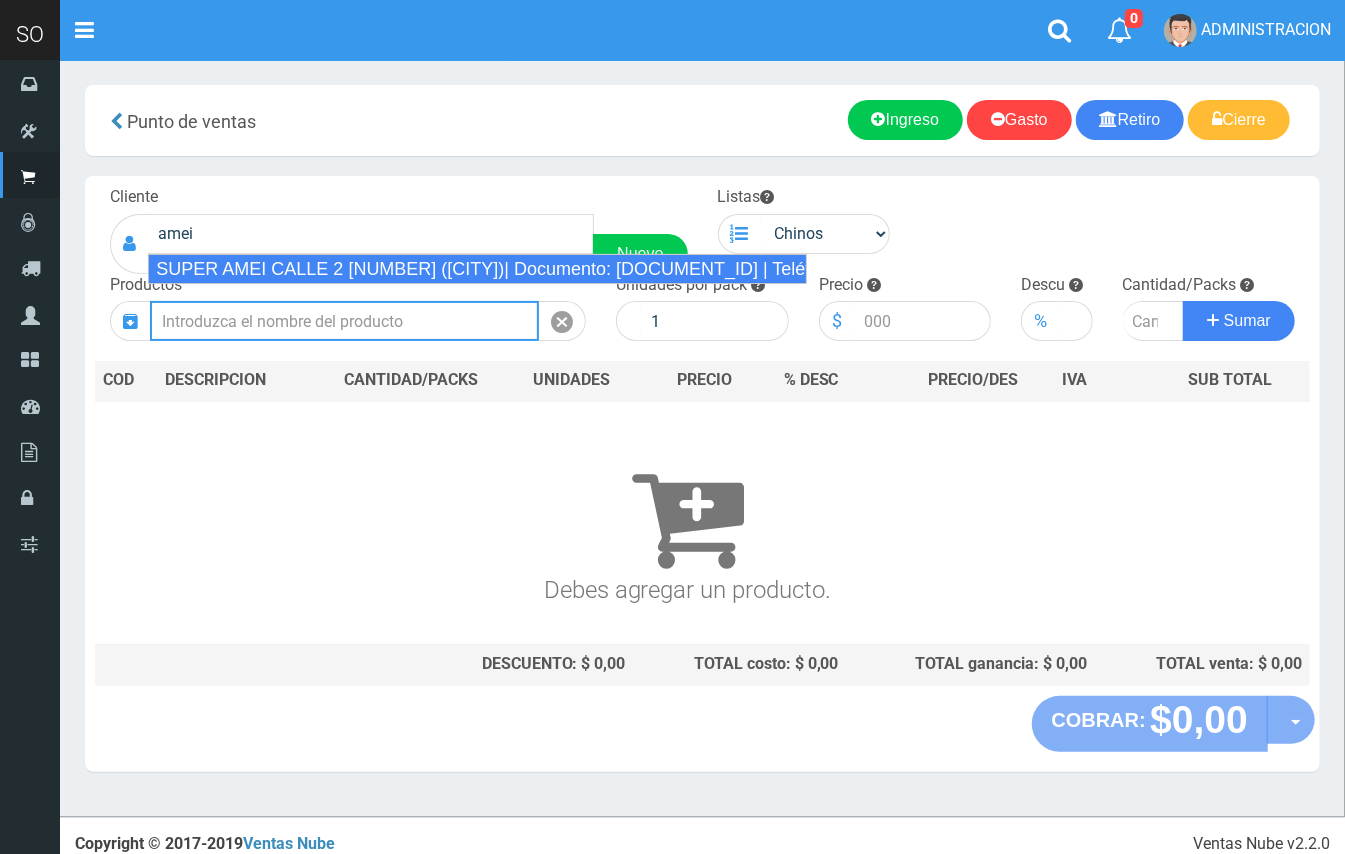 type on "SUPER AMEI CALLE 2 139 (MERCEDES)| Documento: 451787863 | Teléfono:" 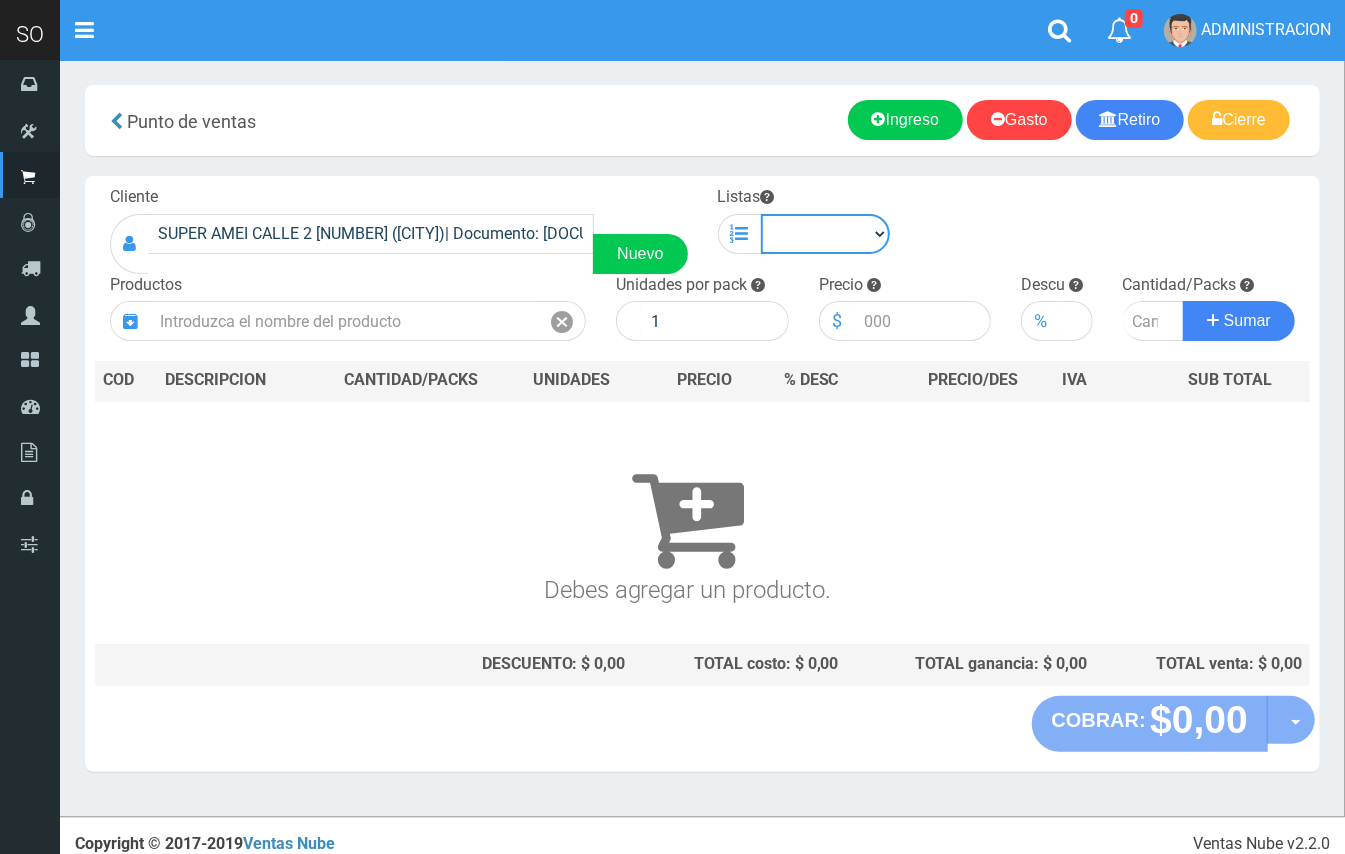click on "Chinos
.
." at bounding box center [826, 234] 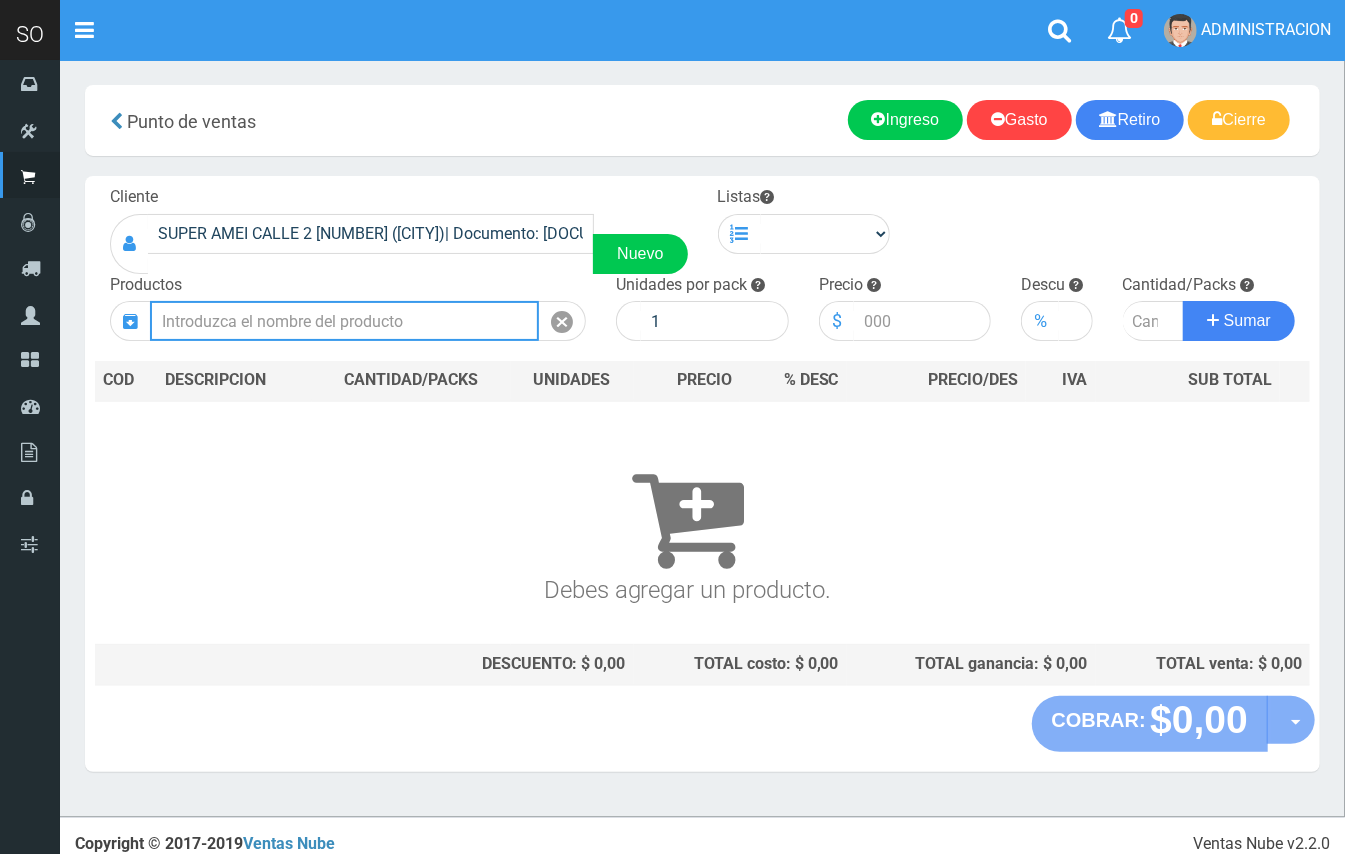 click at bounding box center (344, 321) 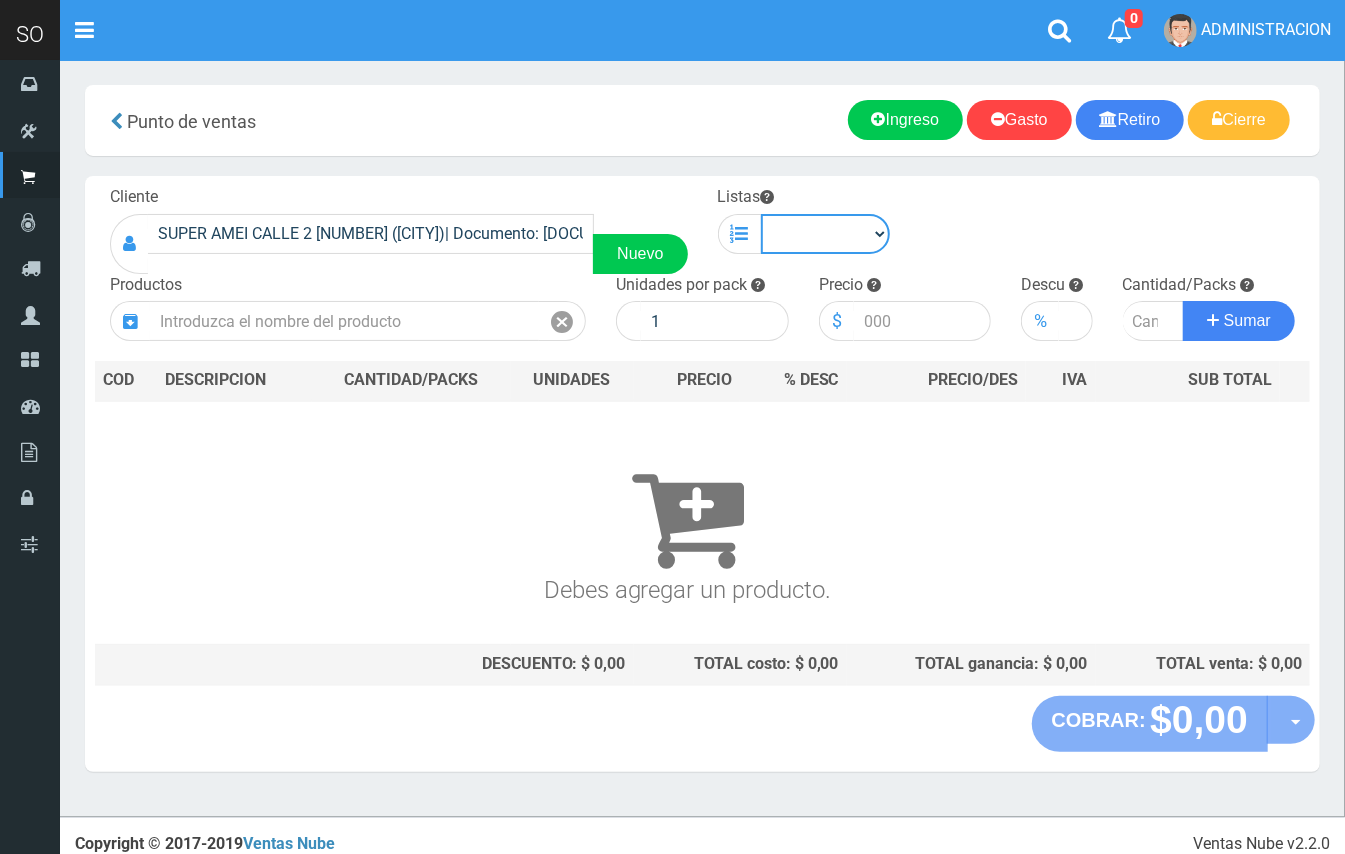 click on "Chinos
.
." at bounding box center [826, 234] 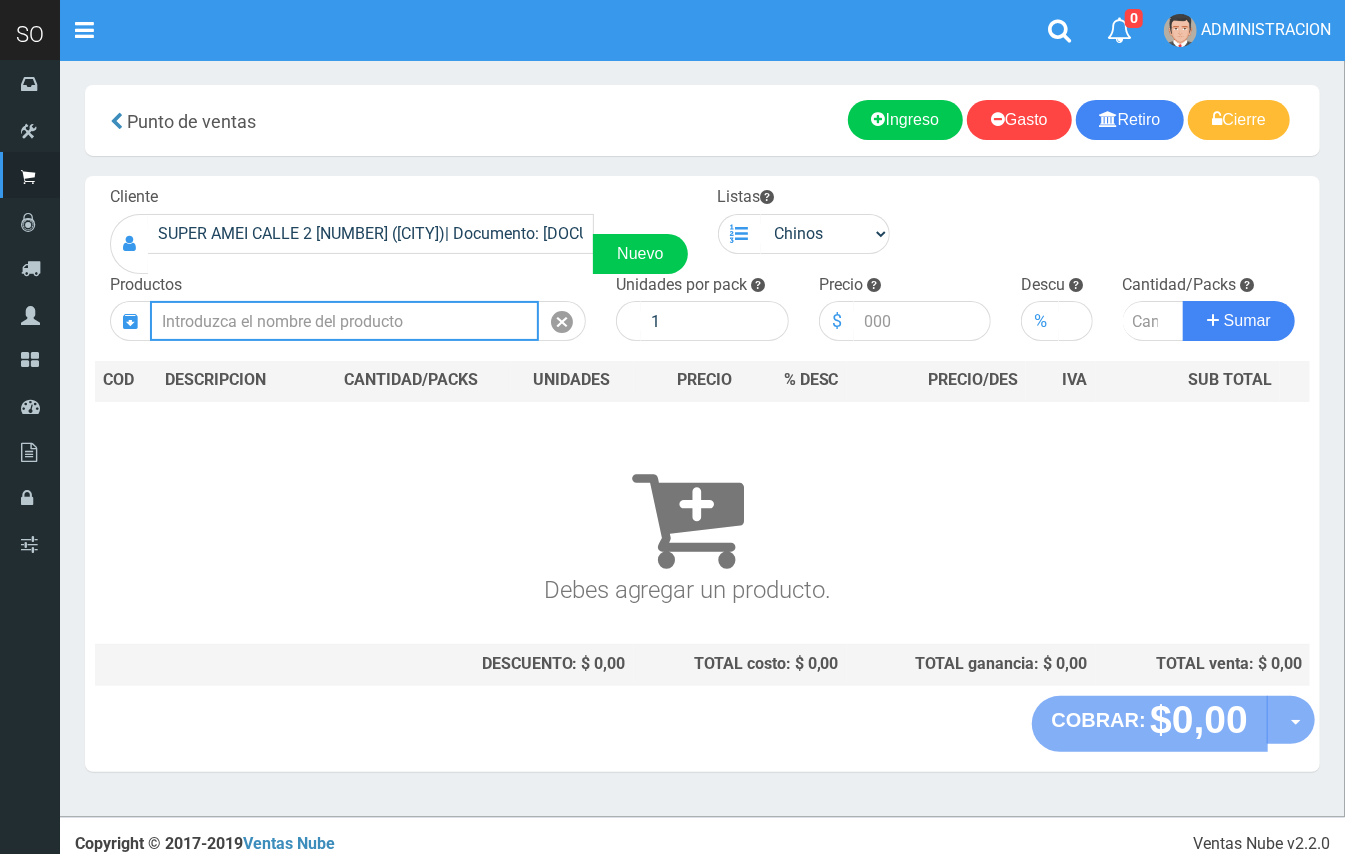 click at bounding box center [344, 321] 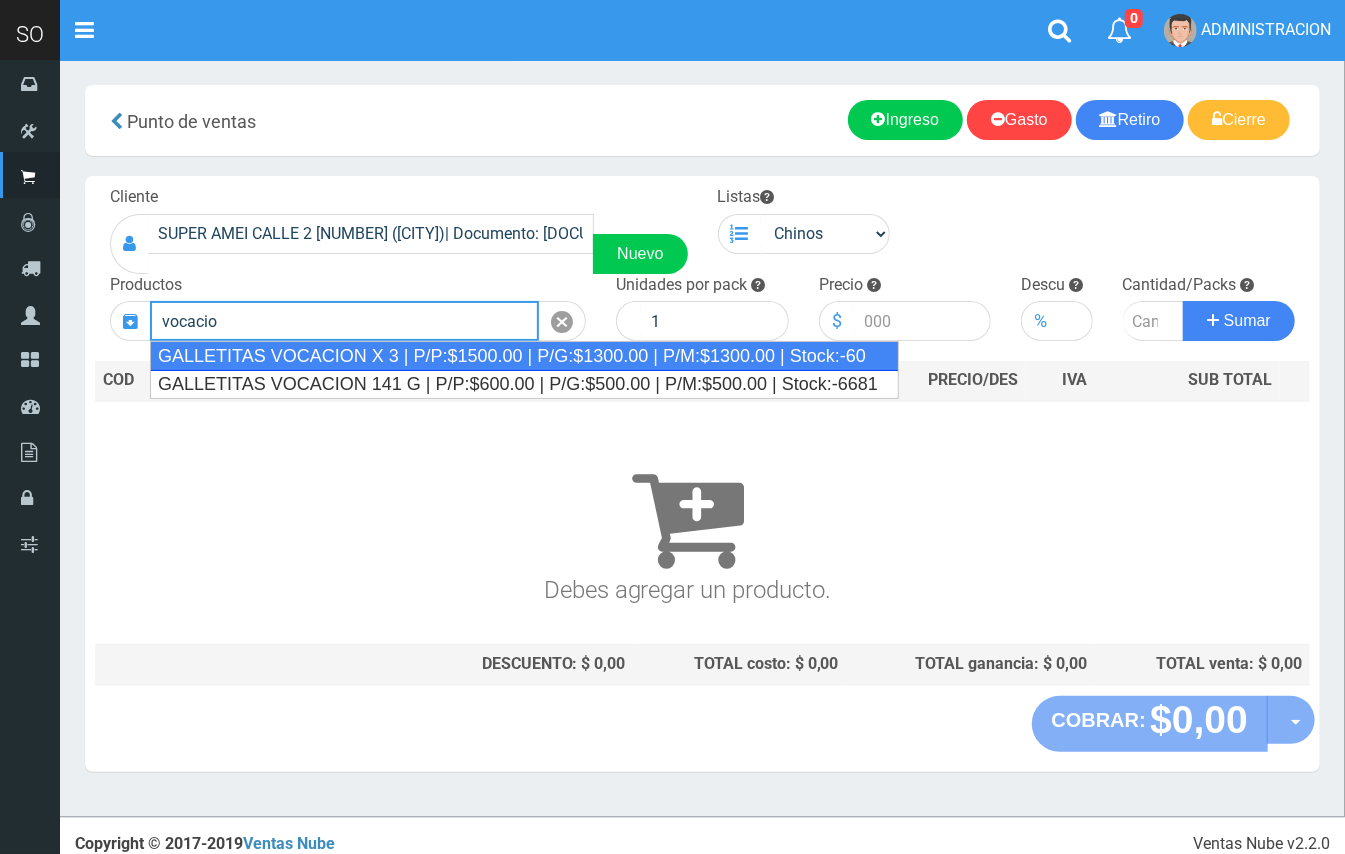 click on "GALLETITAS VOCACION X 3 | P/P:$1500.00 | P/G:$1300.00 | P/M:$1300.00 | Stock:-60" at bounding box center [524, 356] 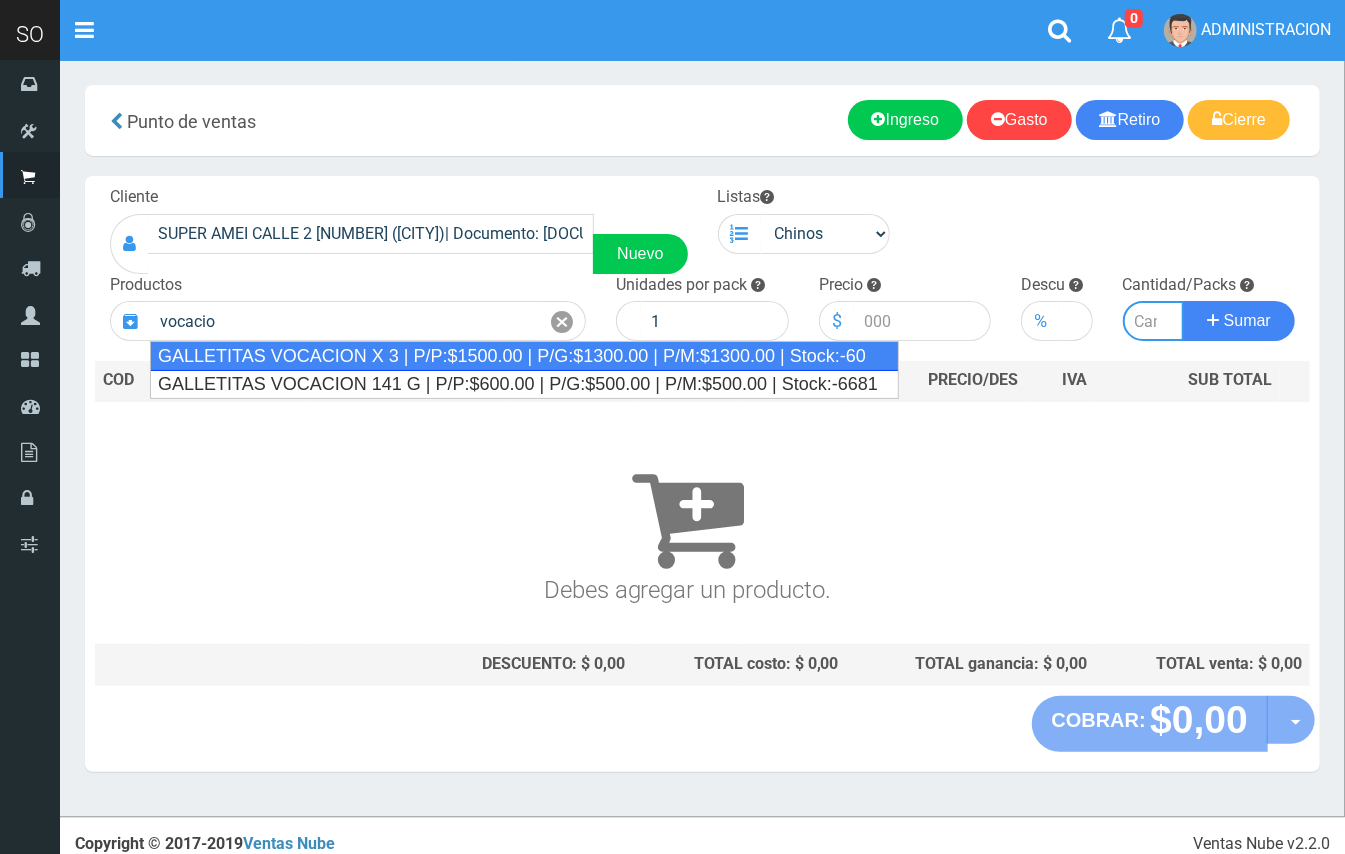 type on "GALLETITAS VOCACION X 3 | P/P:$1500.00 | P/G:$1300.00 | P/M:$1300.00 | Stock:-60" 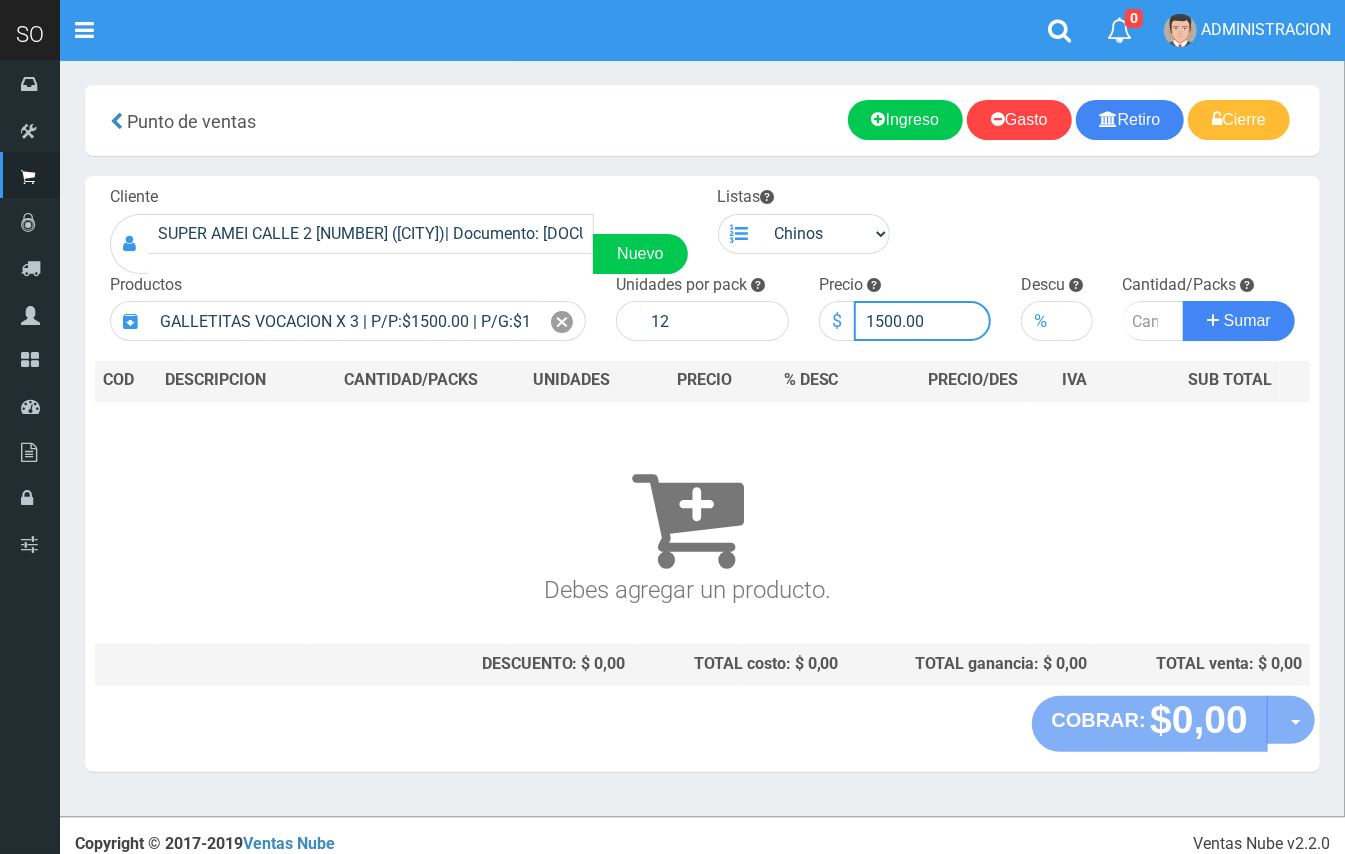 click on "1500.00" at bounding box center (923, 321) 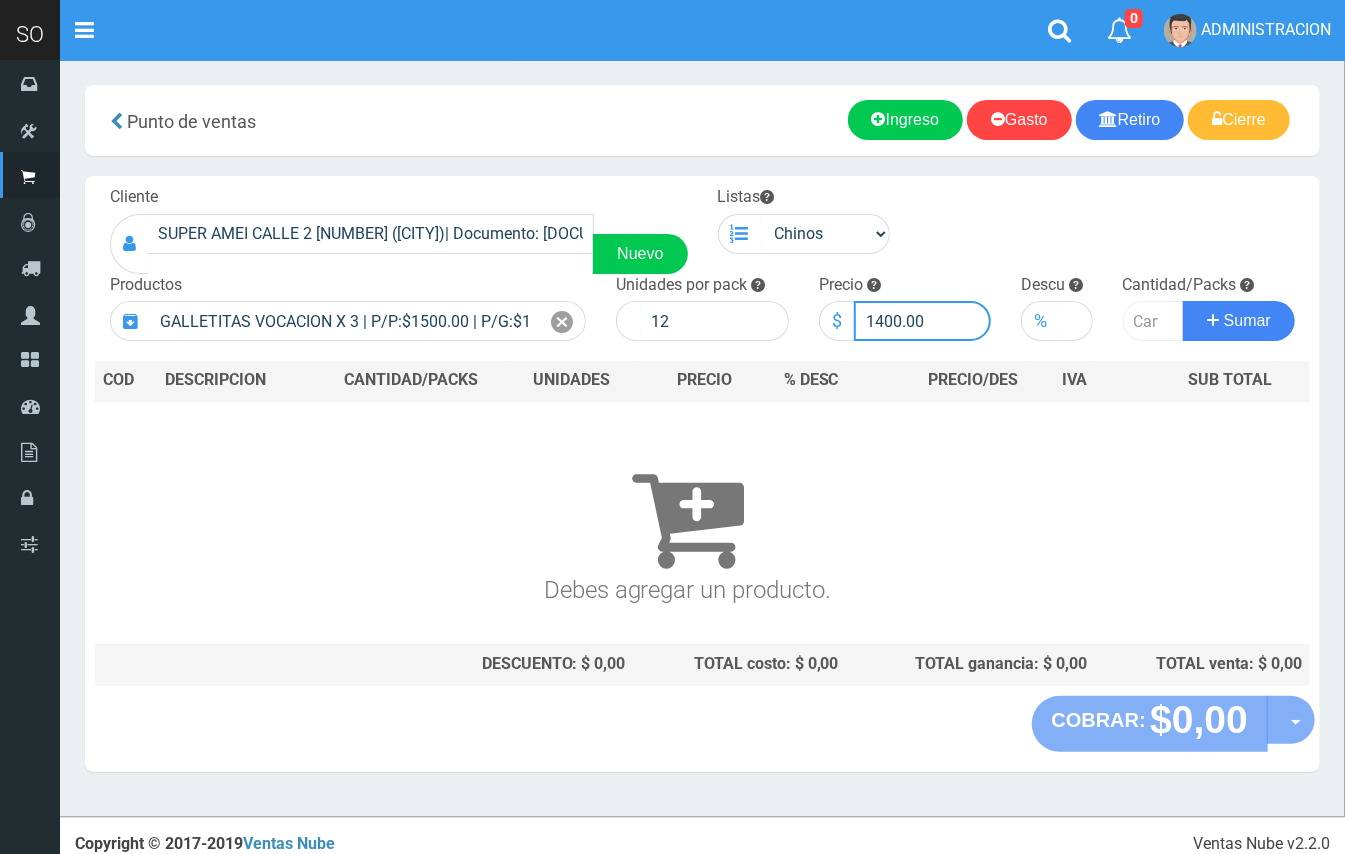 type on "1400.00" 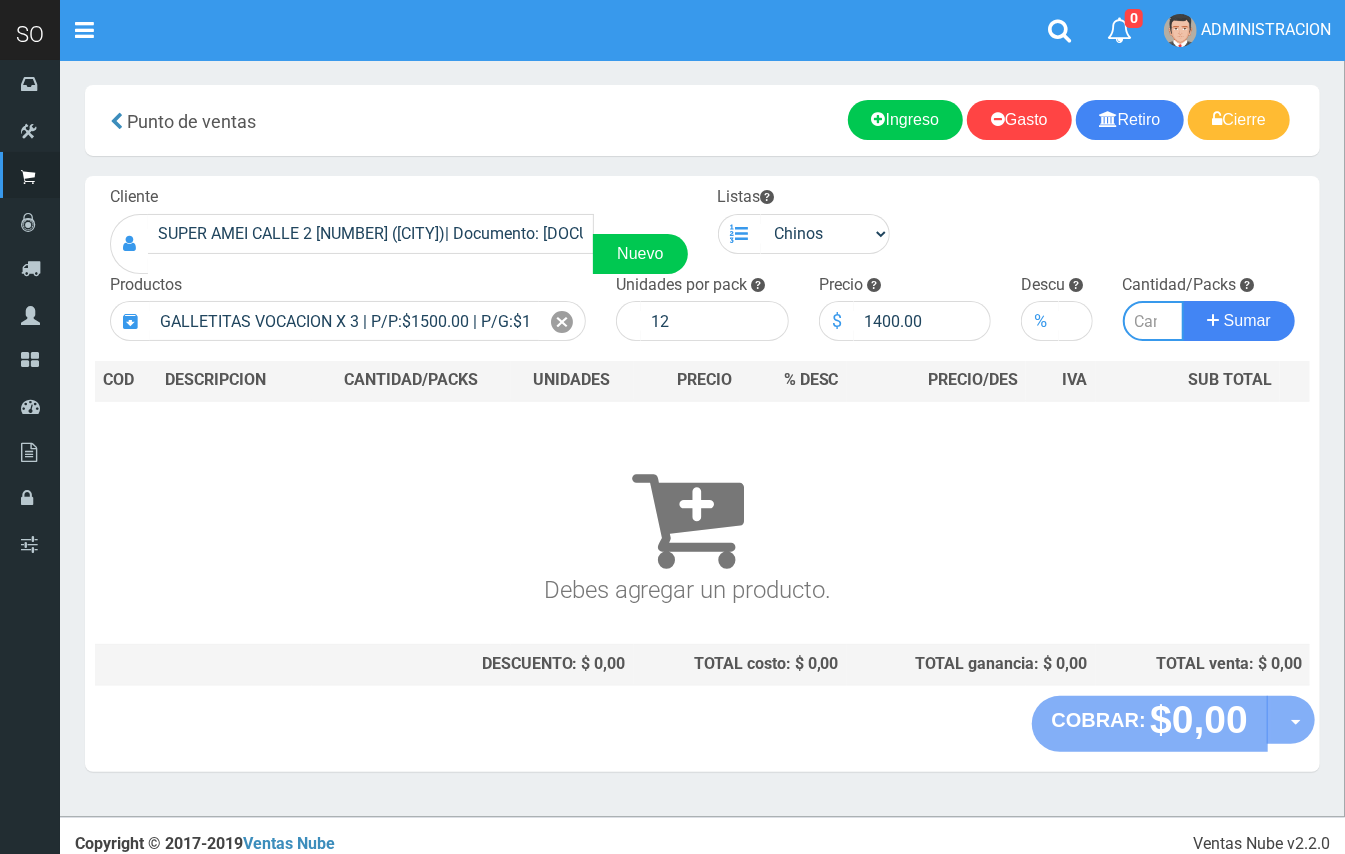 click at bounding box center [1154, 321] 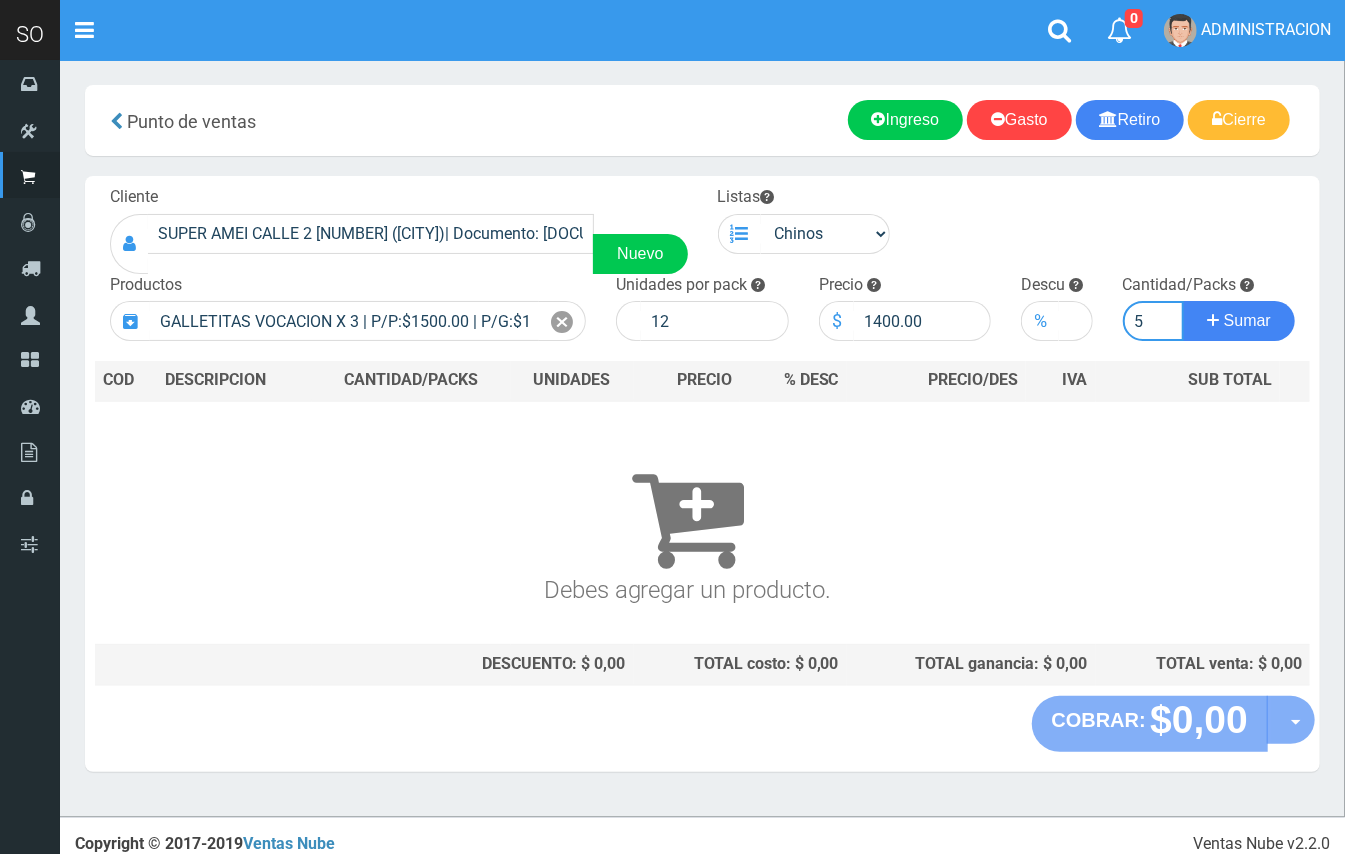 type on "5" 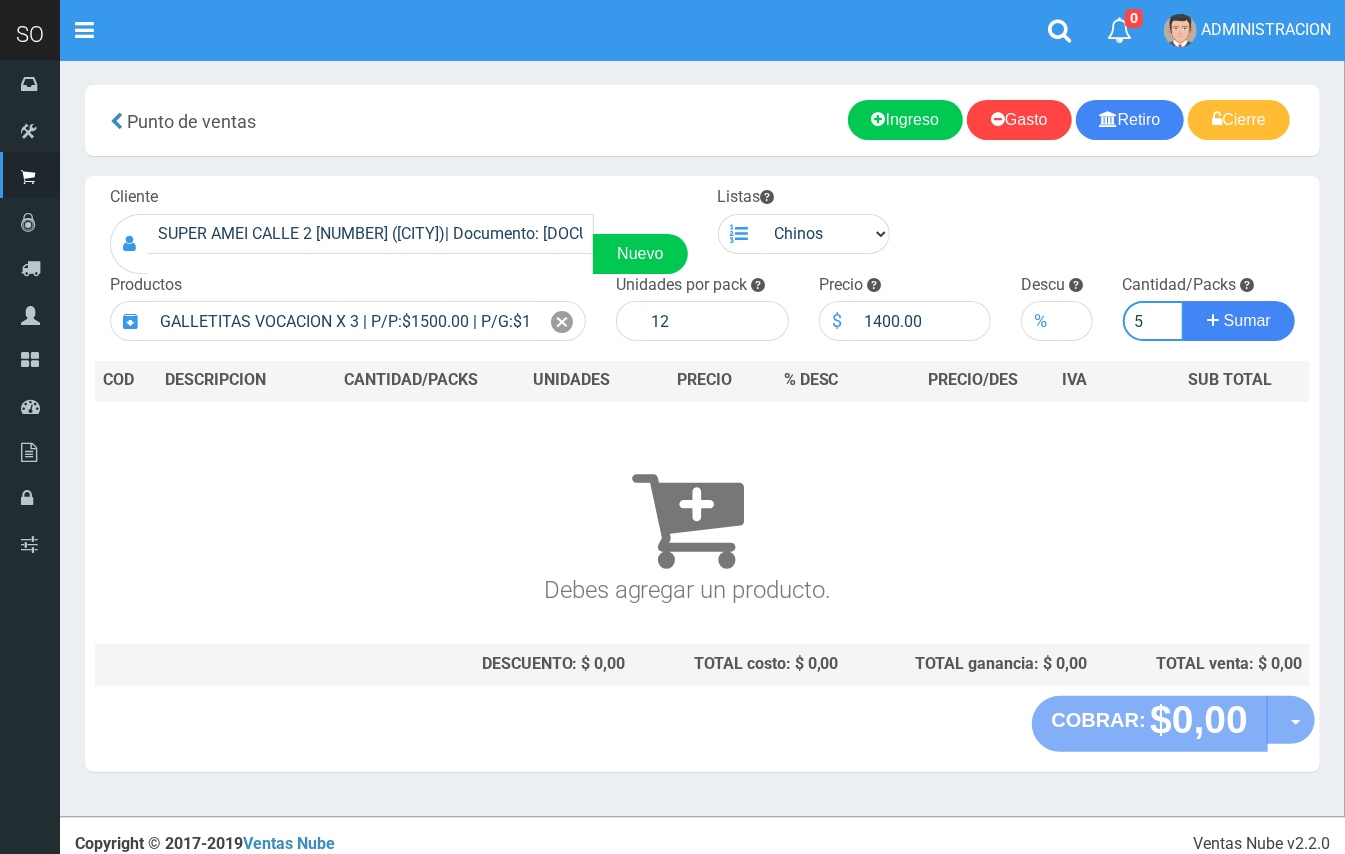 click on "Sumar" at bounding box center (1239, 321) 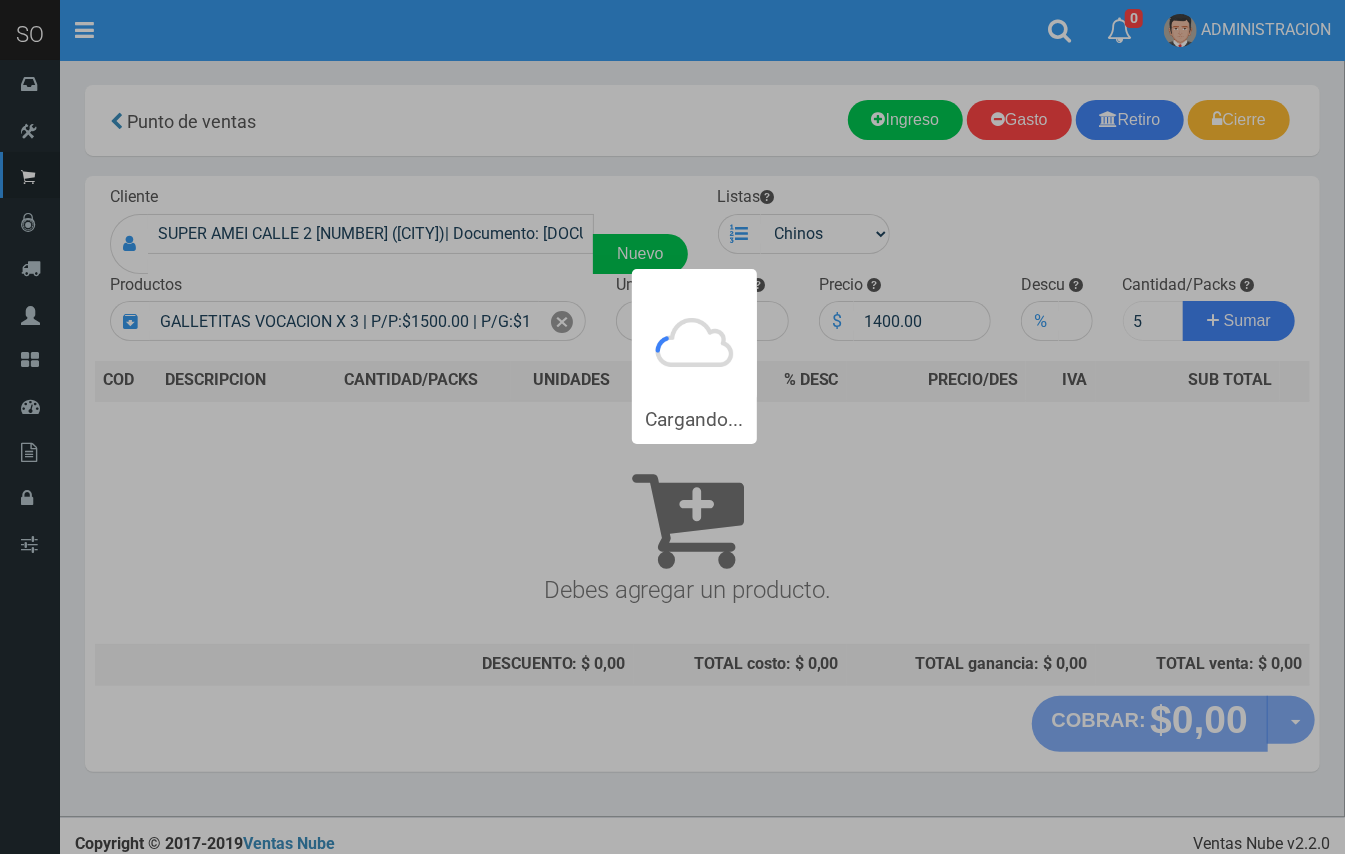 type 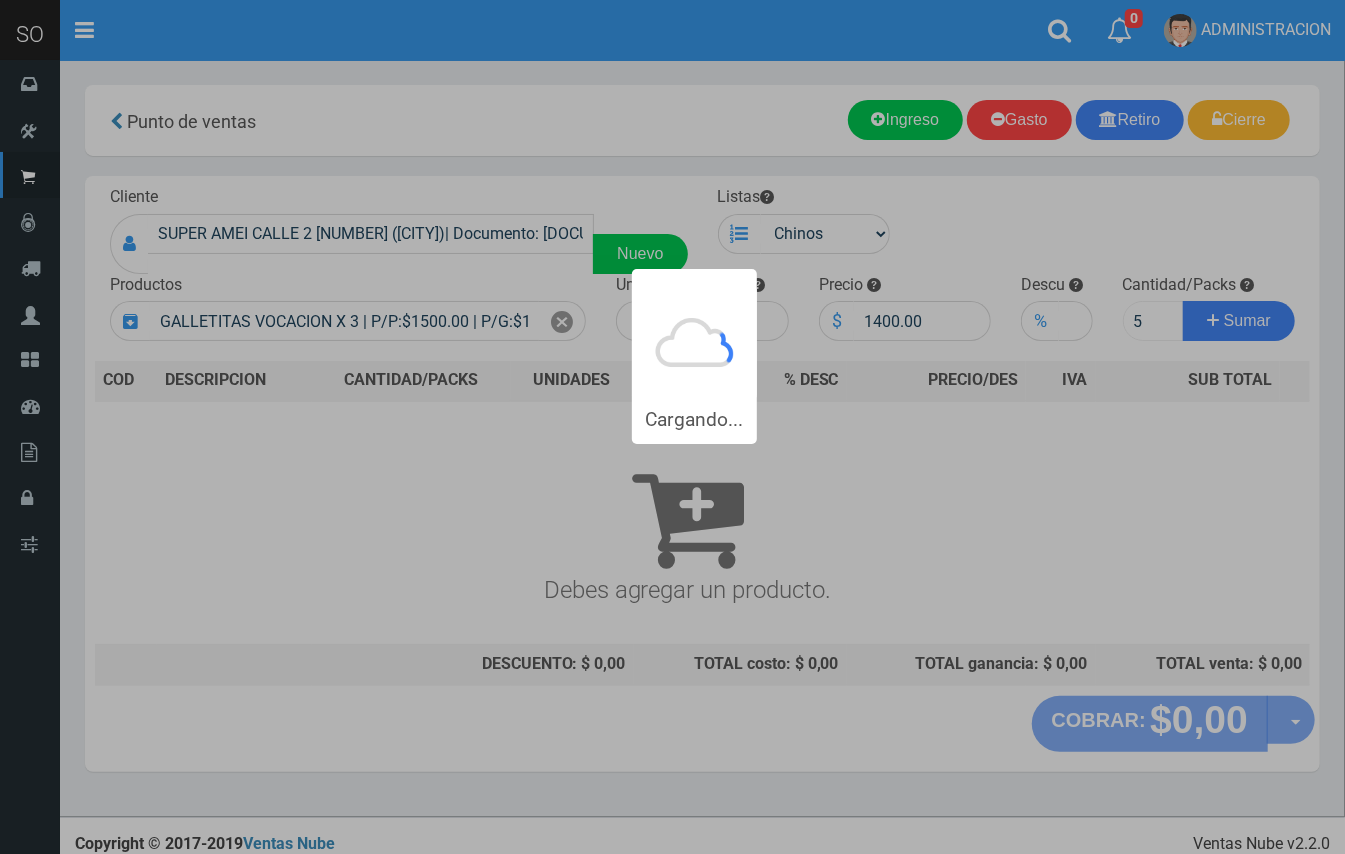 type 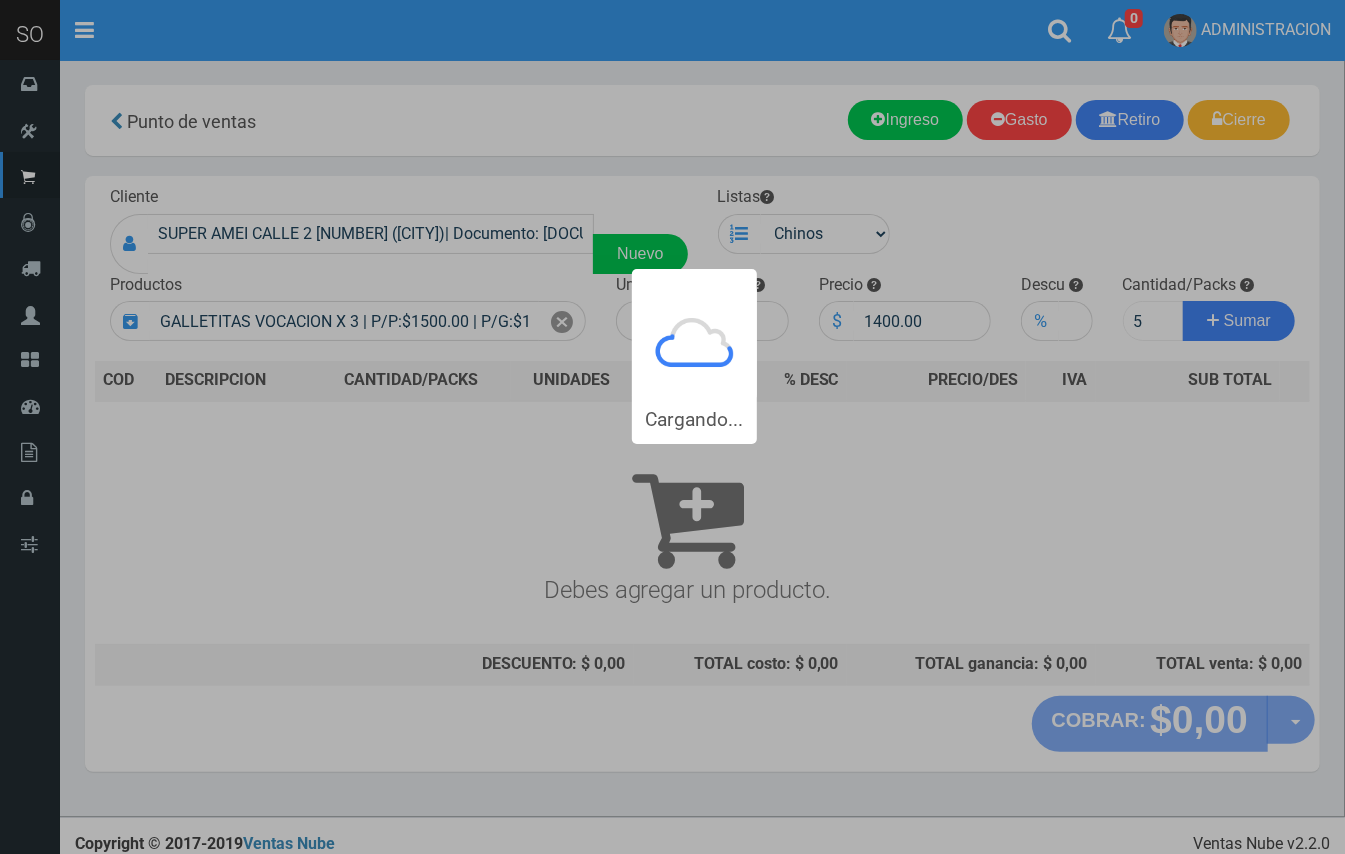 type 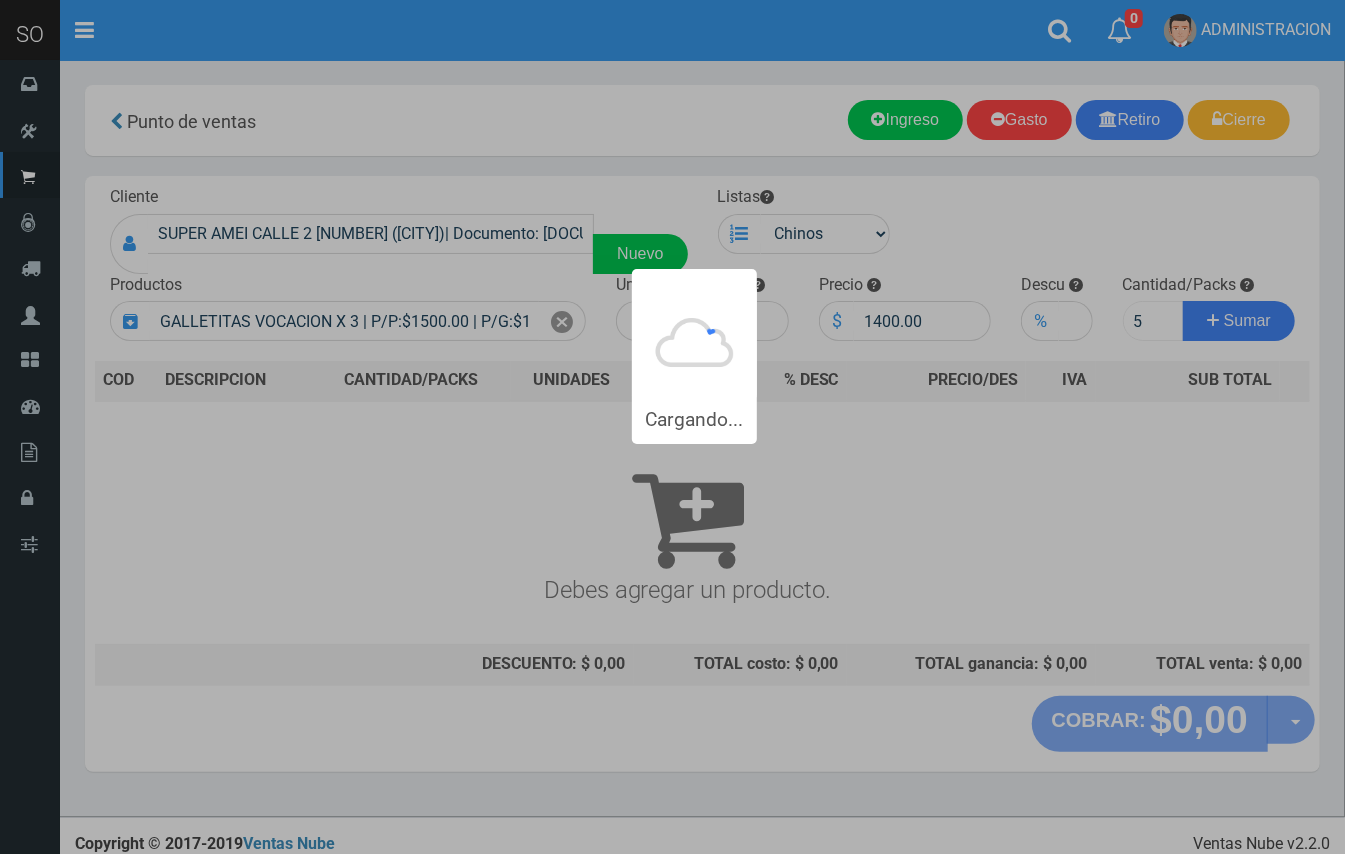 type 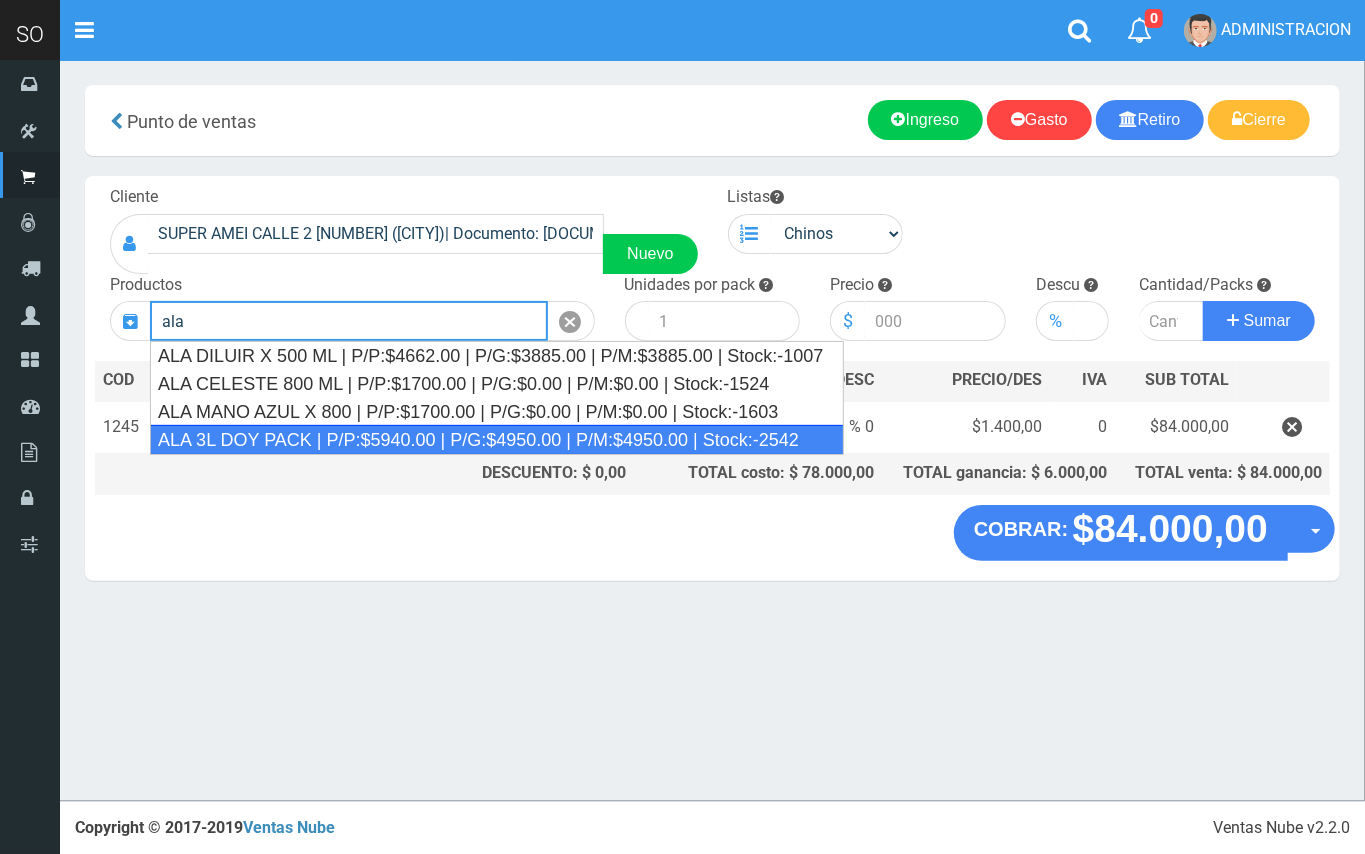 click on "ALA 3L DOY PACK | P/P:$5940.00 | P/G:$4950.00 | P/M:$4950.00 | Stock:-2542" at bounding box center (497, 440) 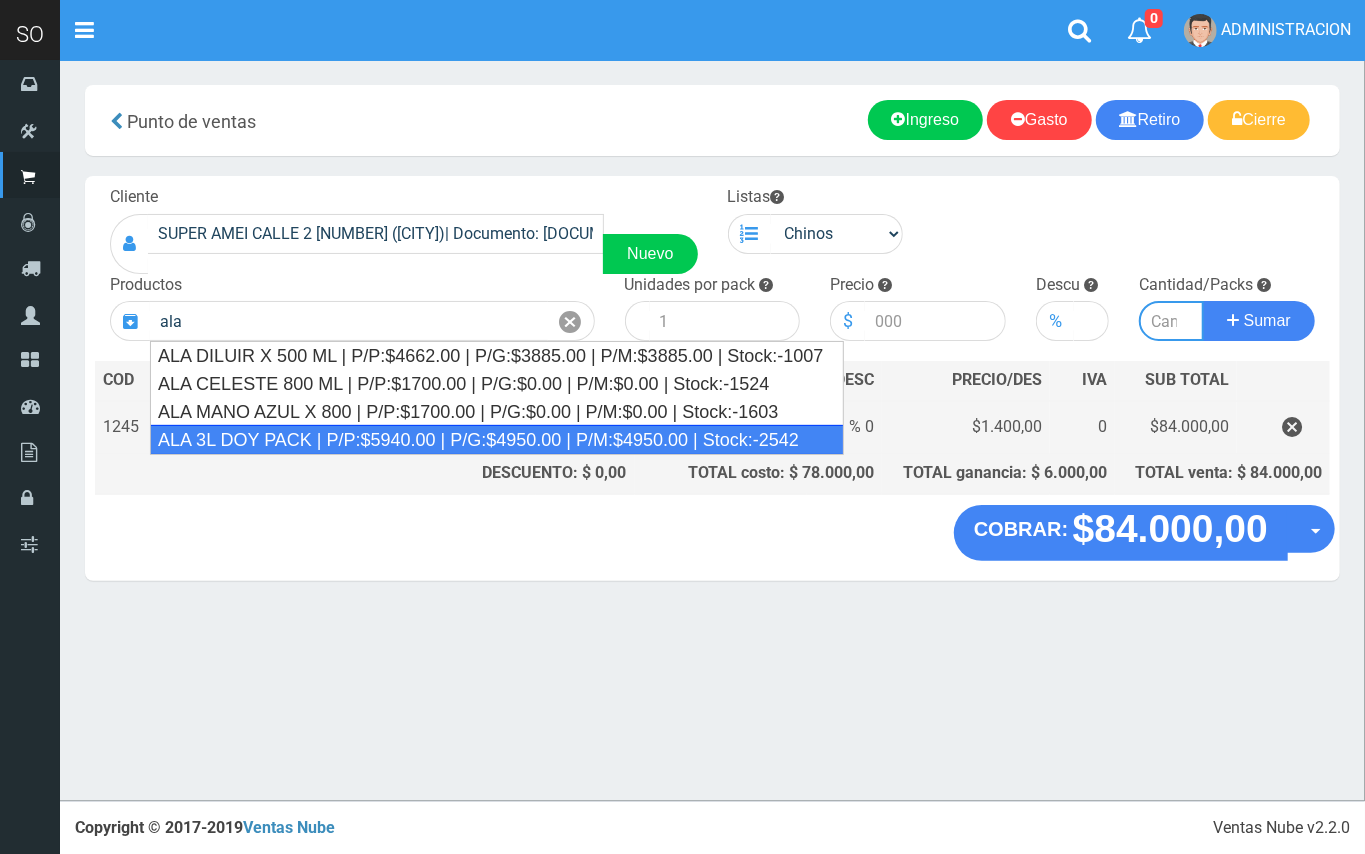 type on "ALA 3L DOY PACK | P/P:$5940.00 | P/G:$4950.00 | P/M:$4950.00 | Stock:-2542" 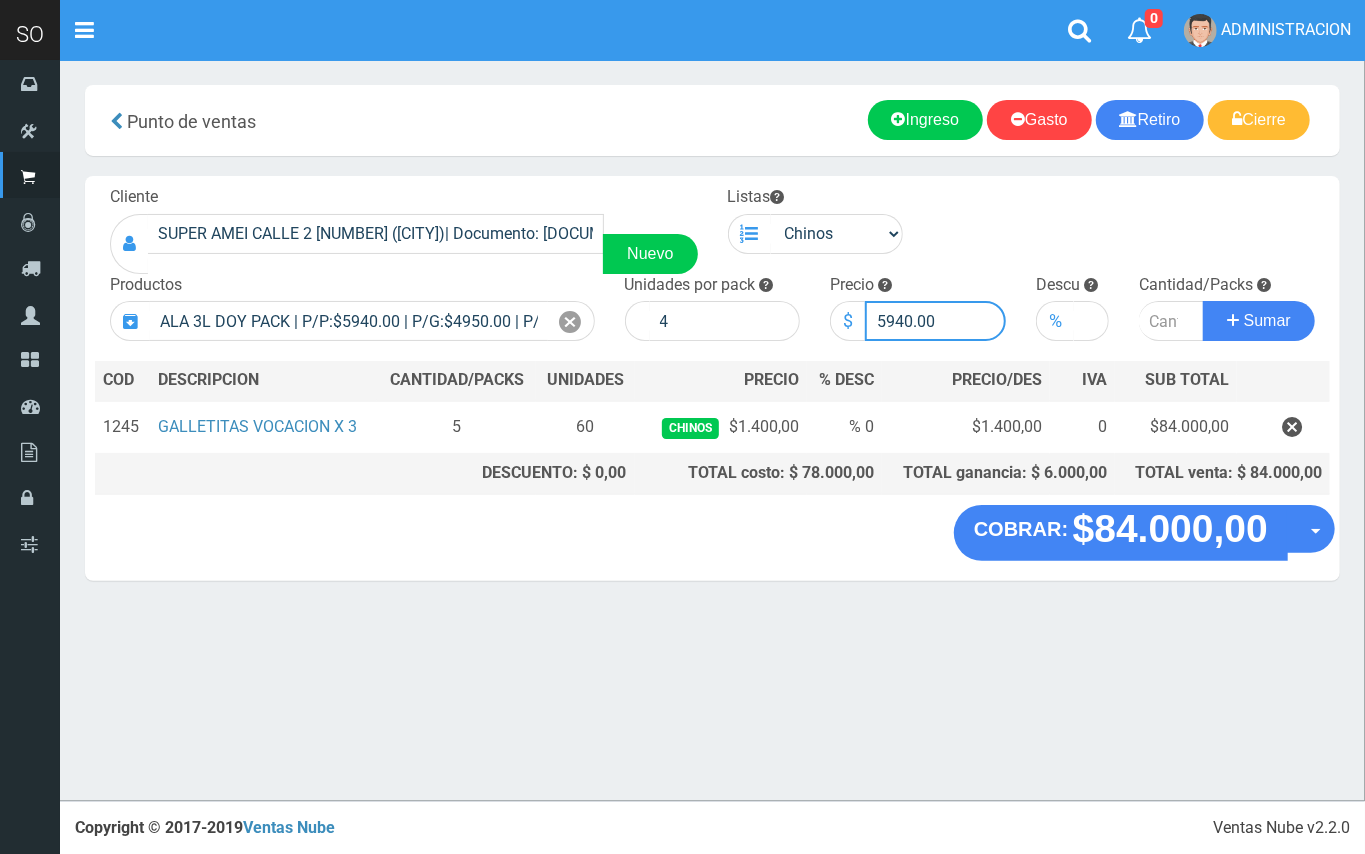 drag, startPoint x: 910, startPoint y: 318, endPoint x: 885, endPoint y: 314, distance: 25.317978 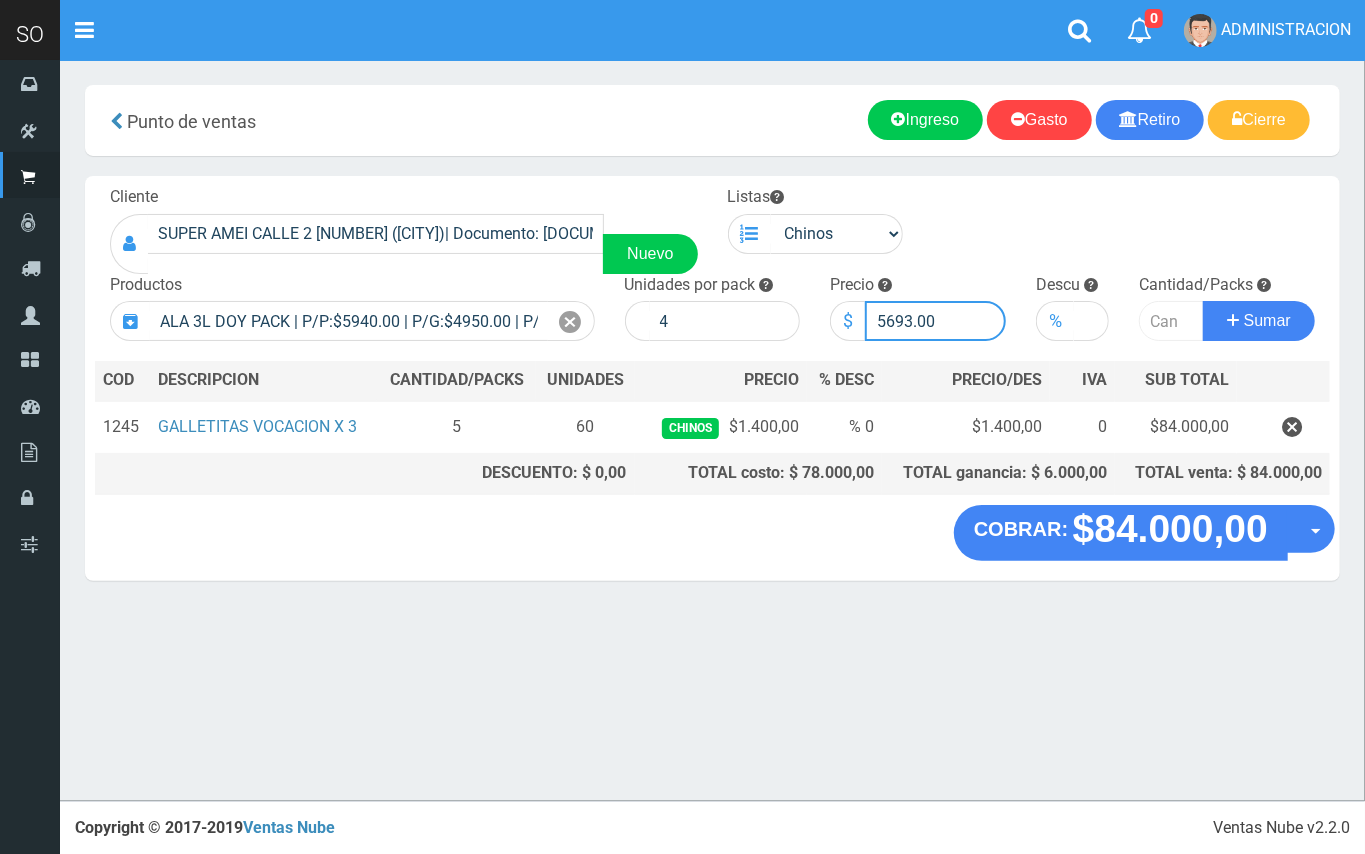 type on "5693.00" 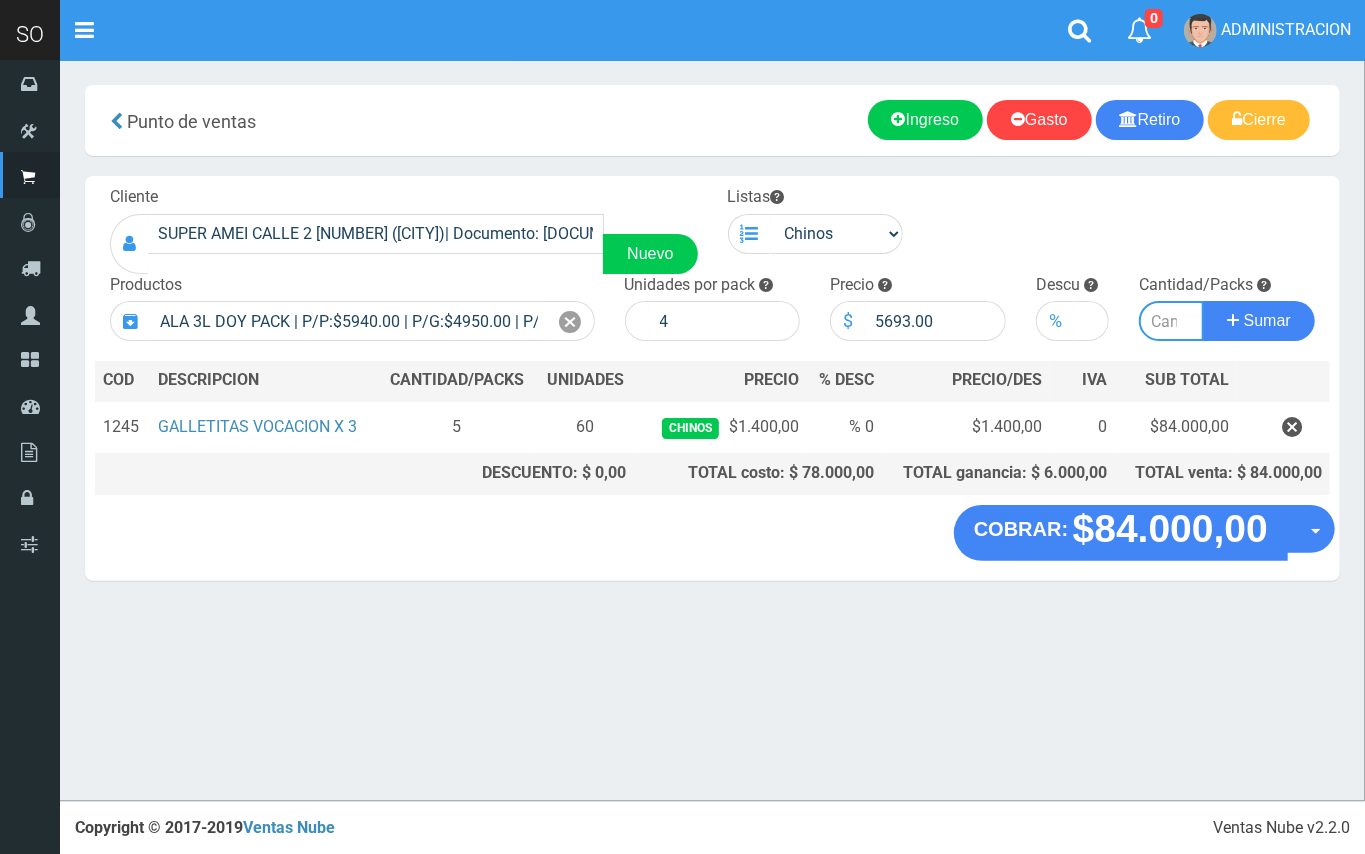 click at bounding box center (1171, 321) 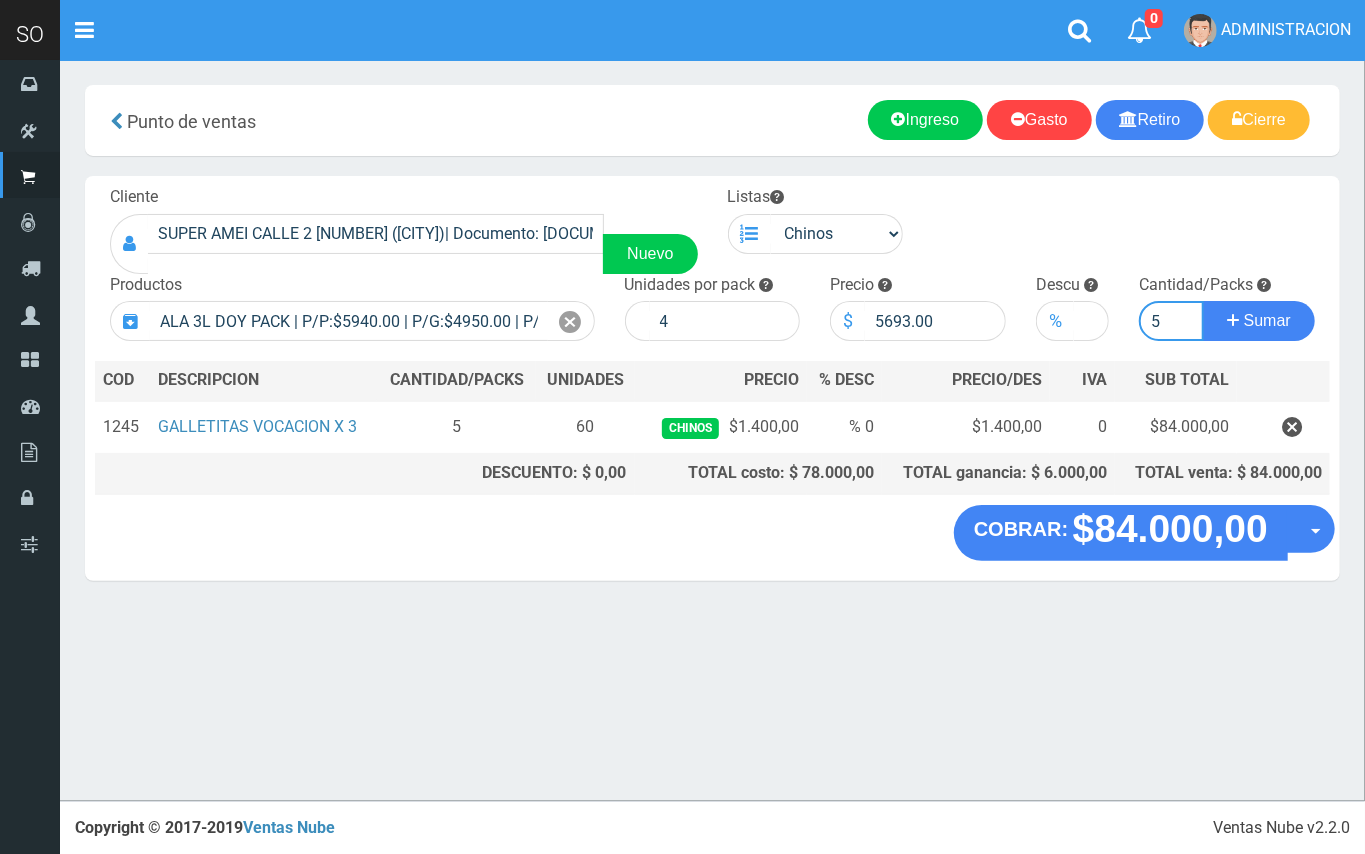 type on "5" 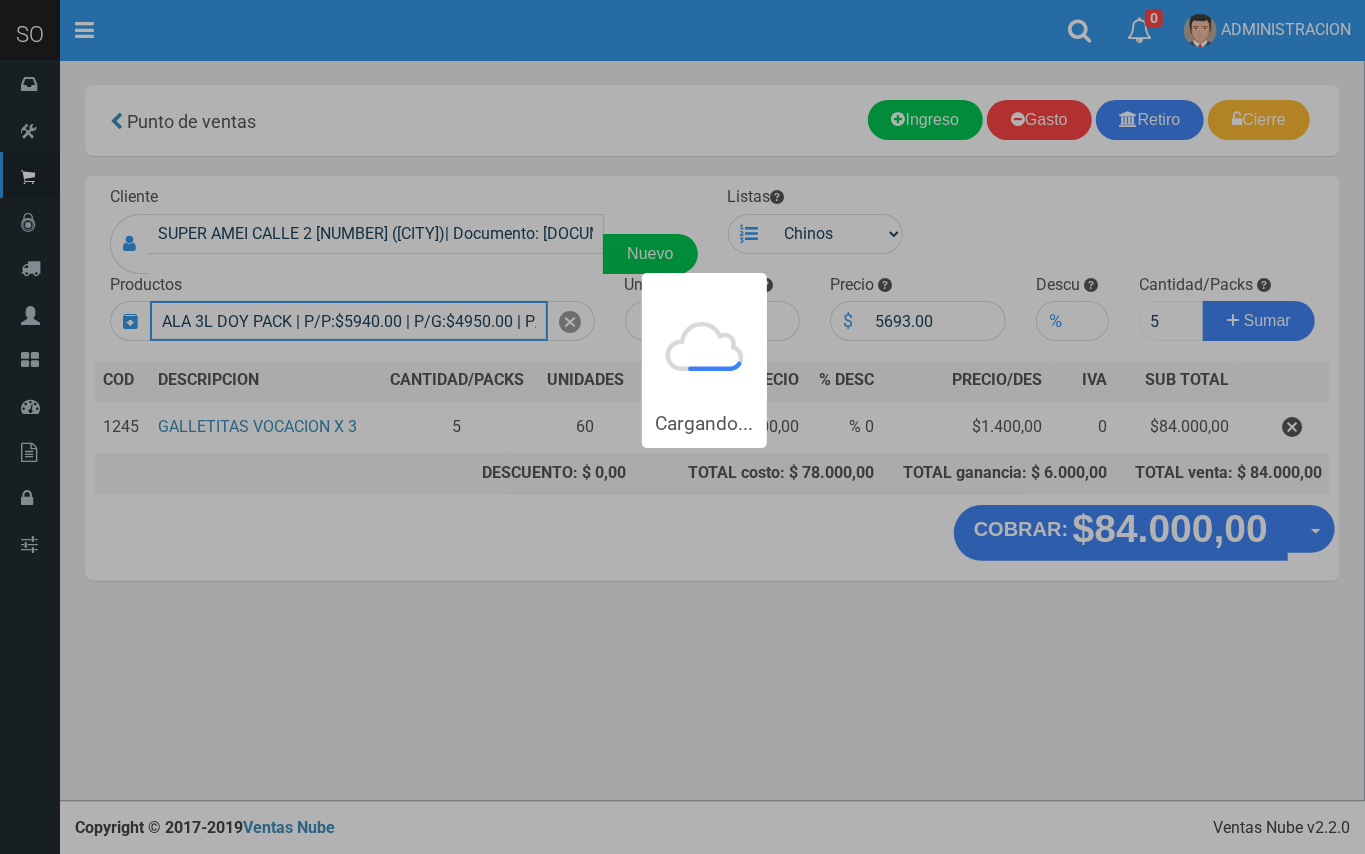 type 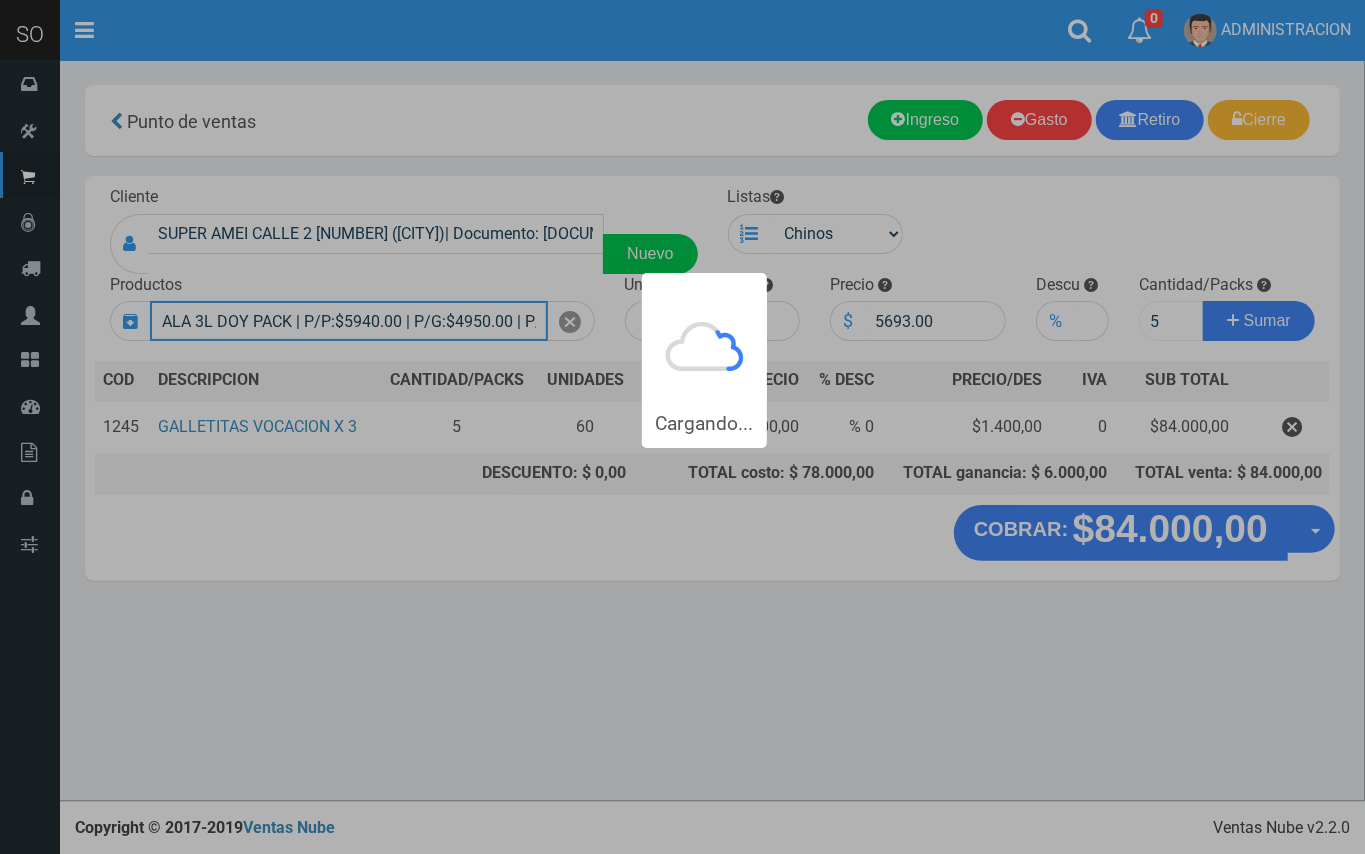 type 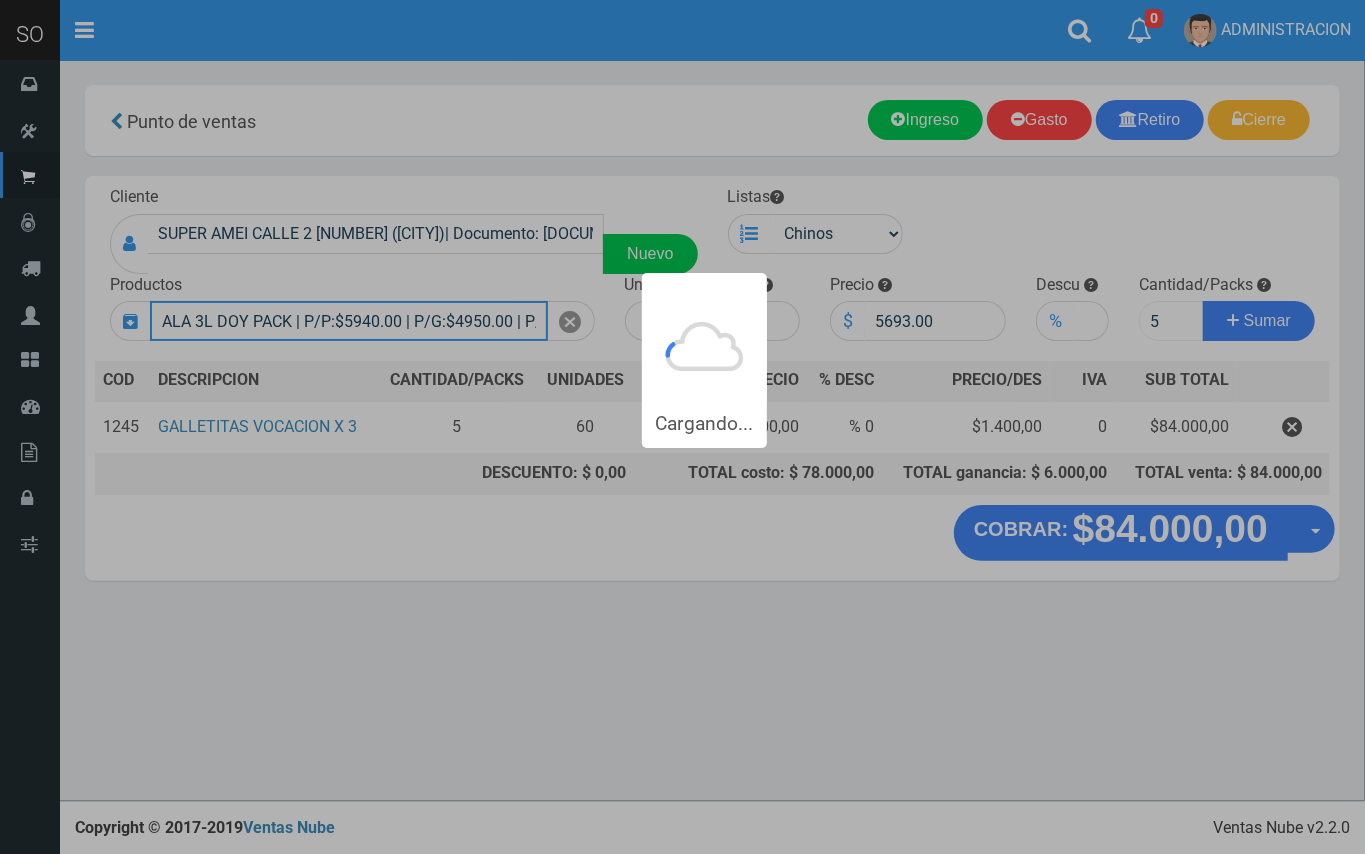 type 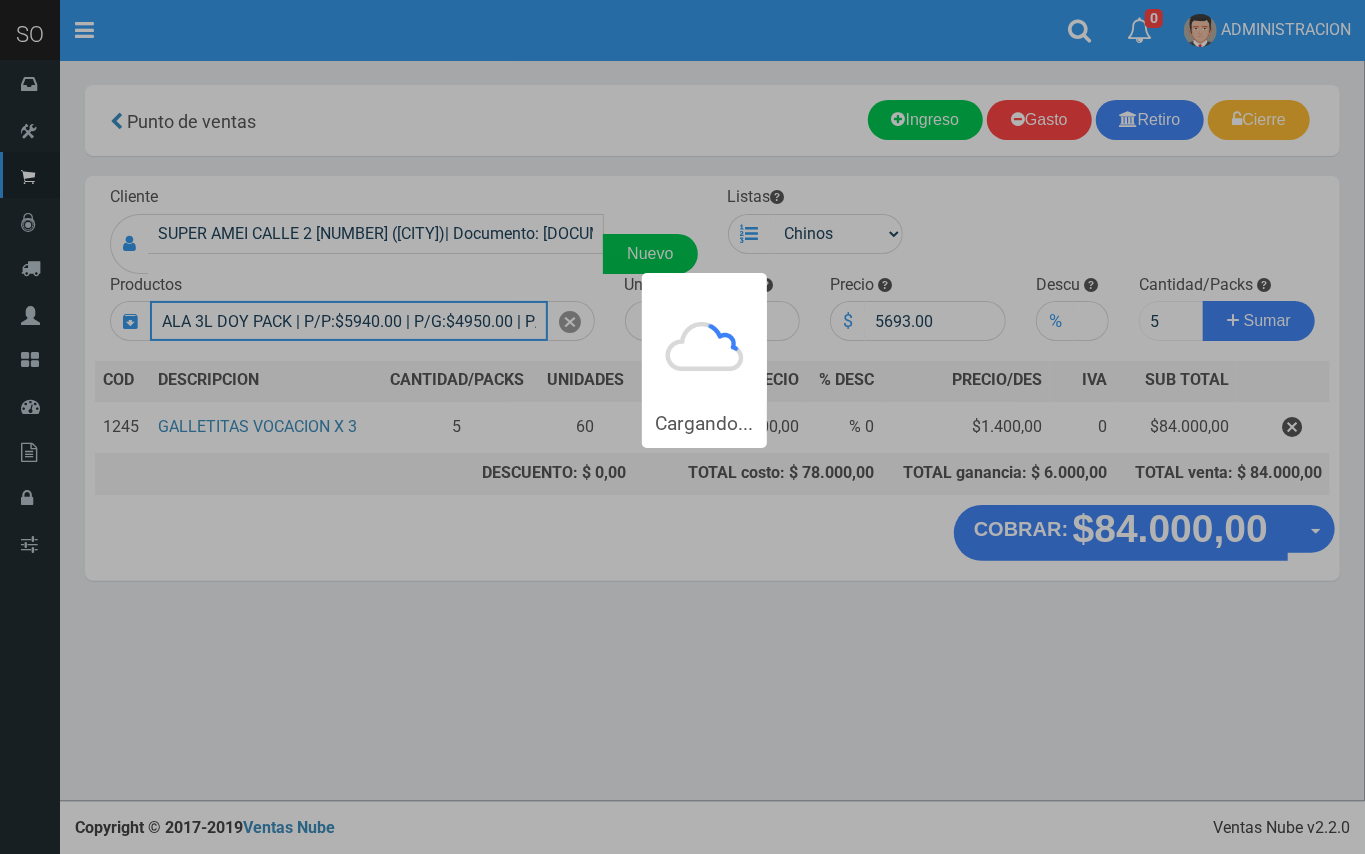 type 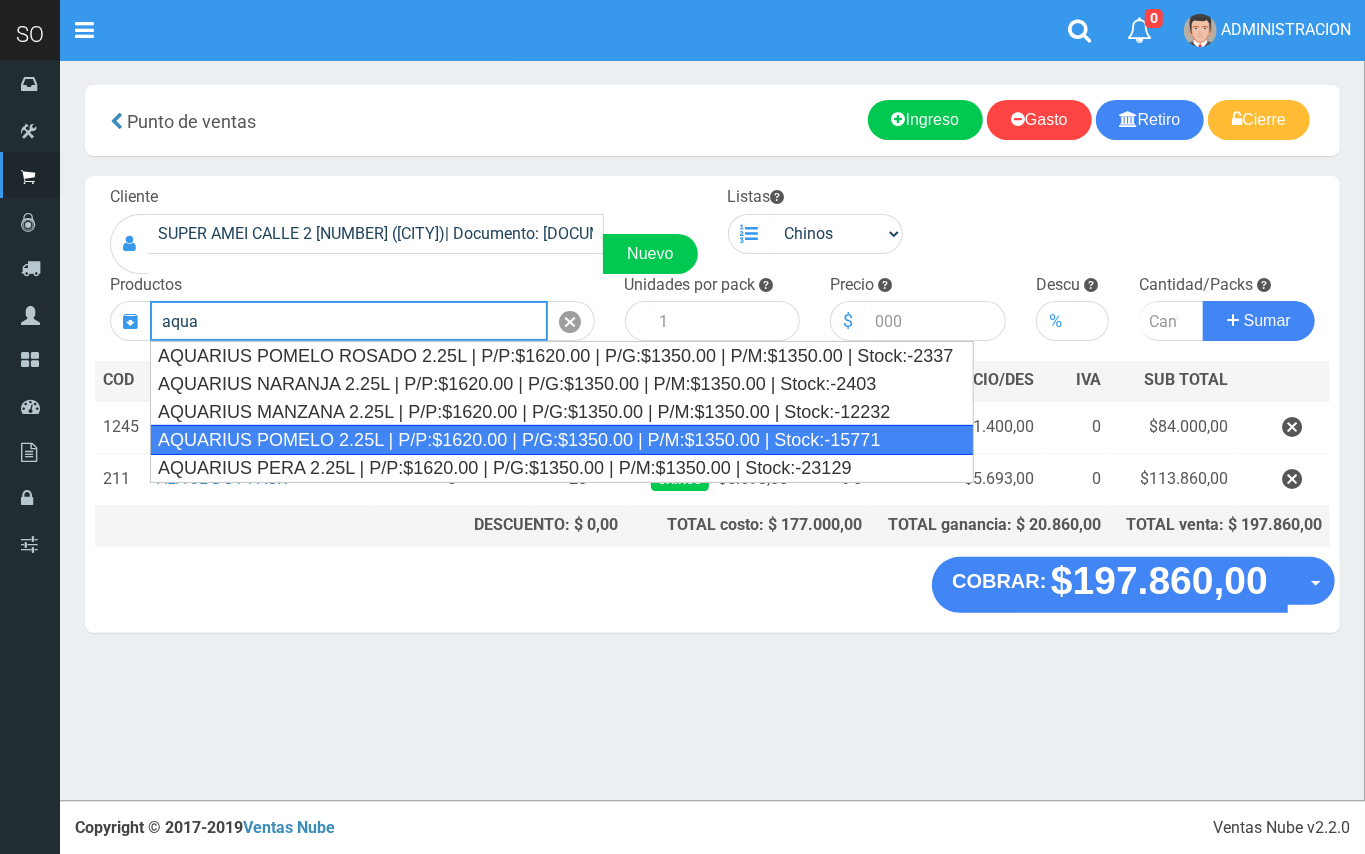 click on "AQUARIUS POMELO 2.25L | P/P:$1620.00 | P/G:$1350.00 | P/M:$1350.00 | Stock:-15771" at bounding box center (562, 440) 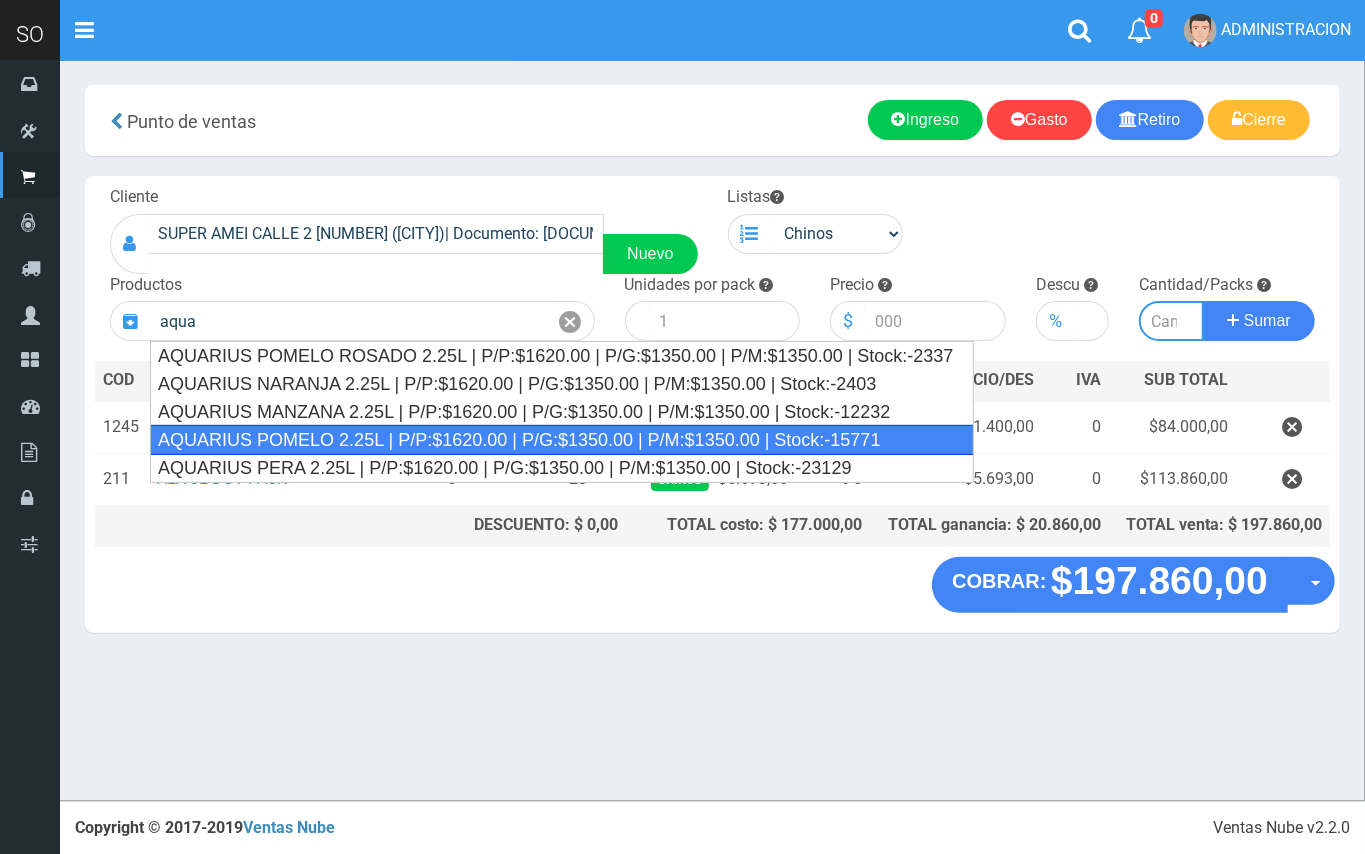 type on "AQUARIUS POMELO 2.25L | P/P:$1620.00 | P/G:$1350.00 | P/M:$1350.00 | Stock:-15771" 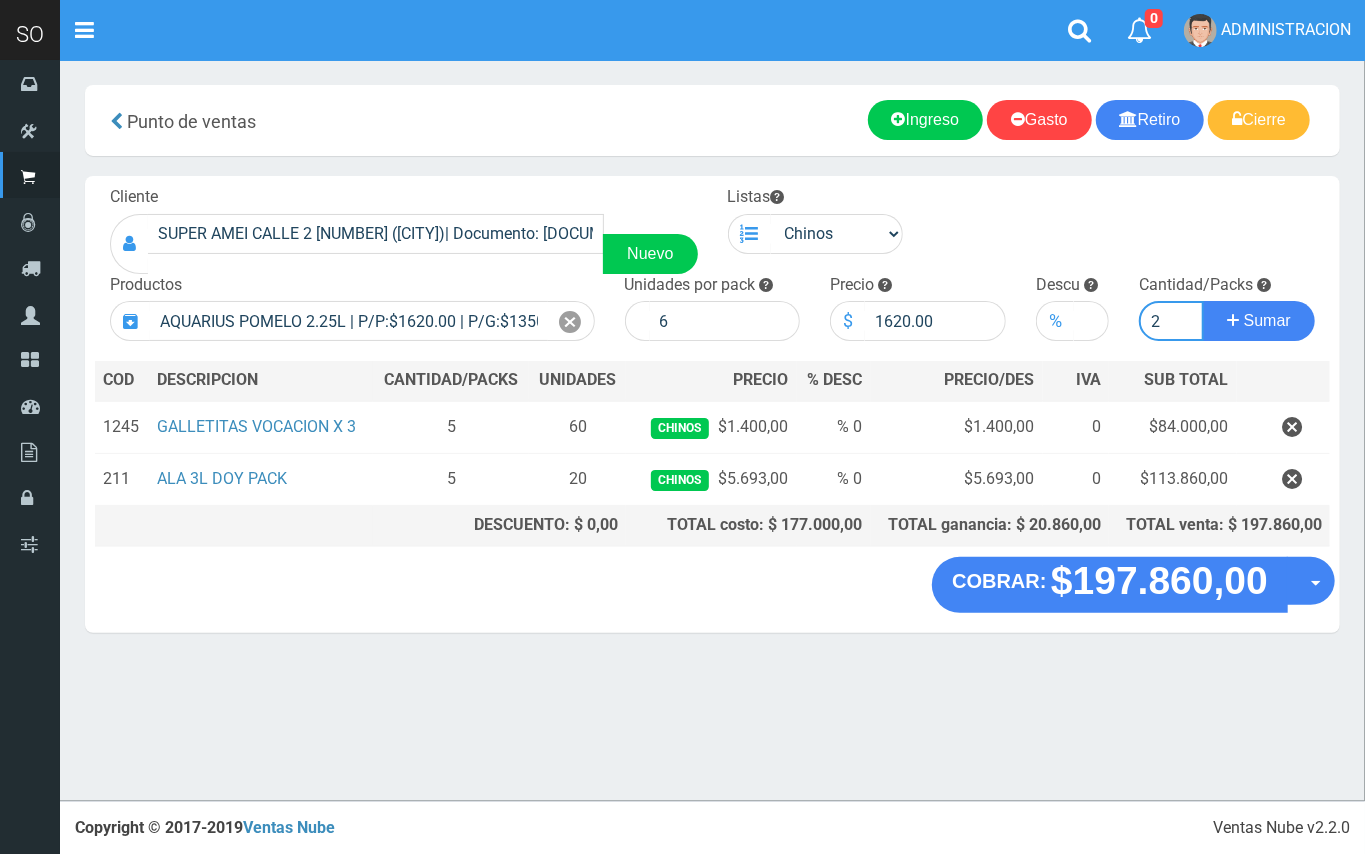type on "2" 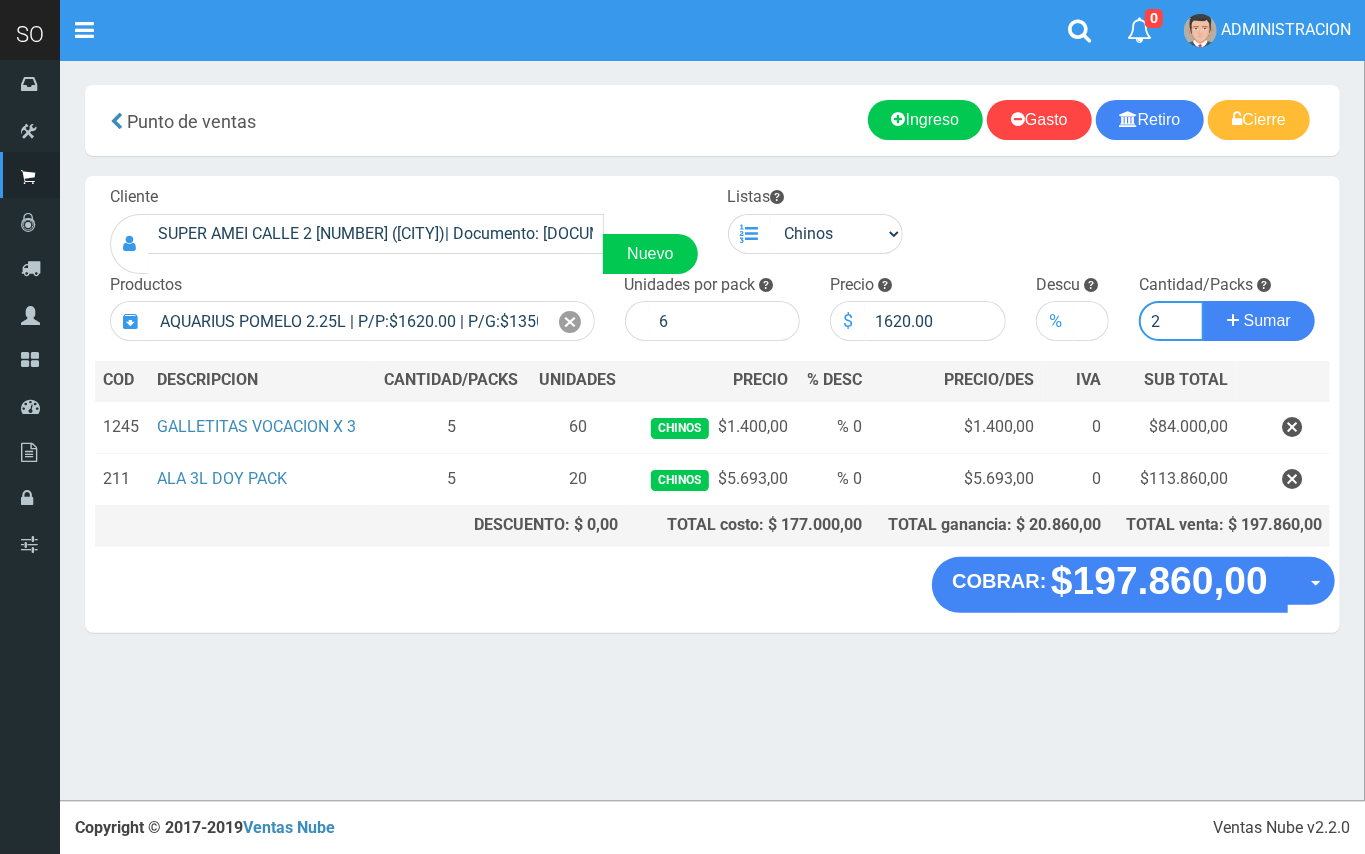 click on "Sumar" at bounding box center (1259, 321) 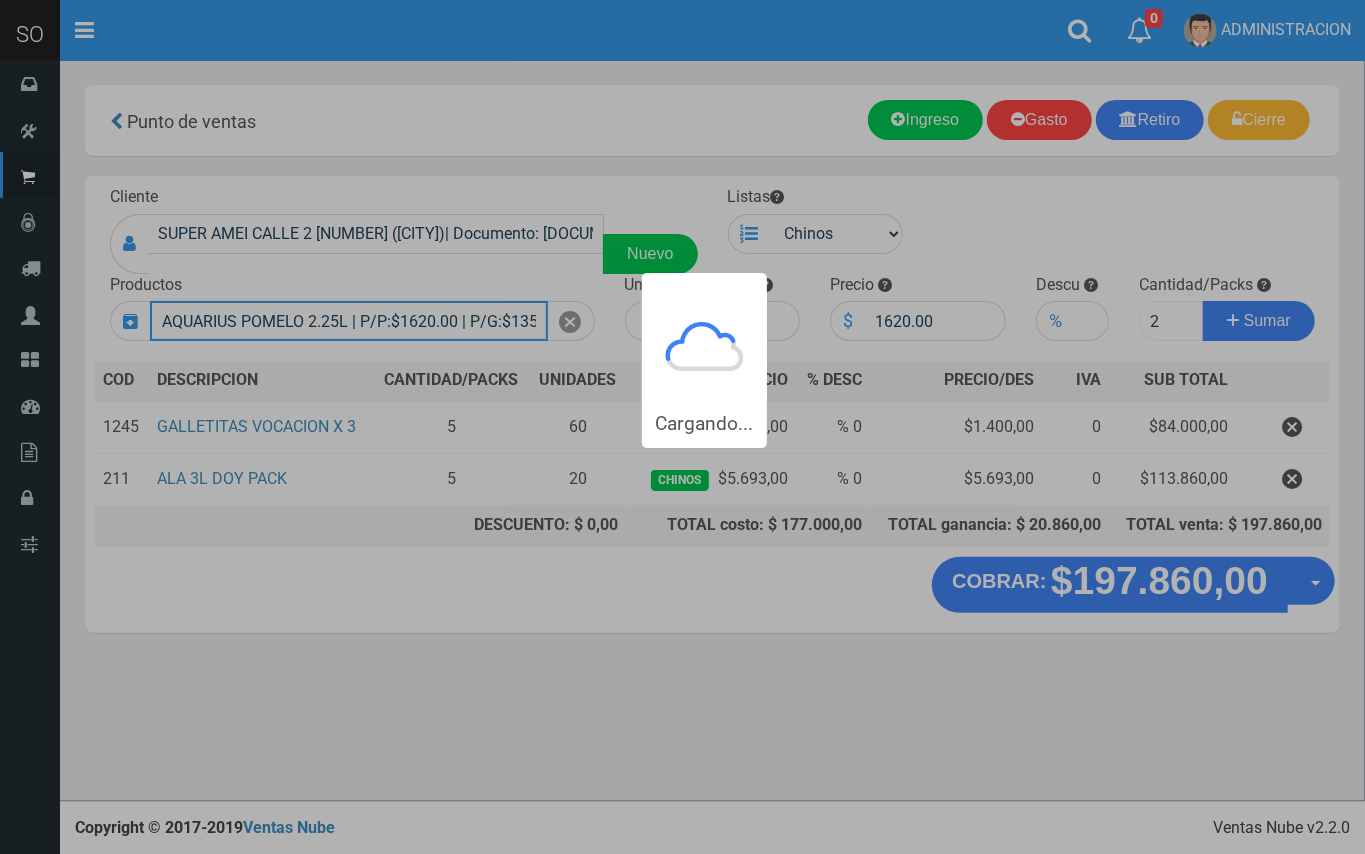 type 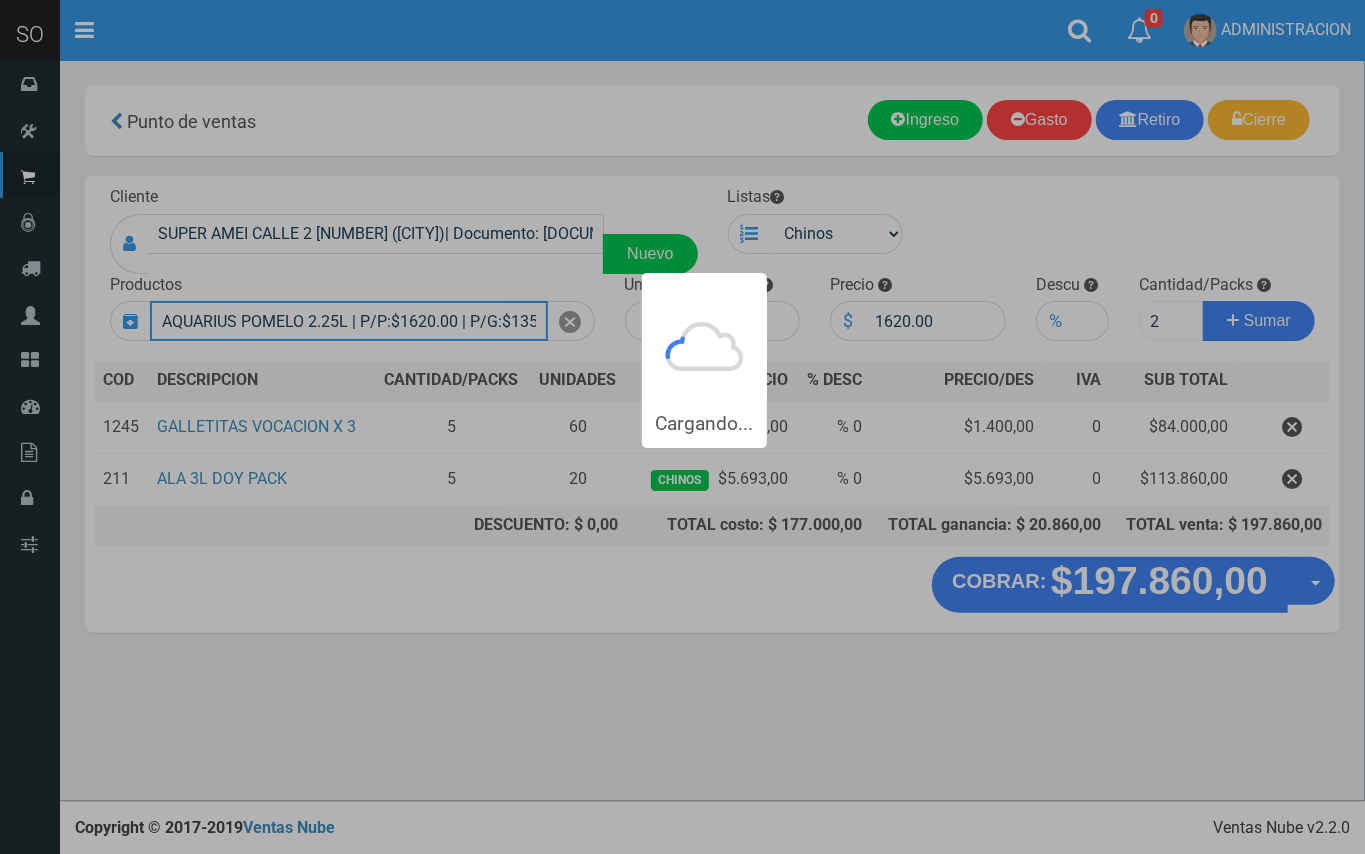 type 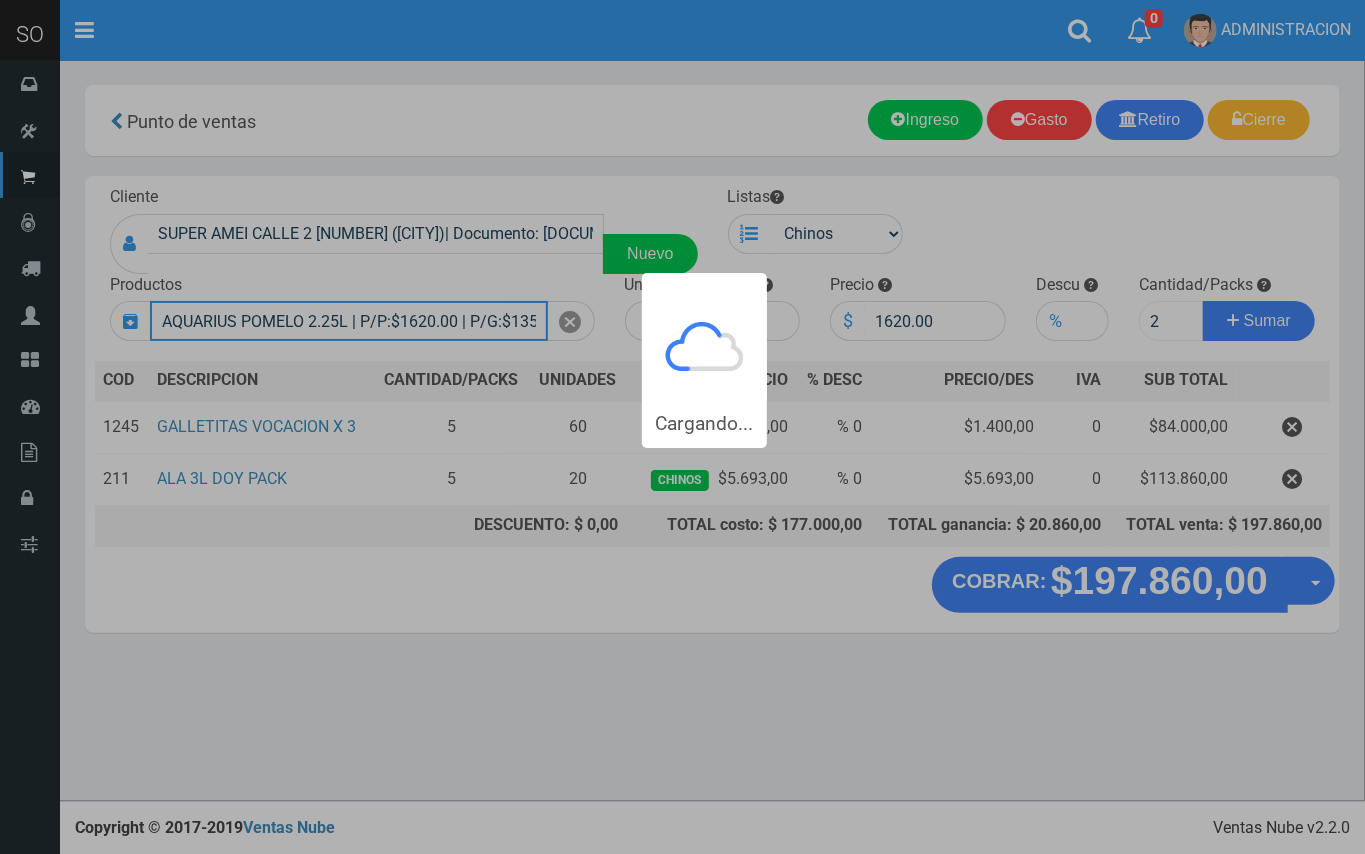 type 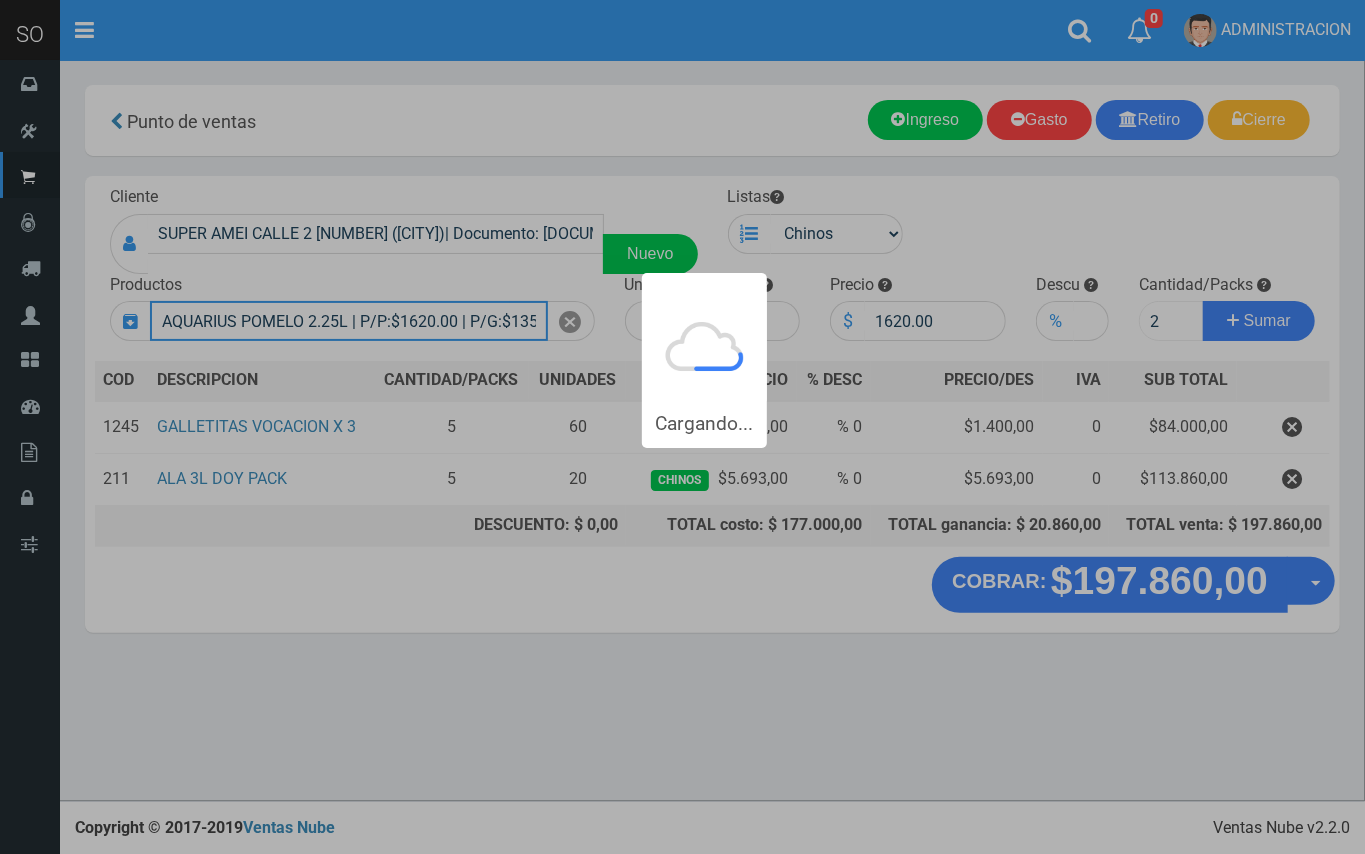 type 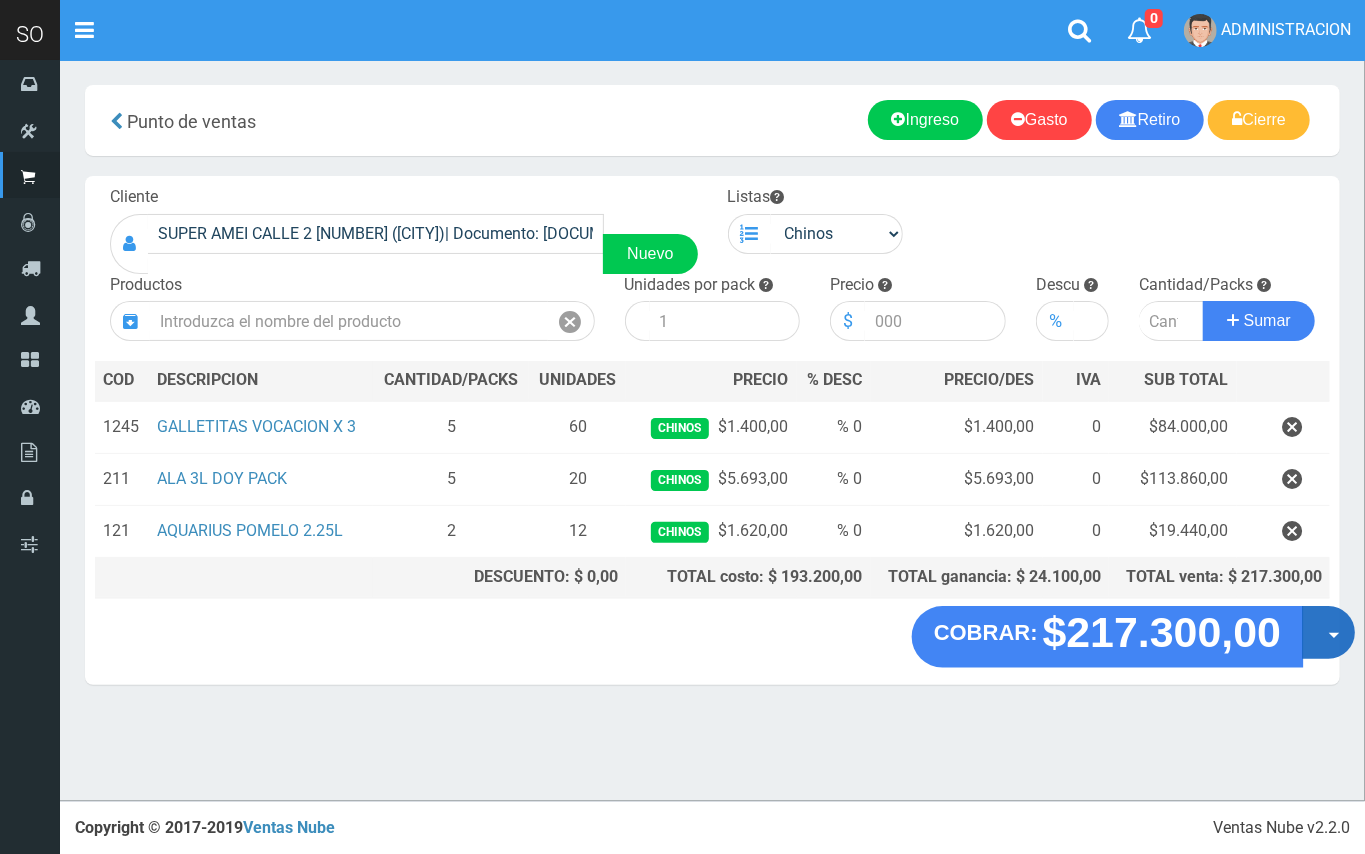drag, startPoint x: 1344, startPoint y: 630, endPoint x: 1332, endPoint y: 665, distance: 37 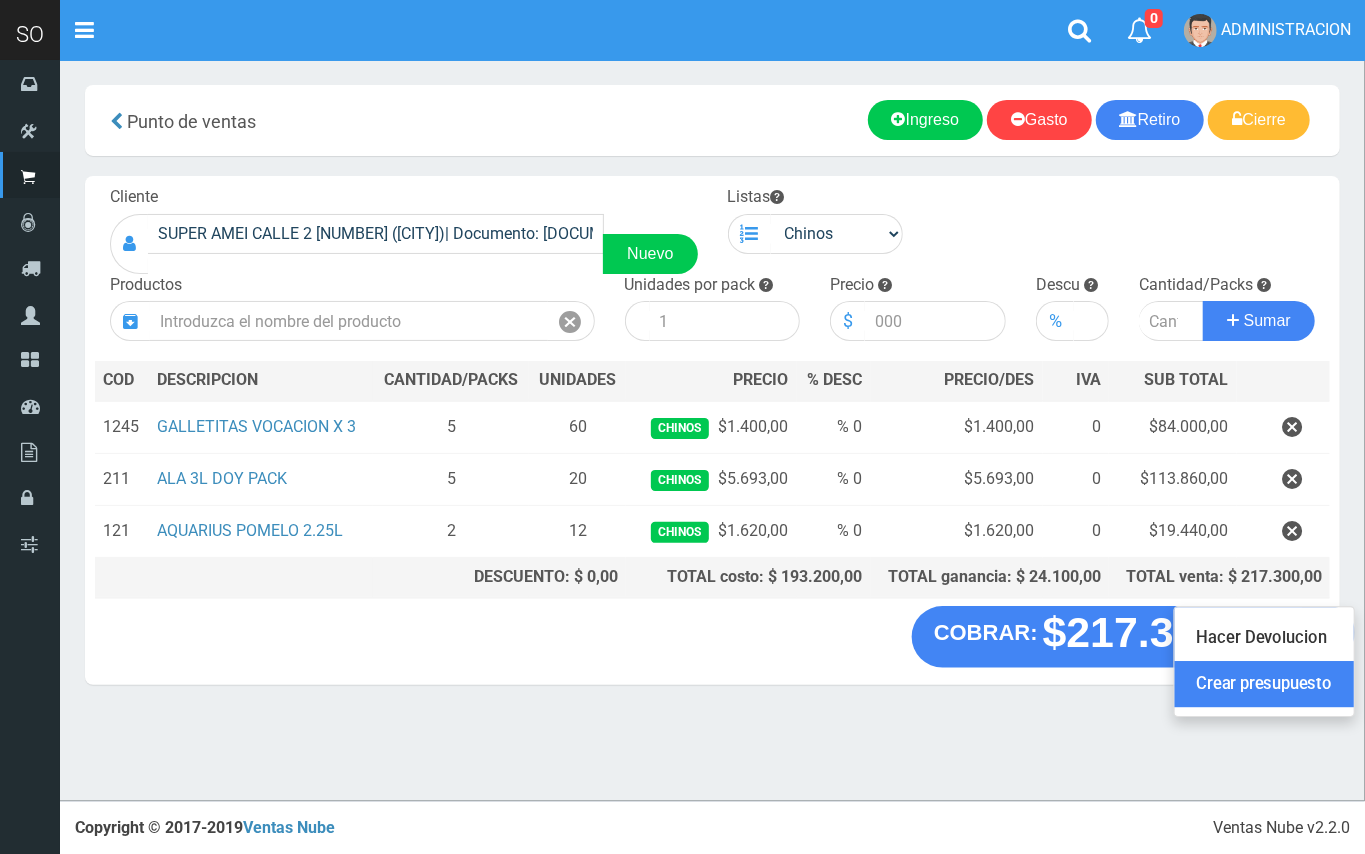 click on "Crear presupuesto" at bounding box center (1264, 685) 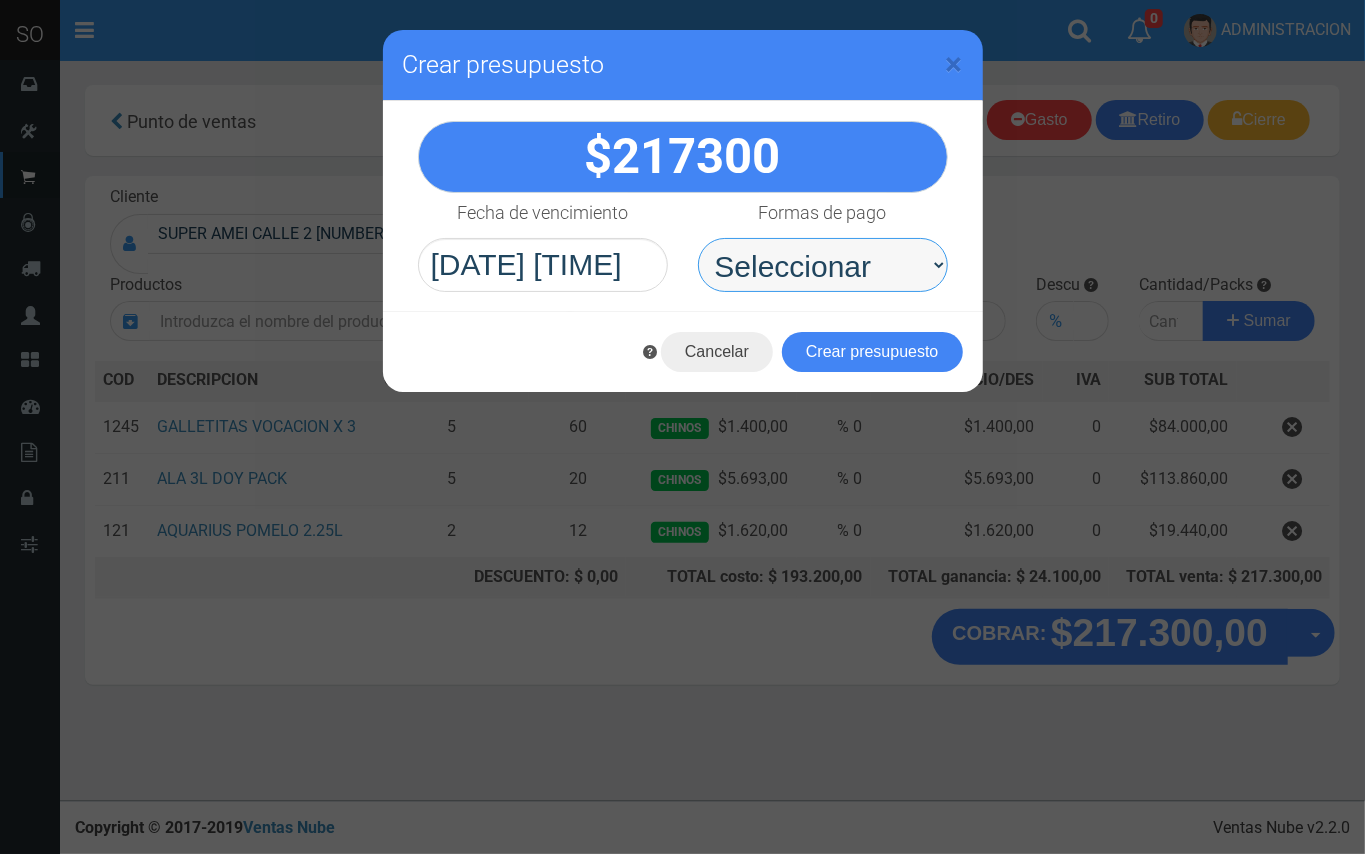 drag, startPoint x: 800, startPoint y: 253, endPoint x: 804, endPoint y: 289, distance: 36.221542 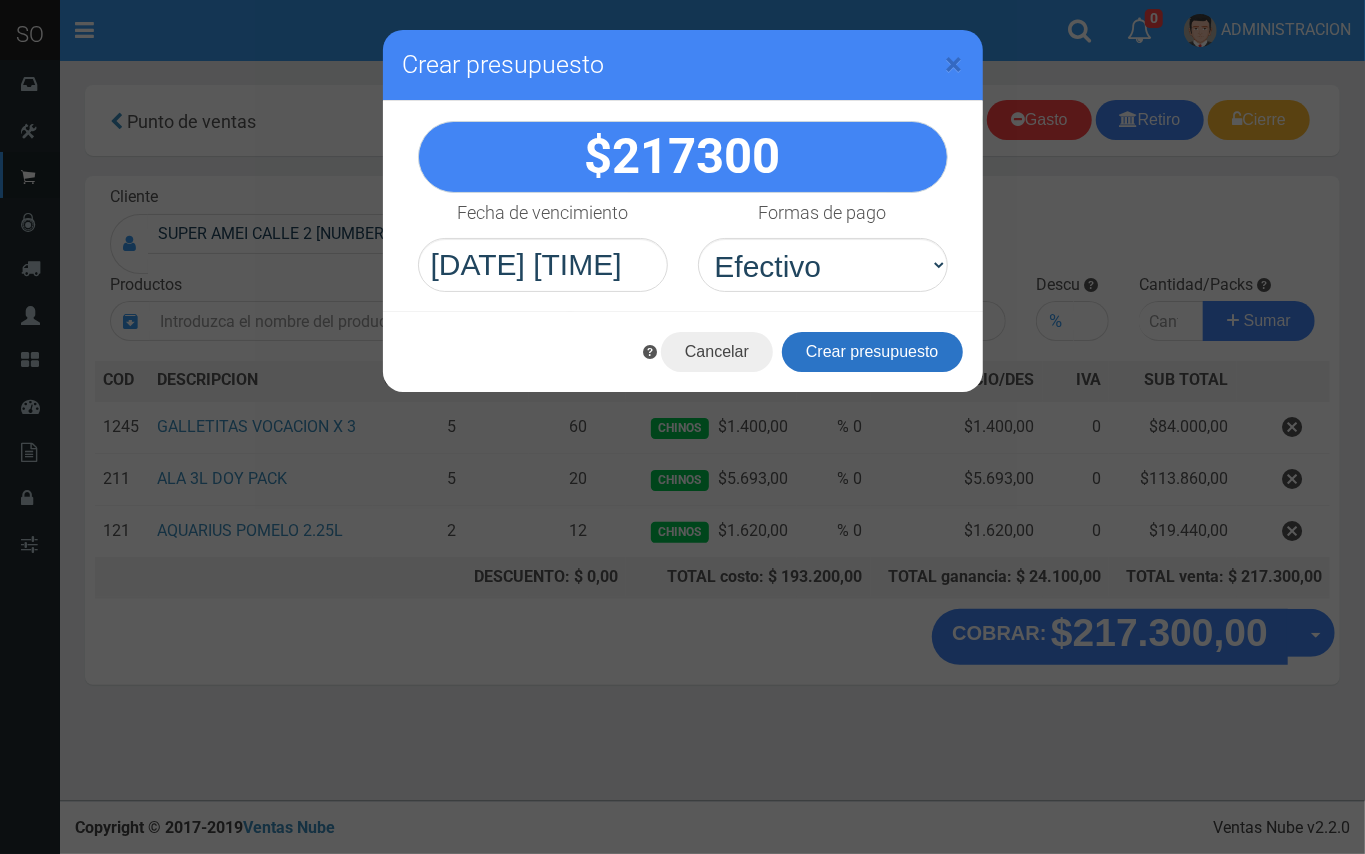 click on "Crear presupuesto" at bounding box center (872, 352) 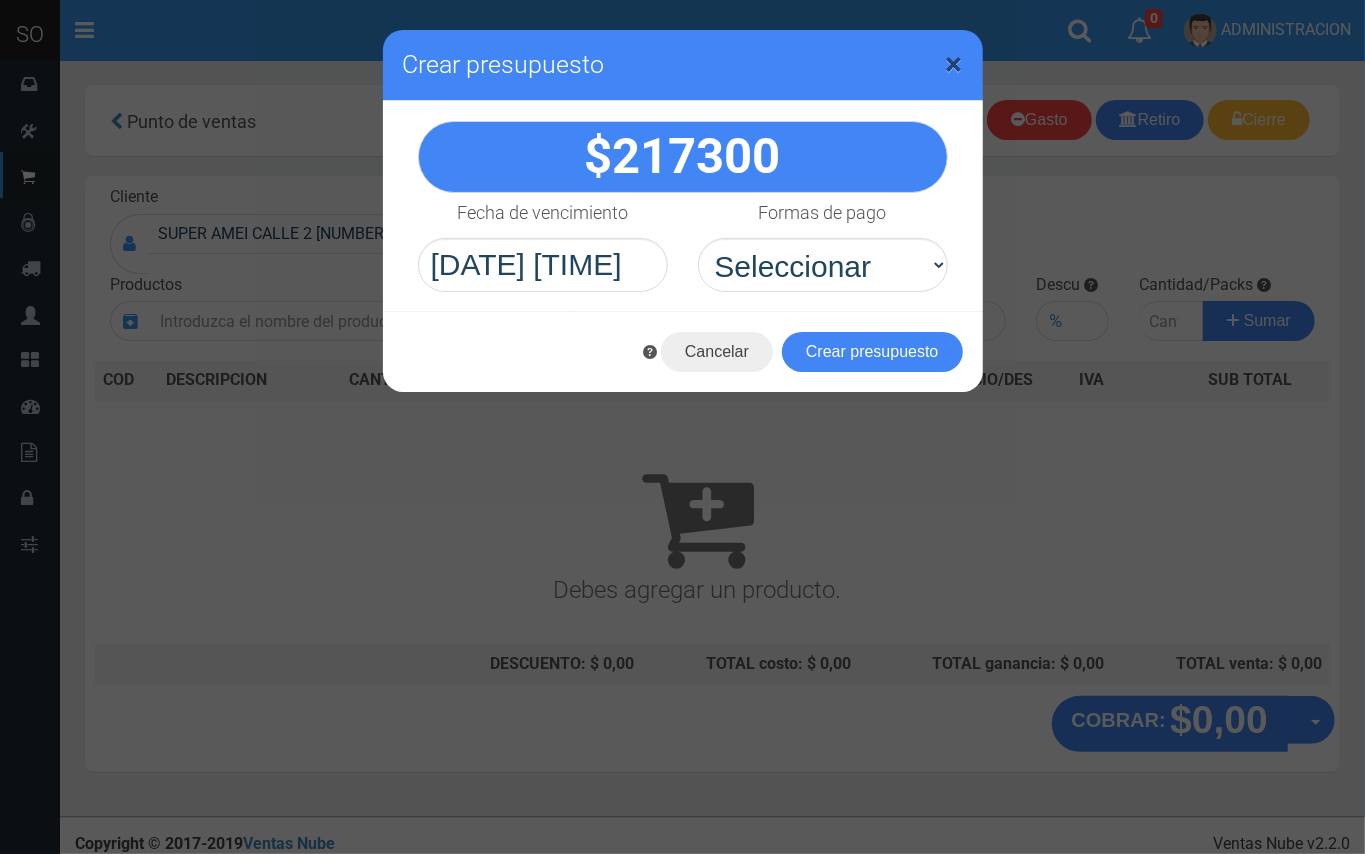 click on "×" at bounding box center (954, 64) 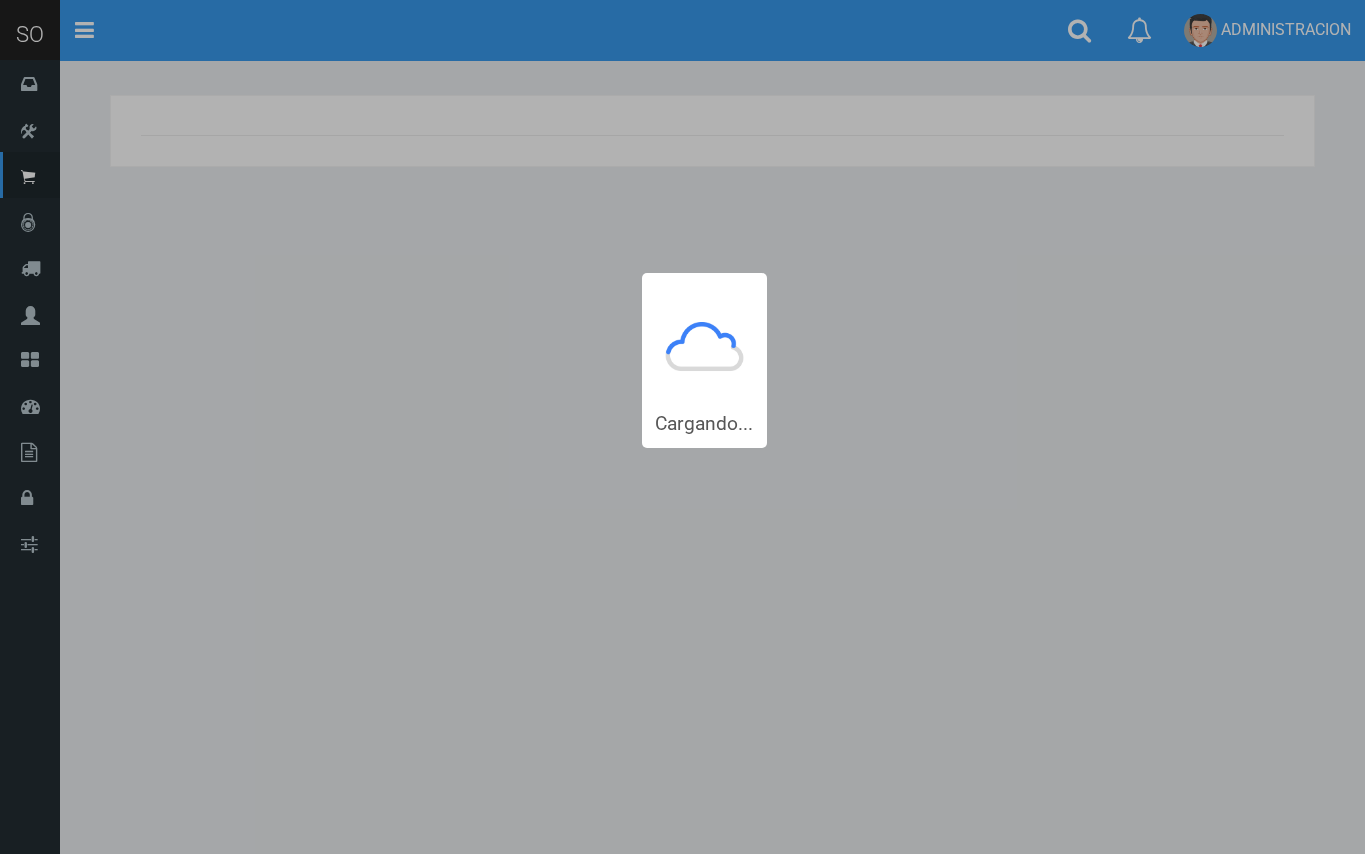 scroll, scrollTop: 0, scrollLeft: 0, axis: both 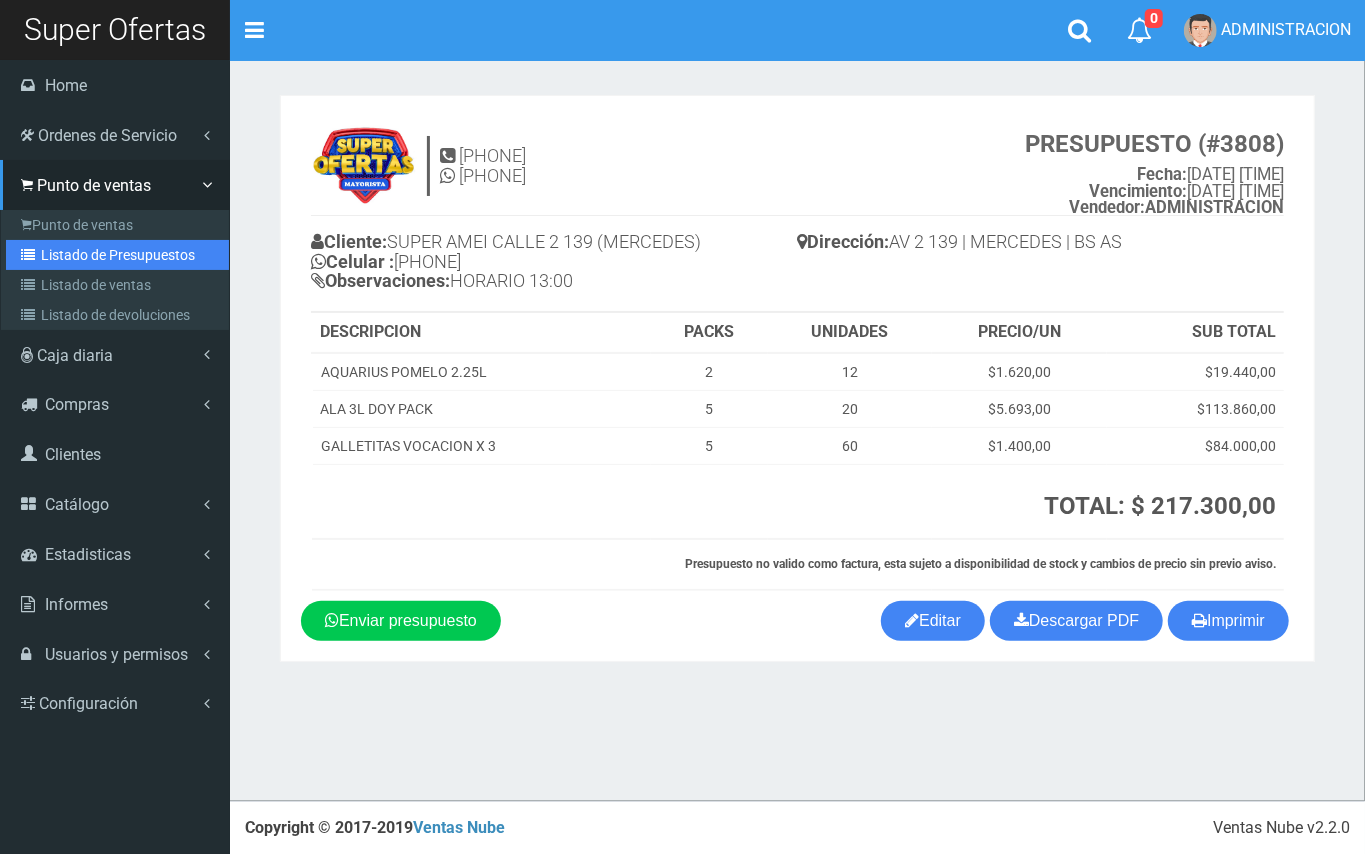 click on "Listado de Presupuestos" at bounding box center [117, 255] 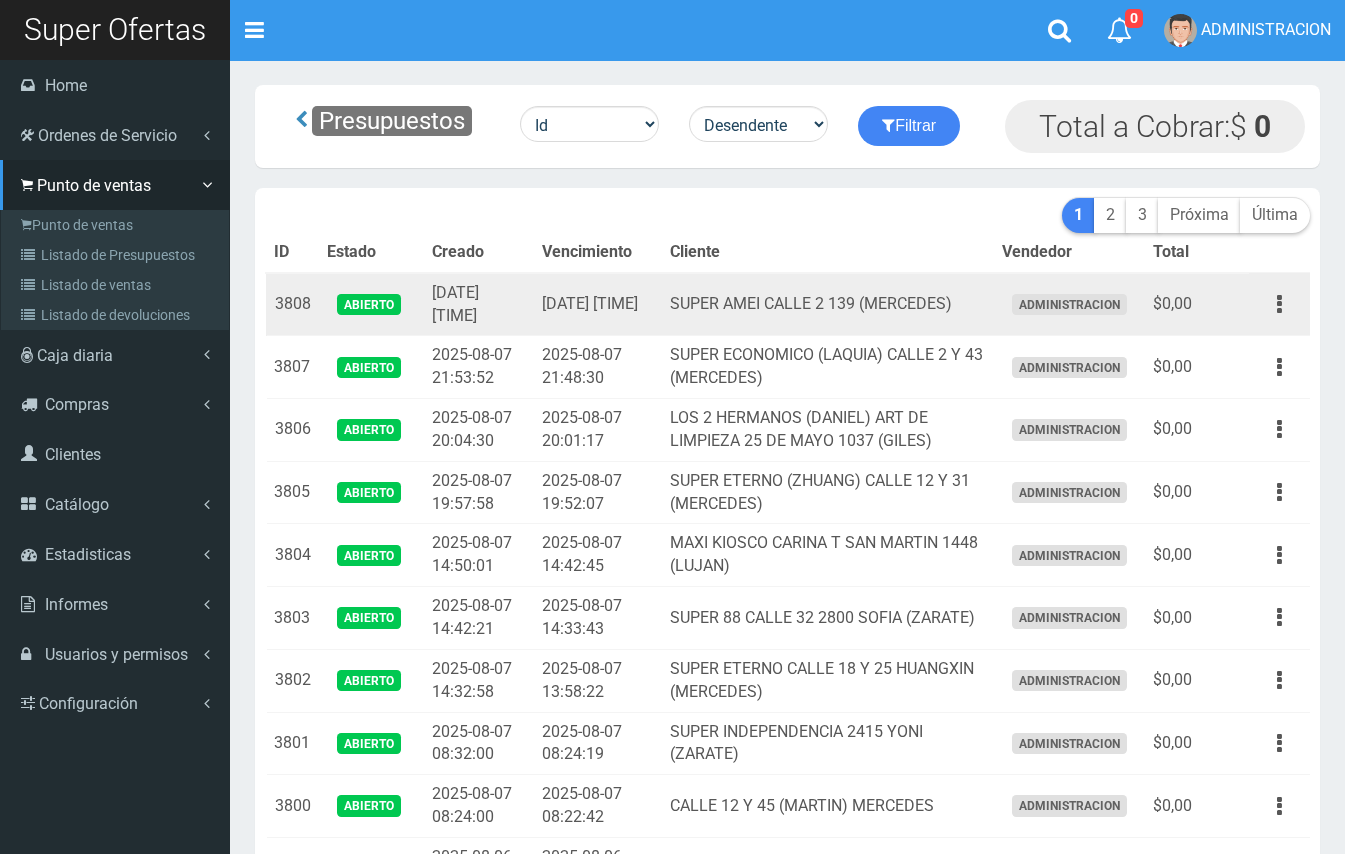 scroll, scrollTop: 0, scrollLeft: 0, axis: both 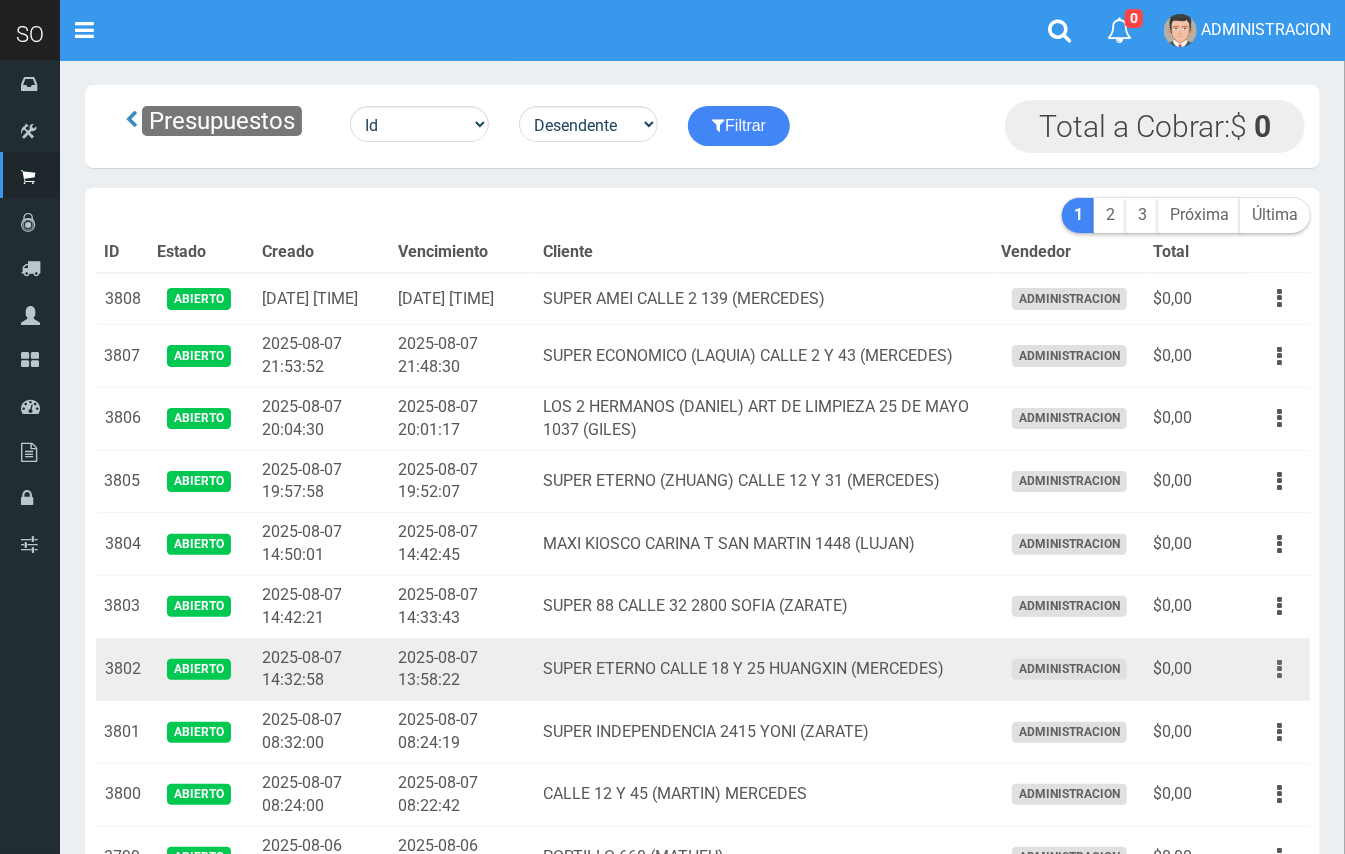click at bounding box center [1279, 669] 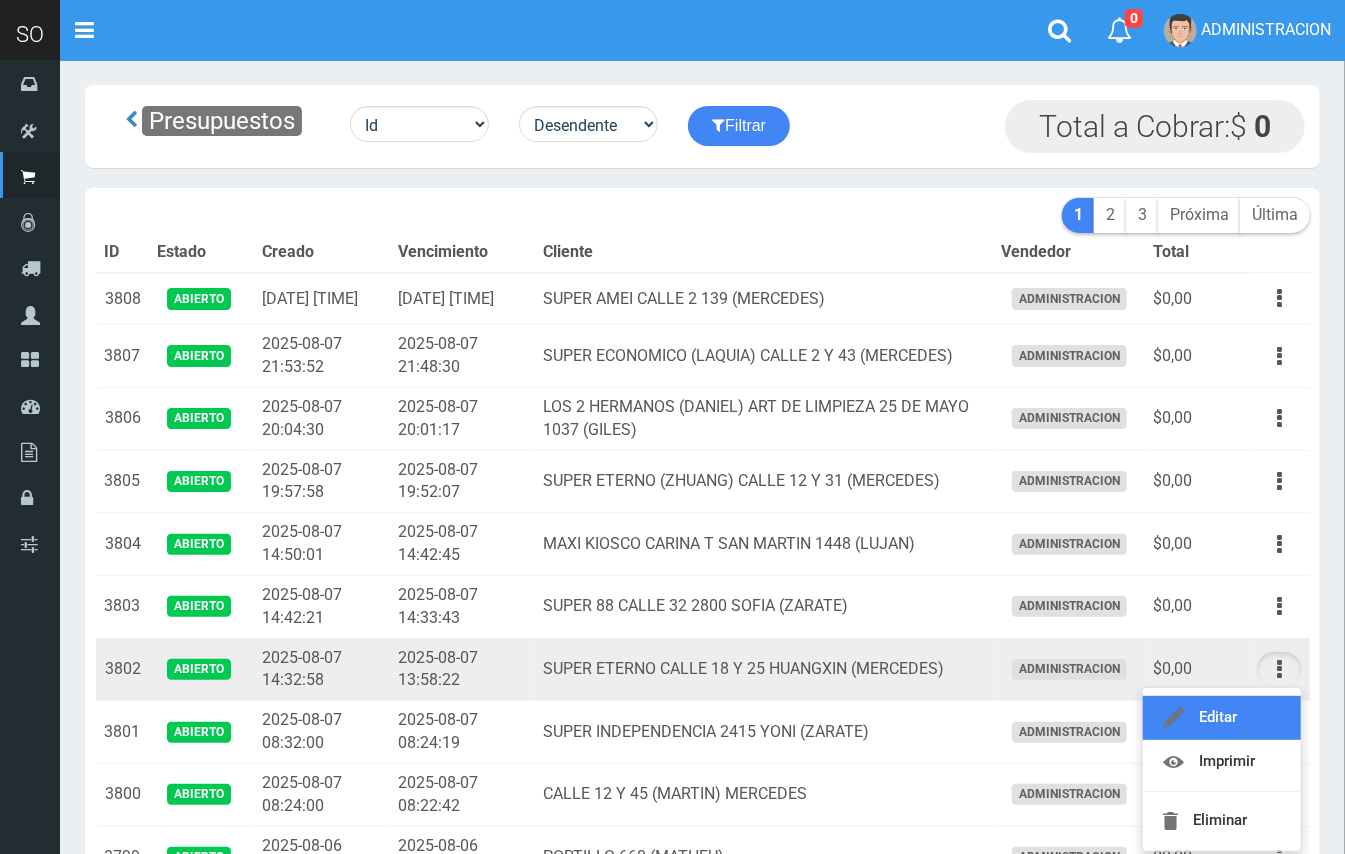 click on "Editar" at bounding box center (1222, 718) 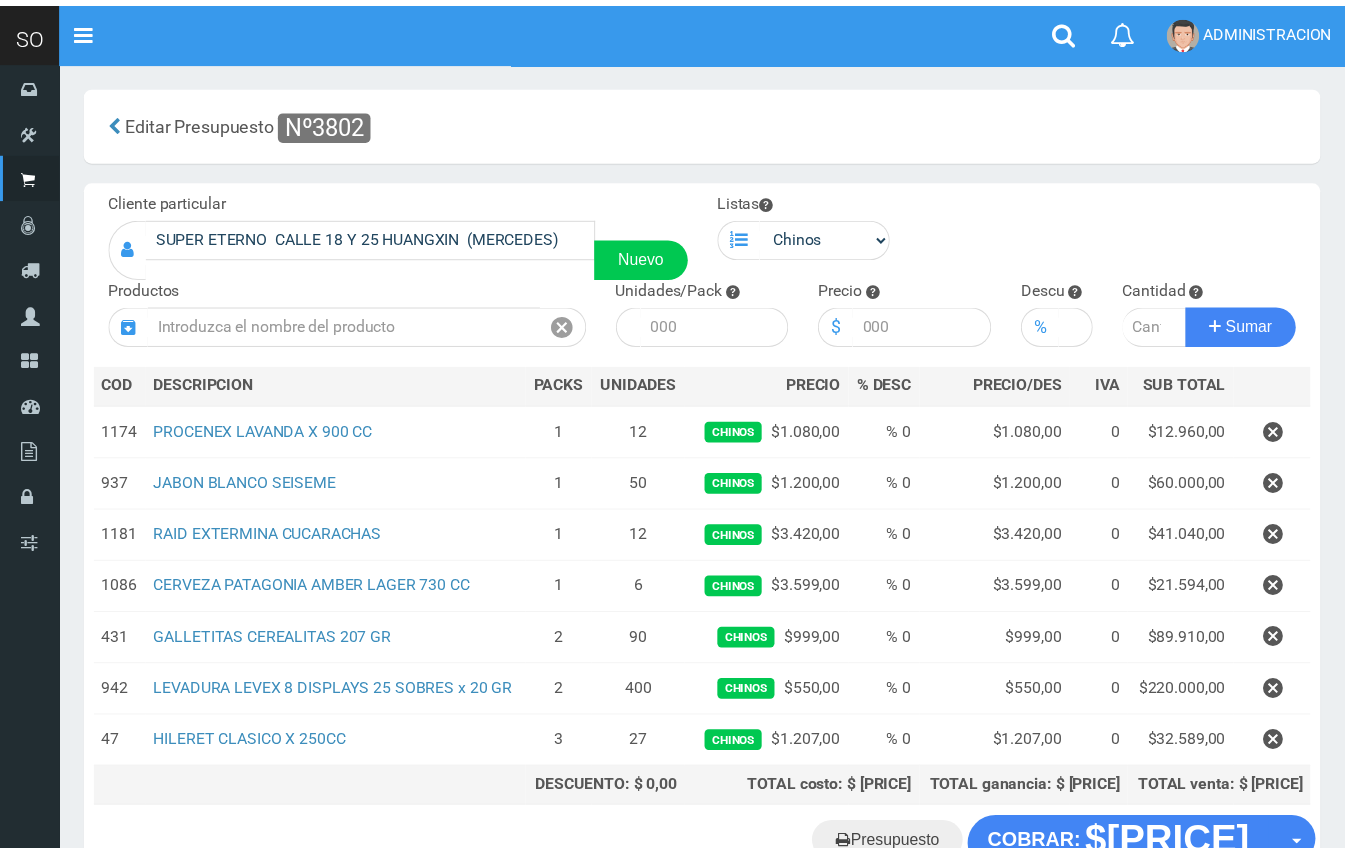 scroll, scrollTop: 0, scrollLeft: 0, axis: both 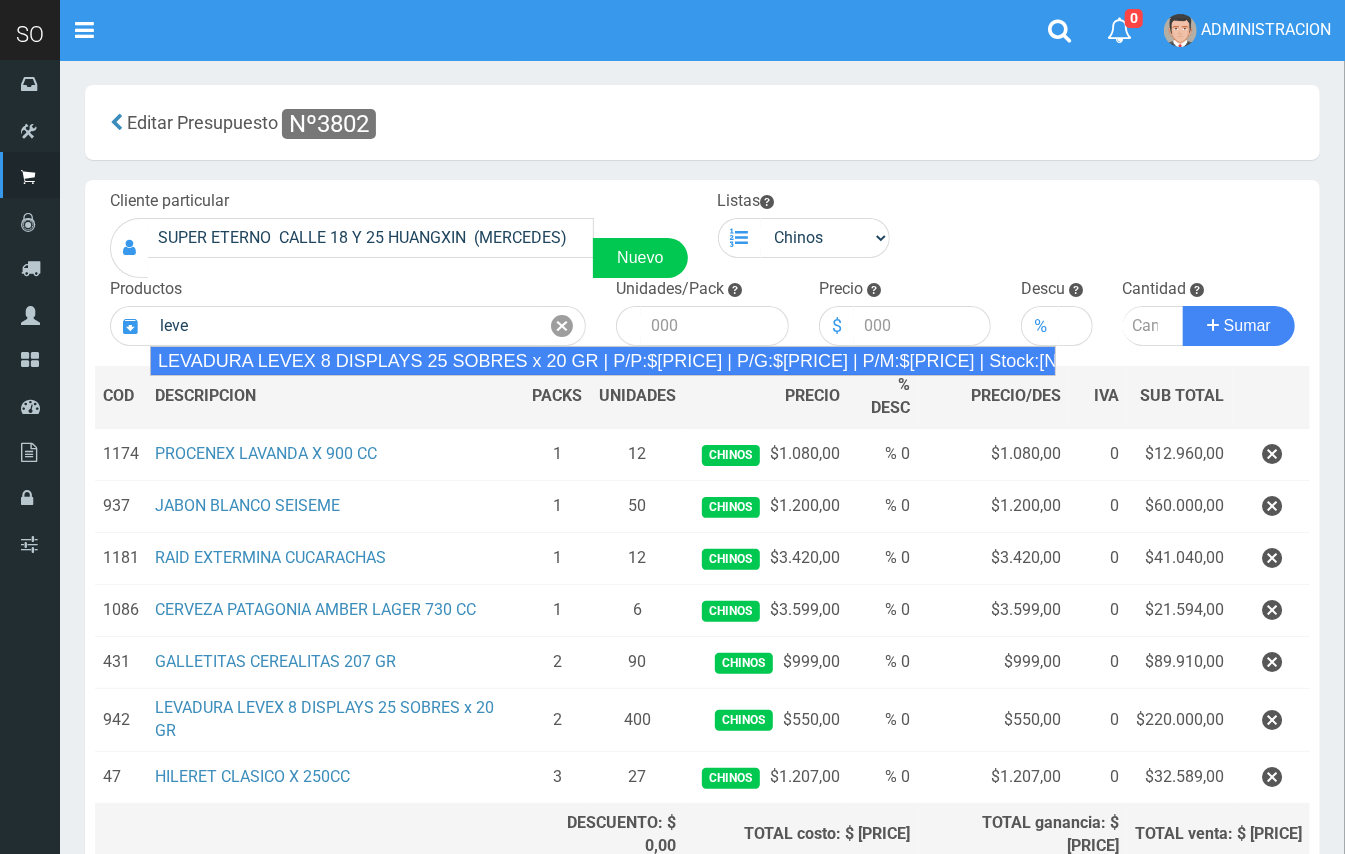 click on "LEVADURA  LEVEX 8 DISPLAYS  25 SOBRES x 20 GR | P/P:$[PRICE] | P/G:$[PRICE] | P/M:$[PRICE] | Stock:[NUMBER]" at bounding box center [603, 361] 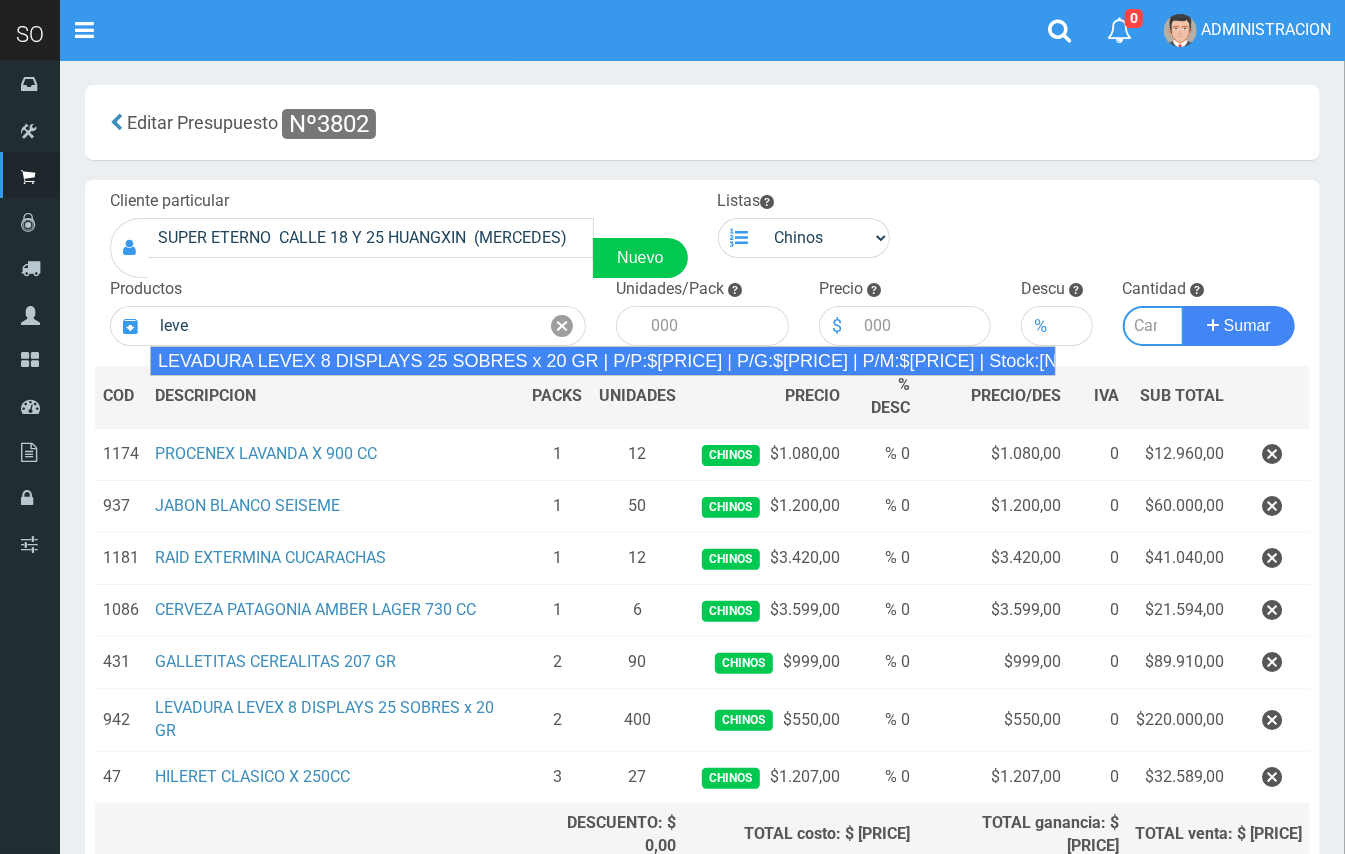 type on "LEVADURA  LEVEX 8 DISPLAYS  25 SOBRES x 20 GR | P/P:$[PRICE] | P/G:$[PRICE] | P/M:$[PRICE] | Stock:[NUMBER]" 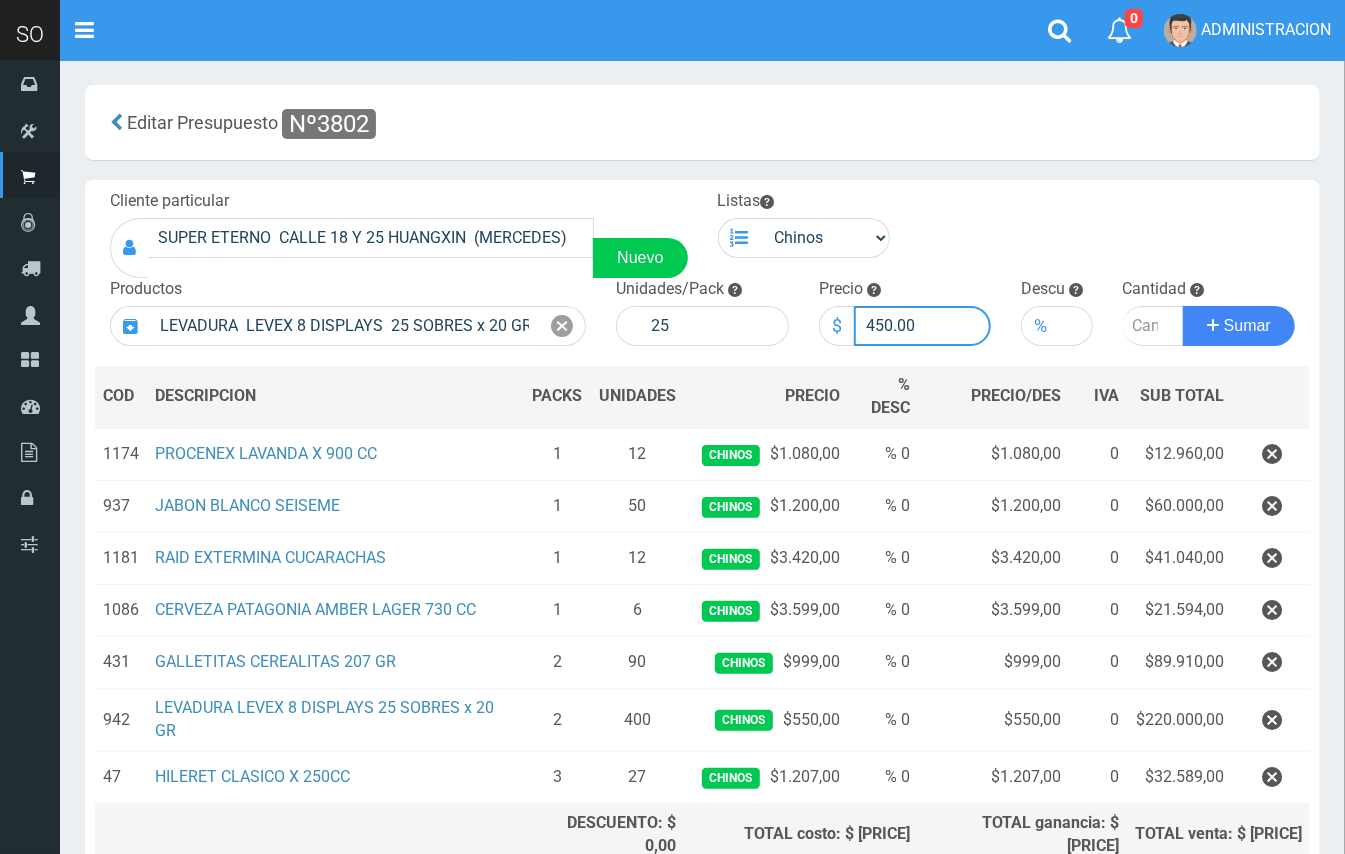 drag, startPoint x: 892, startPoint y: 312, endPoint x: 861, endPoint y: 306, distance: 31.575306 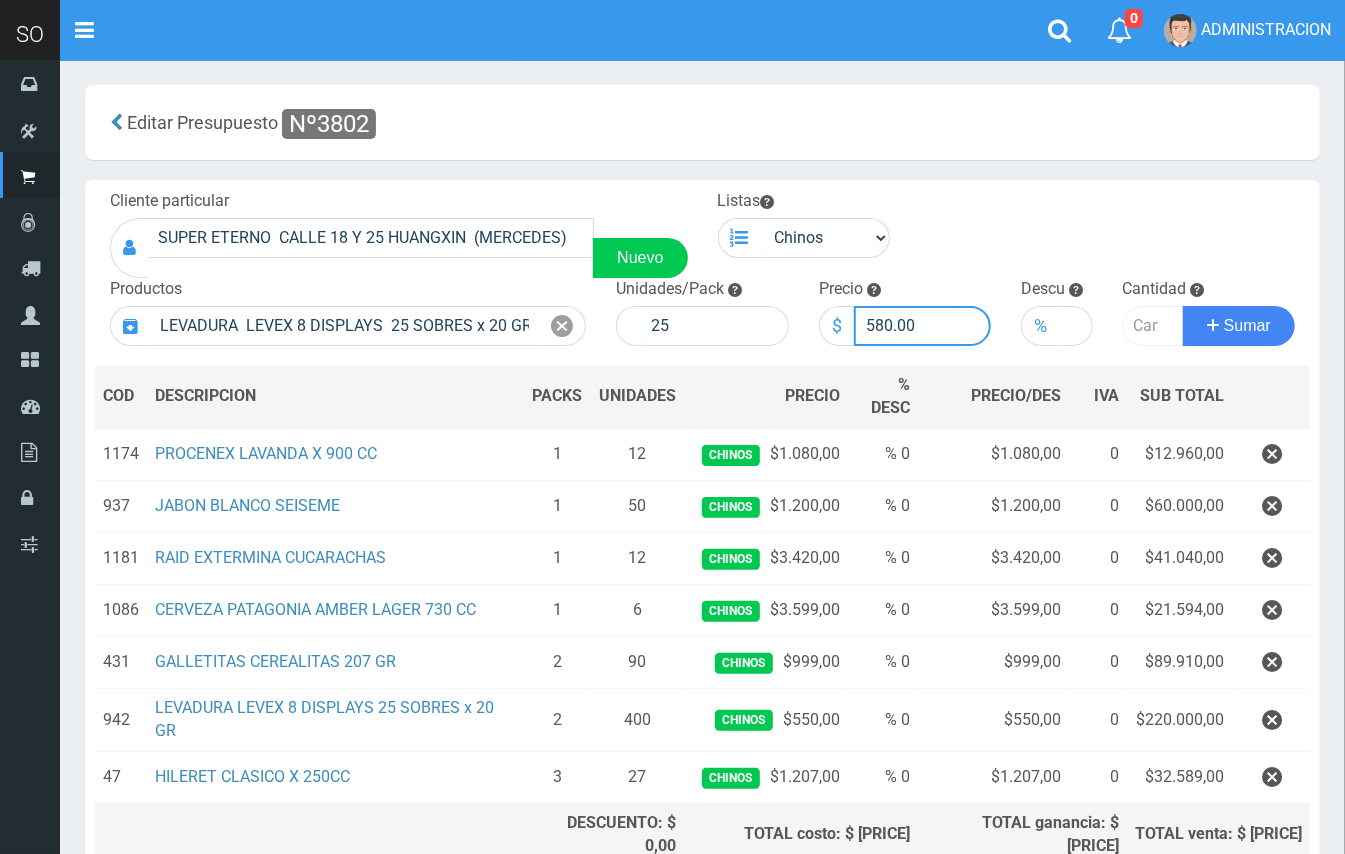 type on "580.00" 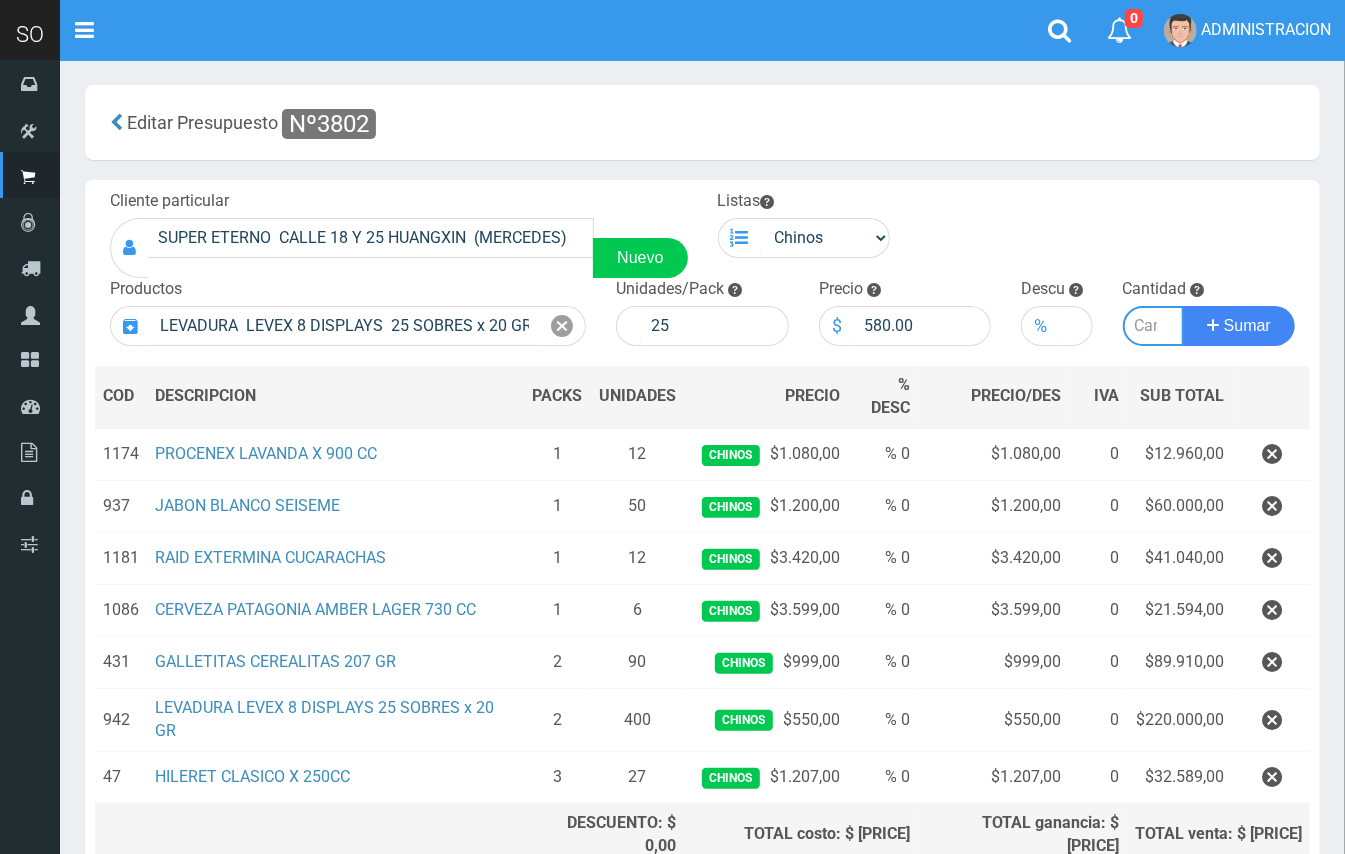 click at bounding box center [1154, 326] 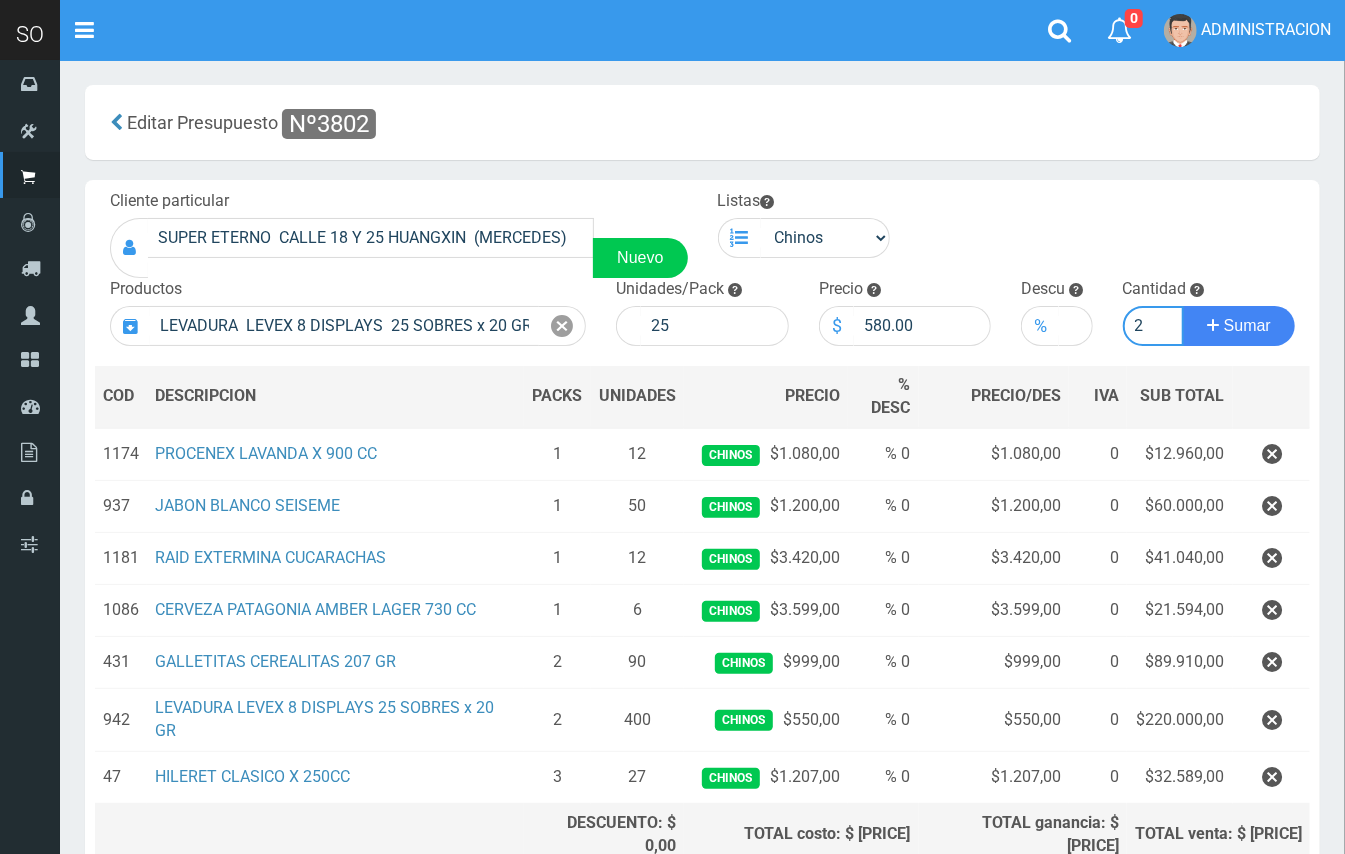 type on "2" 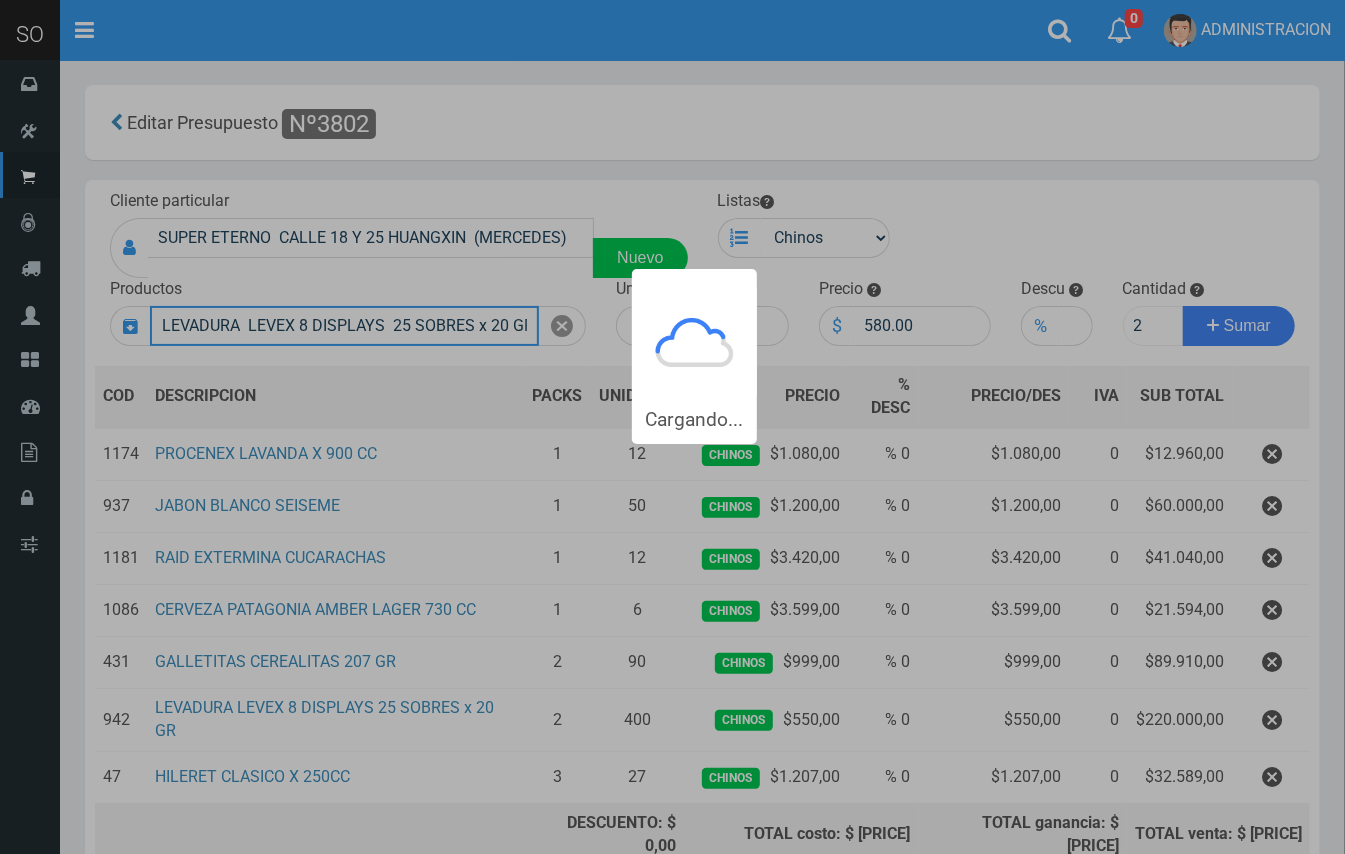 type 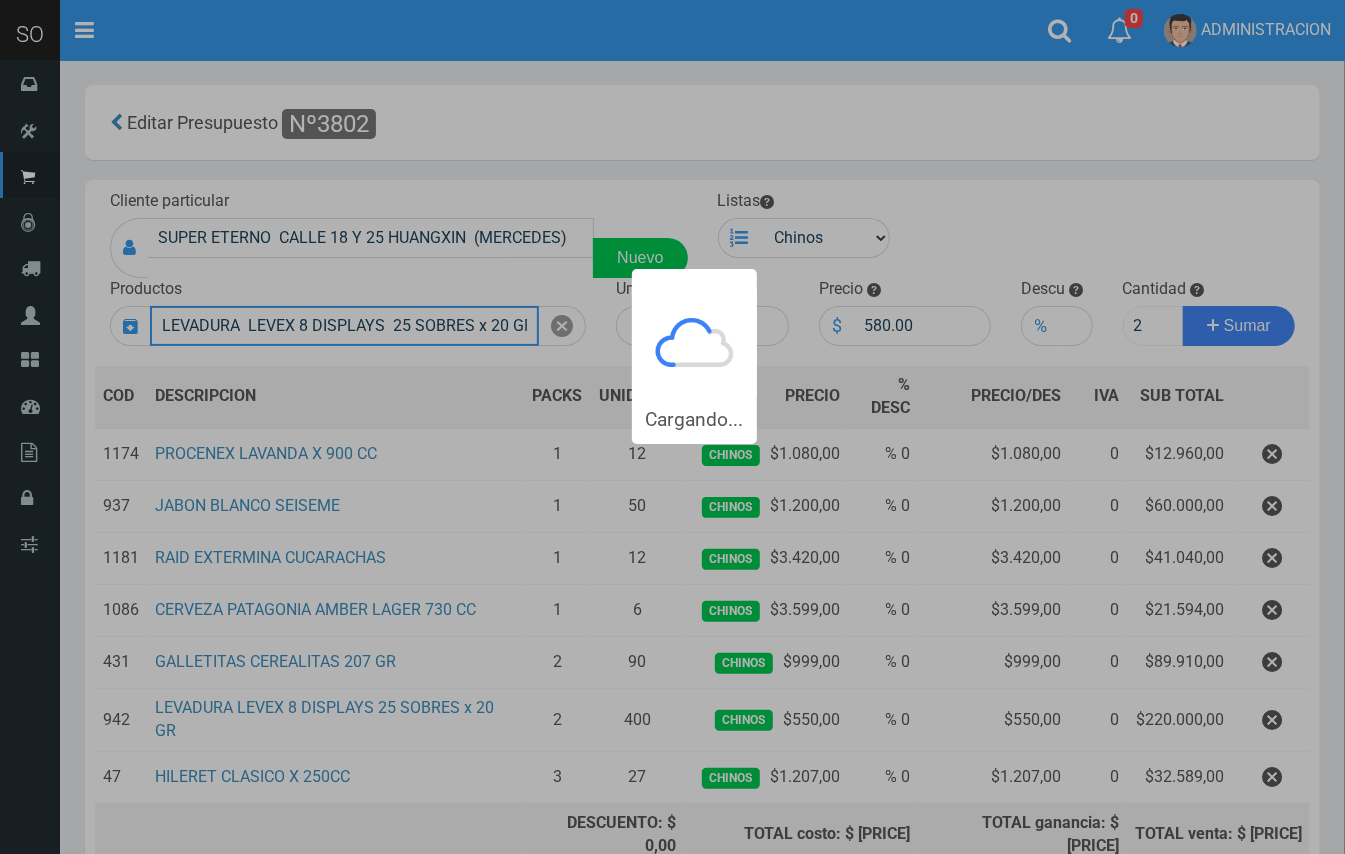 type 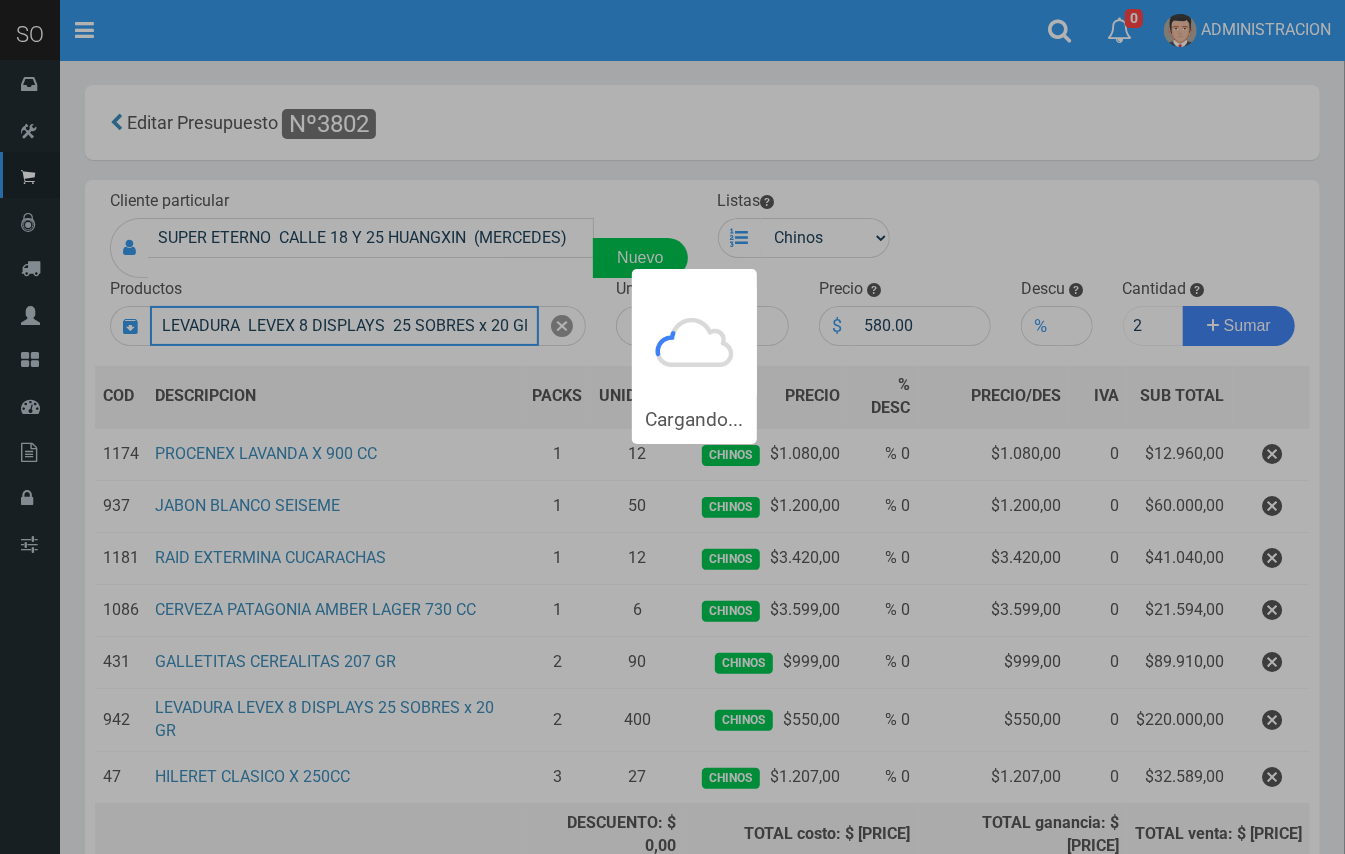 type 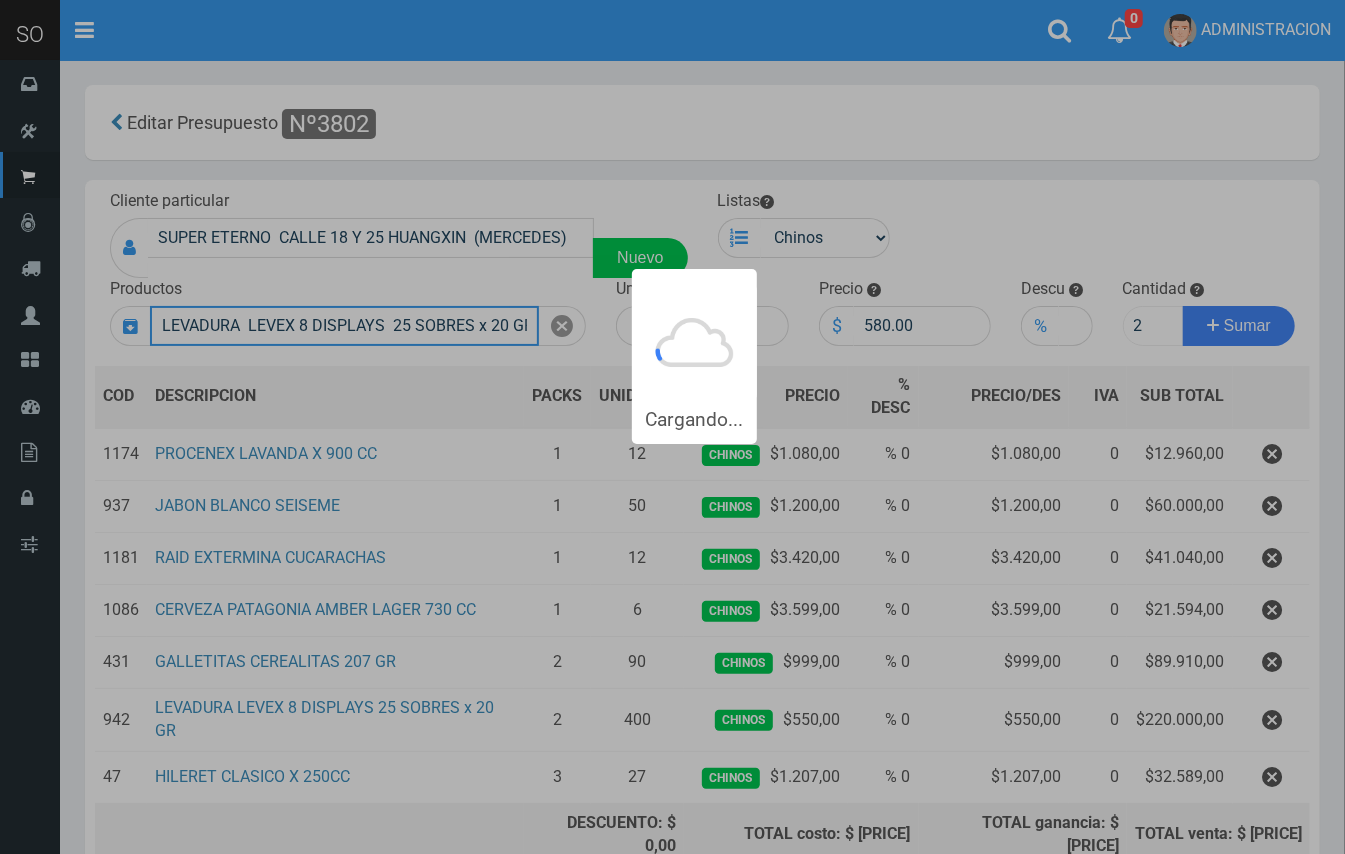 type 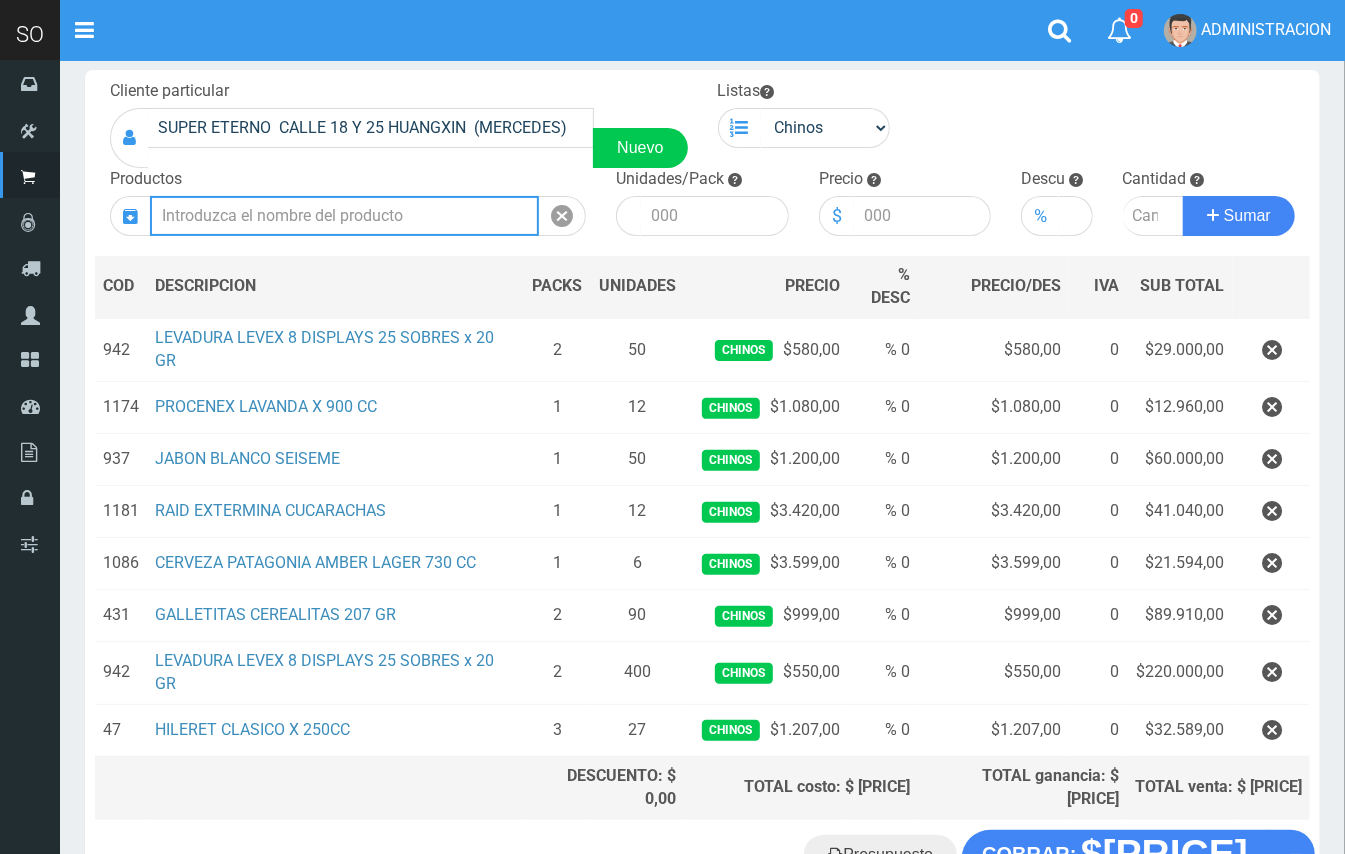 scroll, scrollTop: 161, scrollLeft: 0, axis: vertical 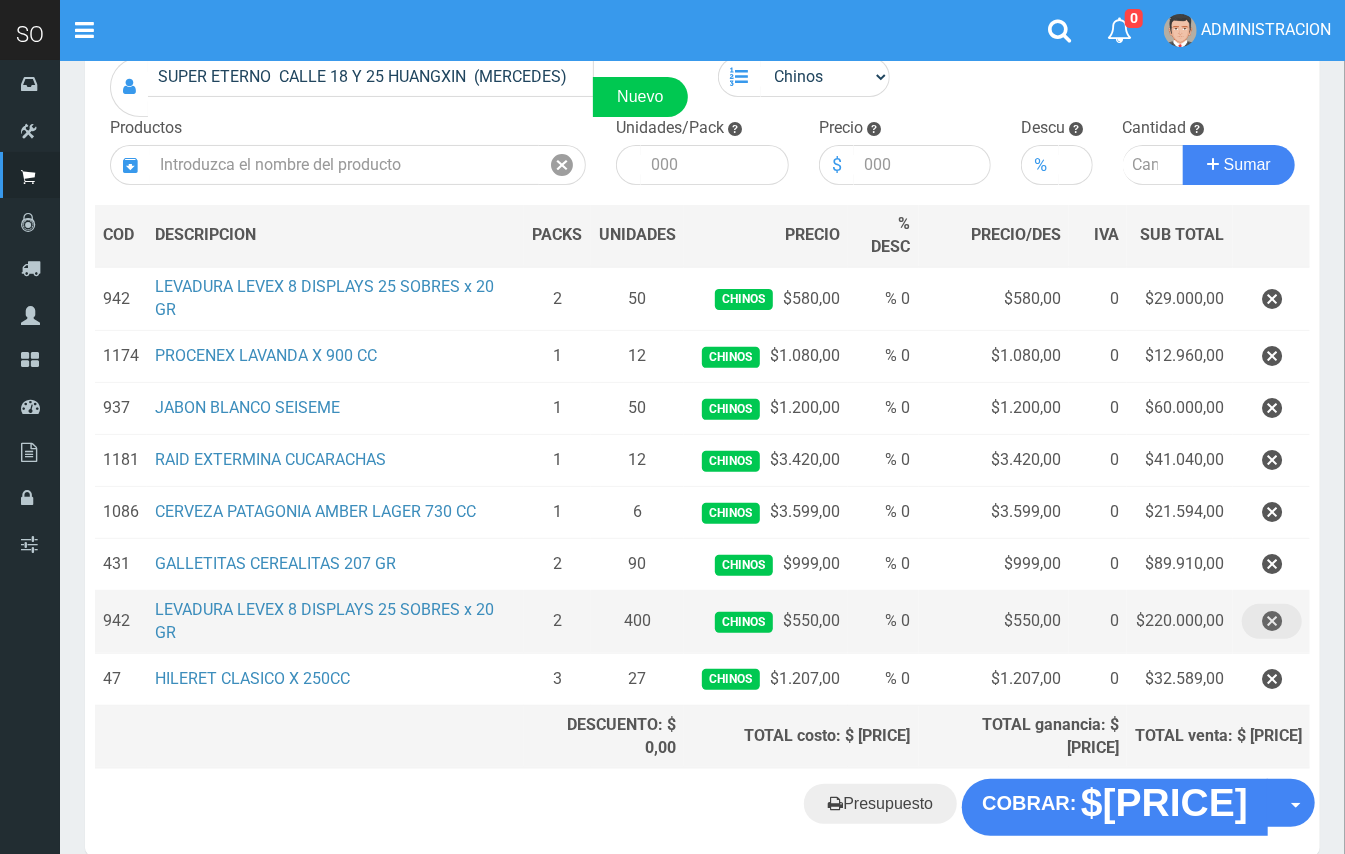 click at bounding box center (1272, 621) 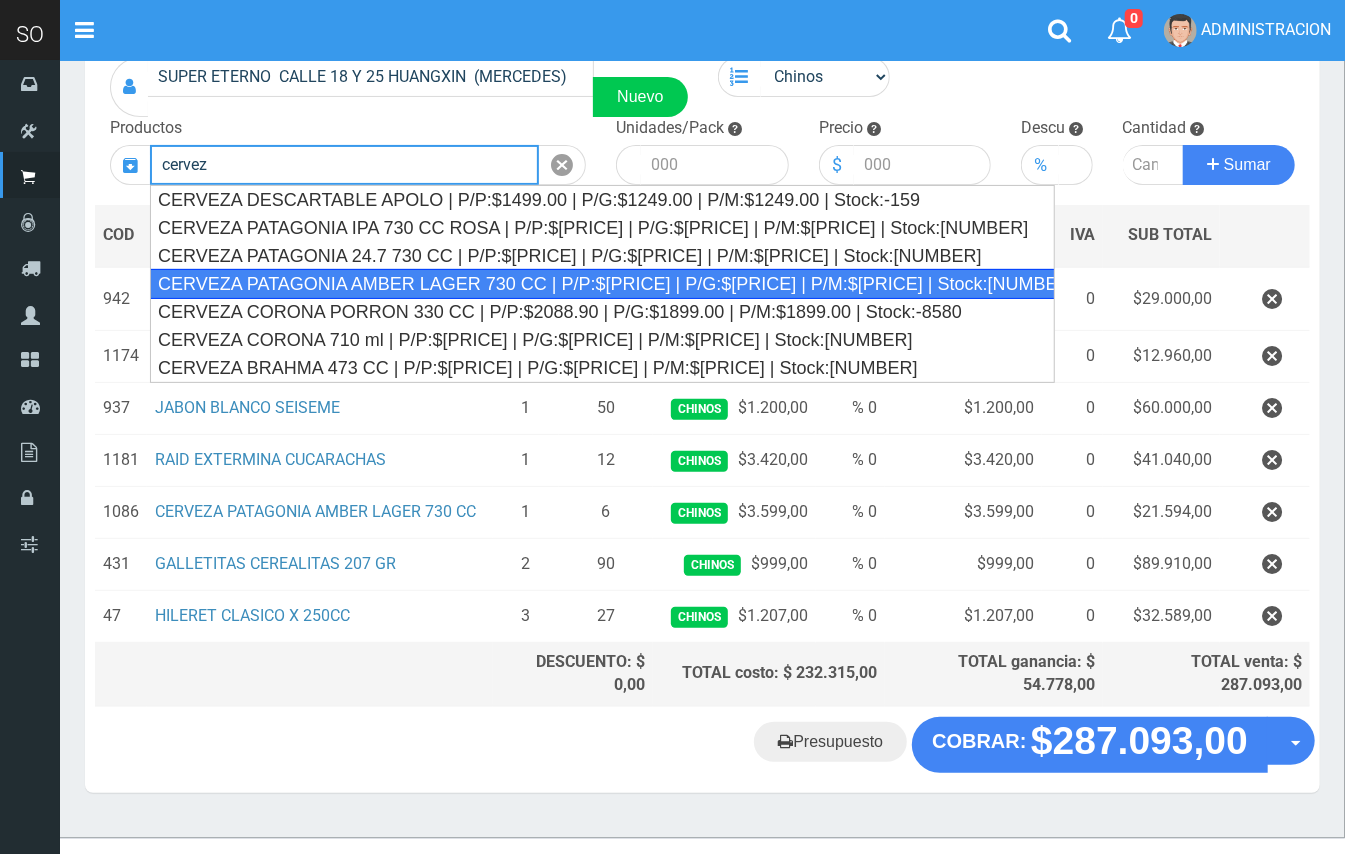click on "CERVEZA PATAGONIA AMBER LAGER 730 CC | P/P:$[PRICE] | P/G:$[PRICE] | P/M:$[PRICE] | Stock:[NUMBER]" at bounding box center (602, 284) 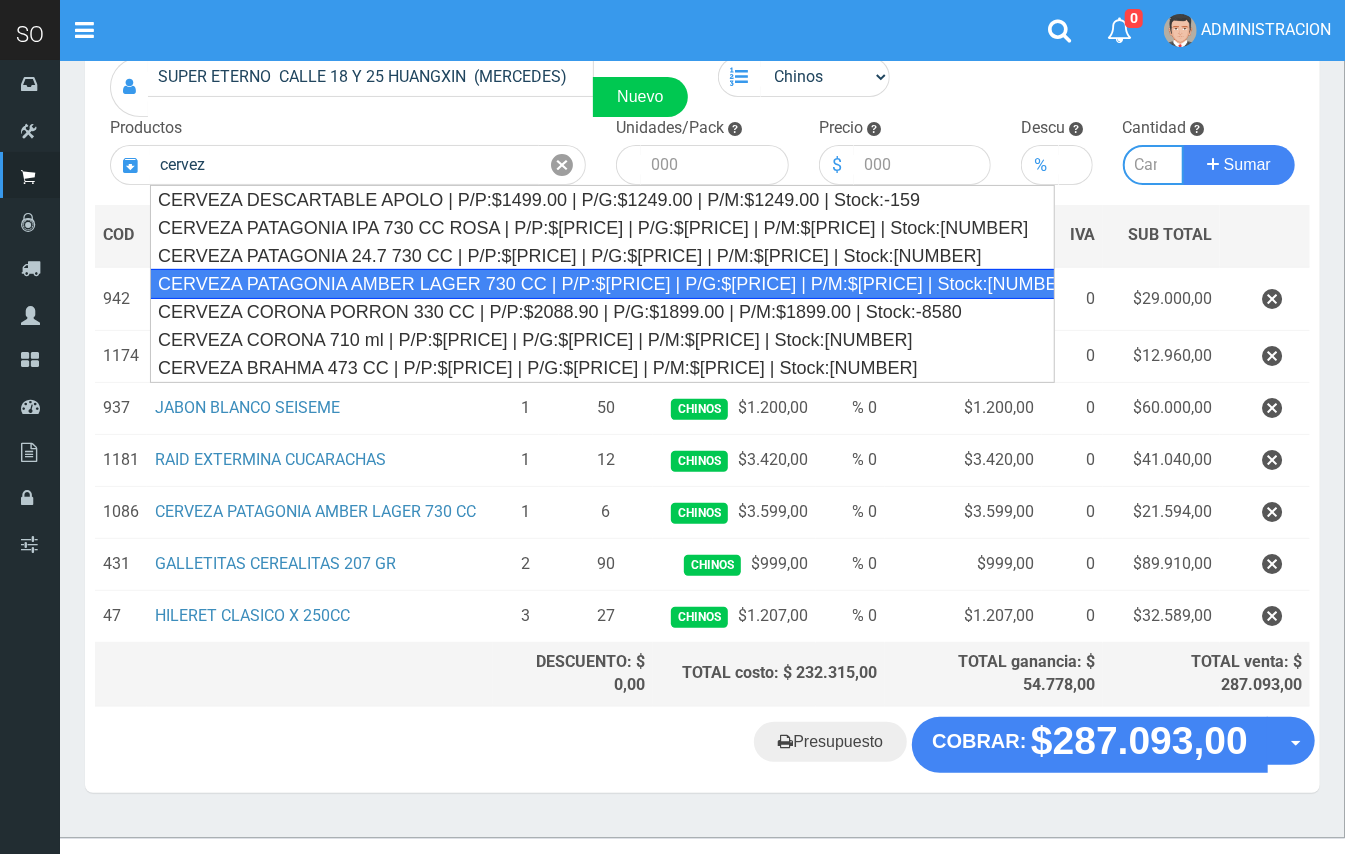 type on "CERVEZA PATAGONIA AMBER LAGER 730 CC | P/P:$3599.00 | P/G:$2299.00 | P/M:$2299.00 | Stock:-1348" 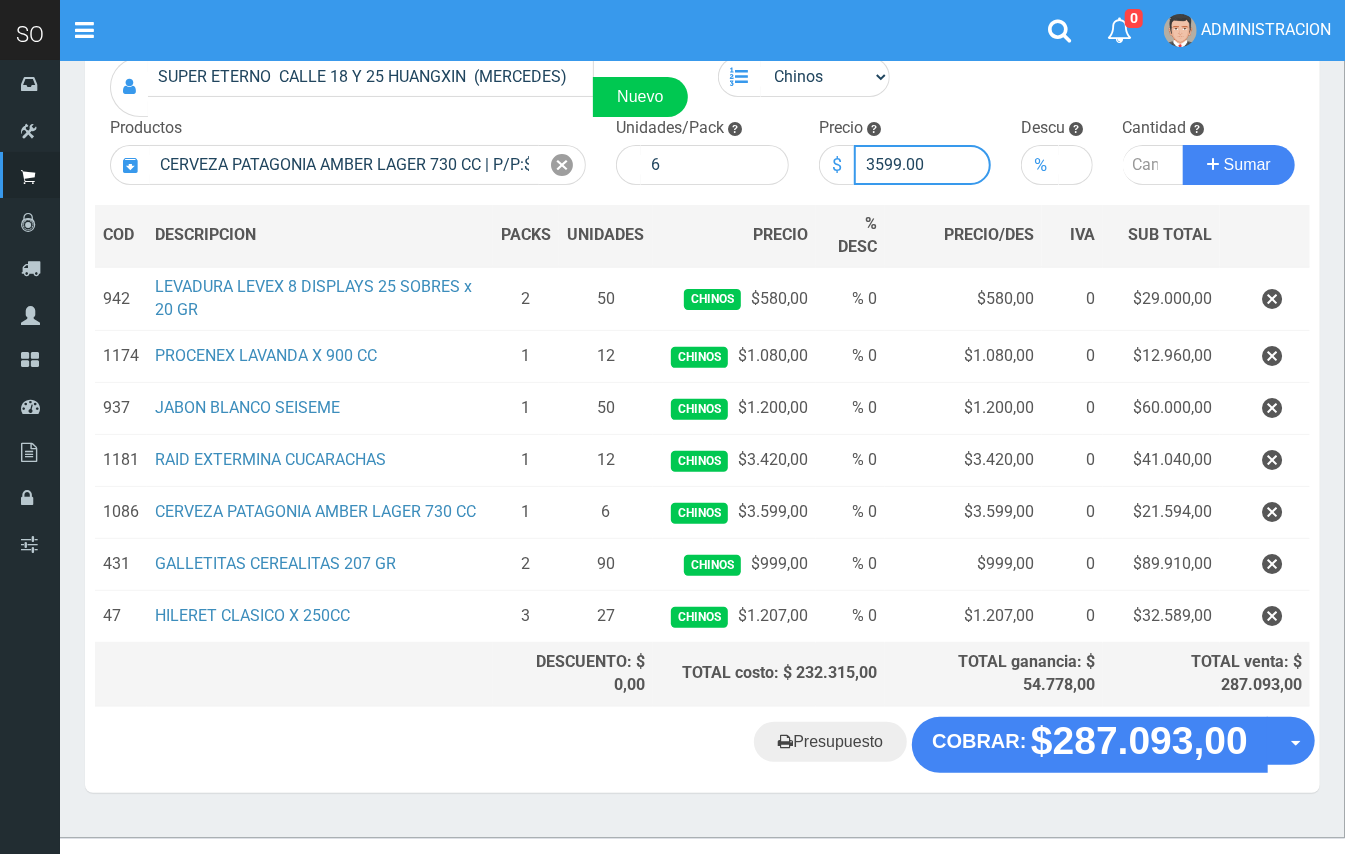 drag, startPoint x: 898, startPoint y: 156, endPoint x: 872, endPoint y: 157, distance: 26.019224 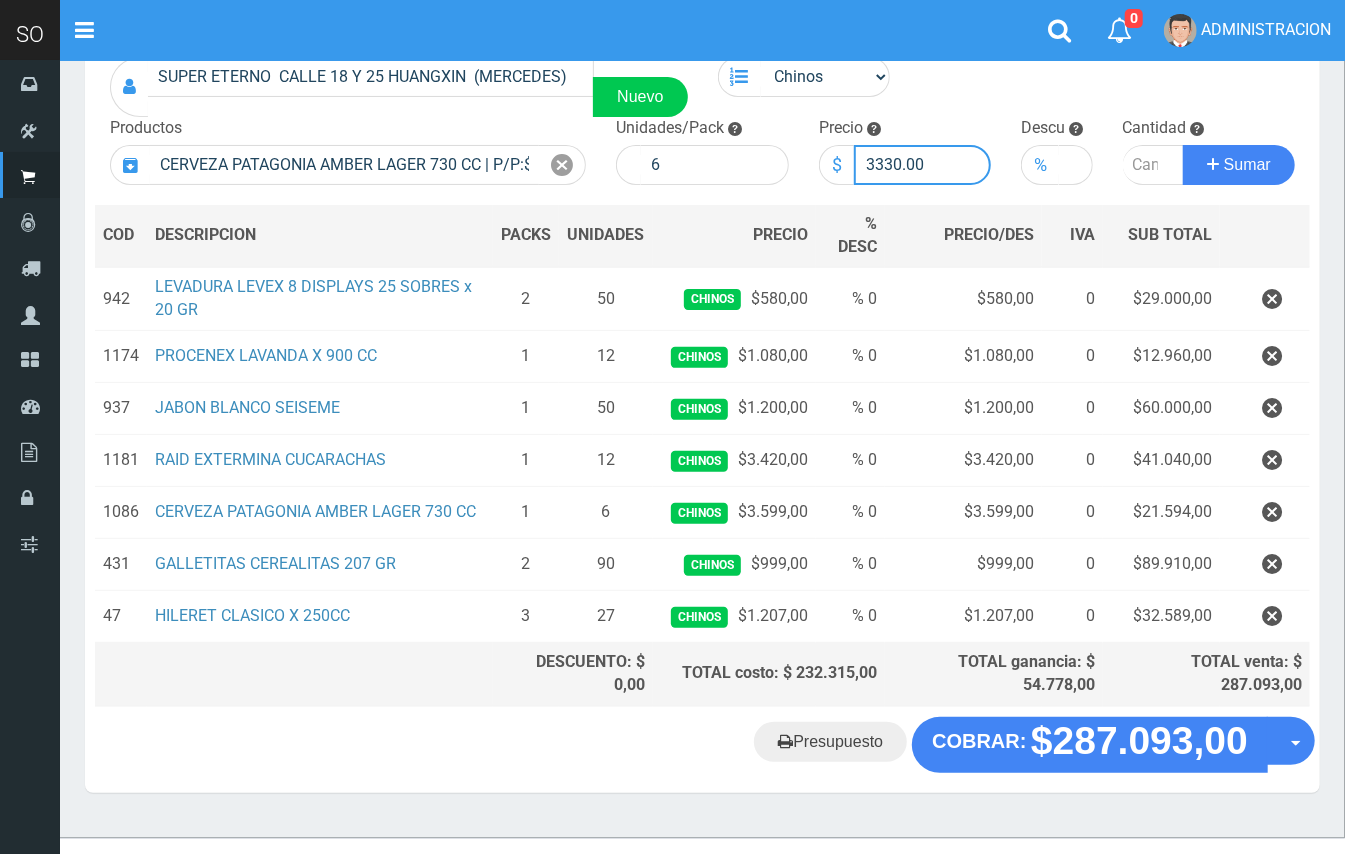 click on "3330.00" at bounding box center [923, 165] 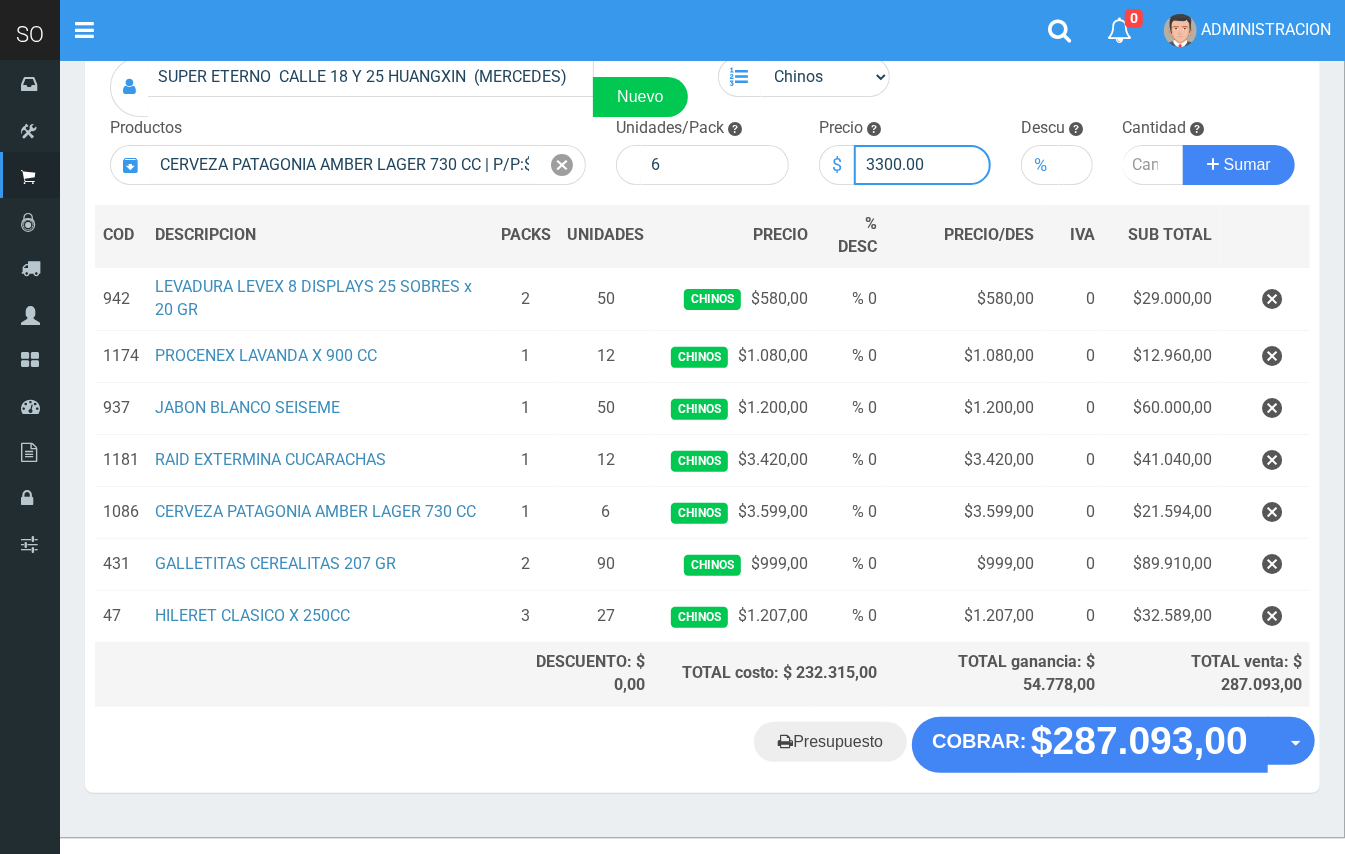 type on "3300.00" 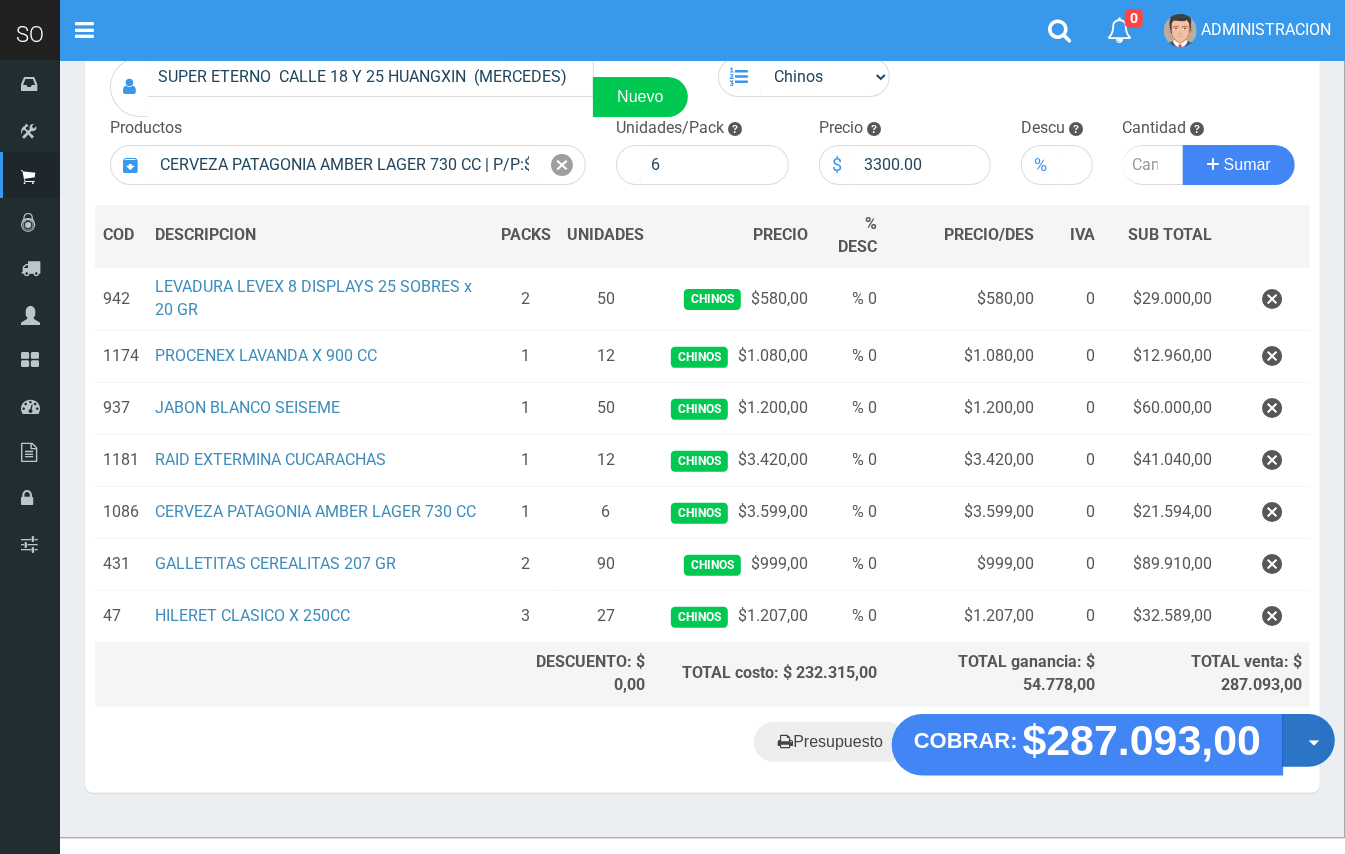 click on "Opciones" at bounding box center (1308, 740) 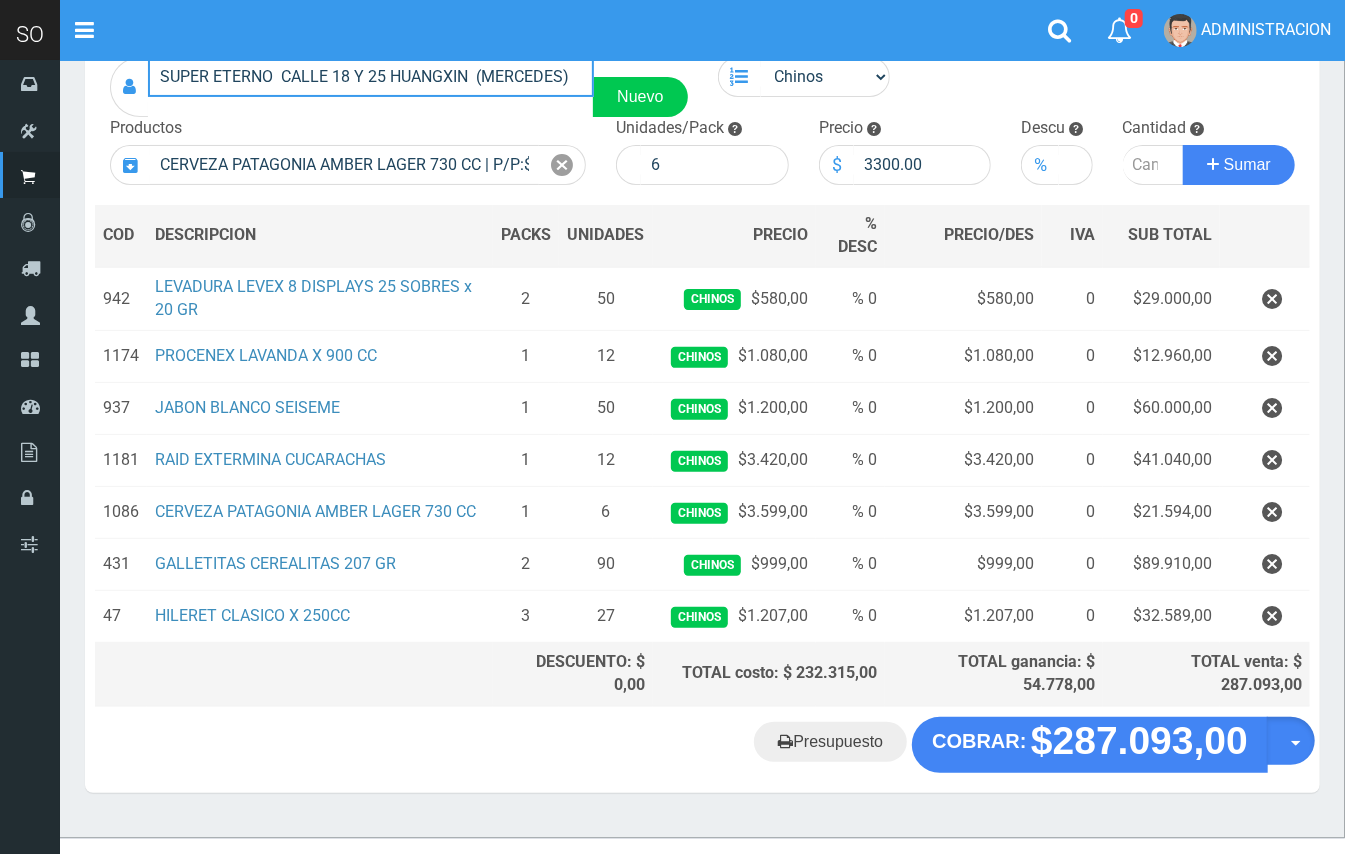 drag, startPoint x: 160, startPoint y: 72, endPoint x: 581, endPoint y: 84, distance: 421.171 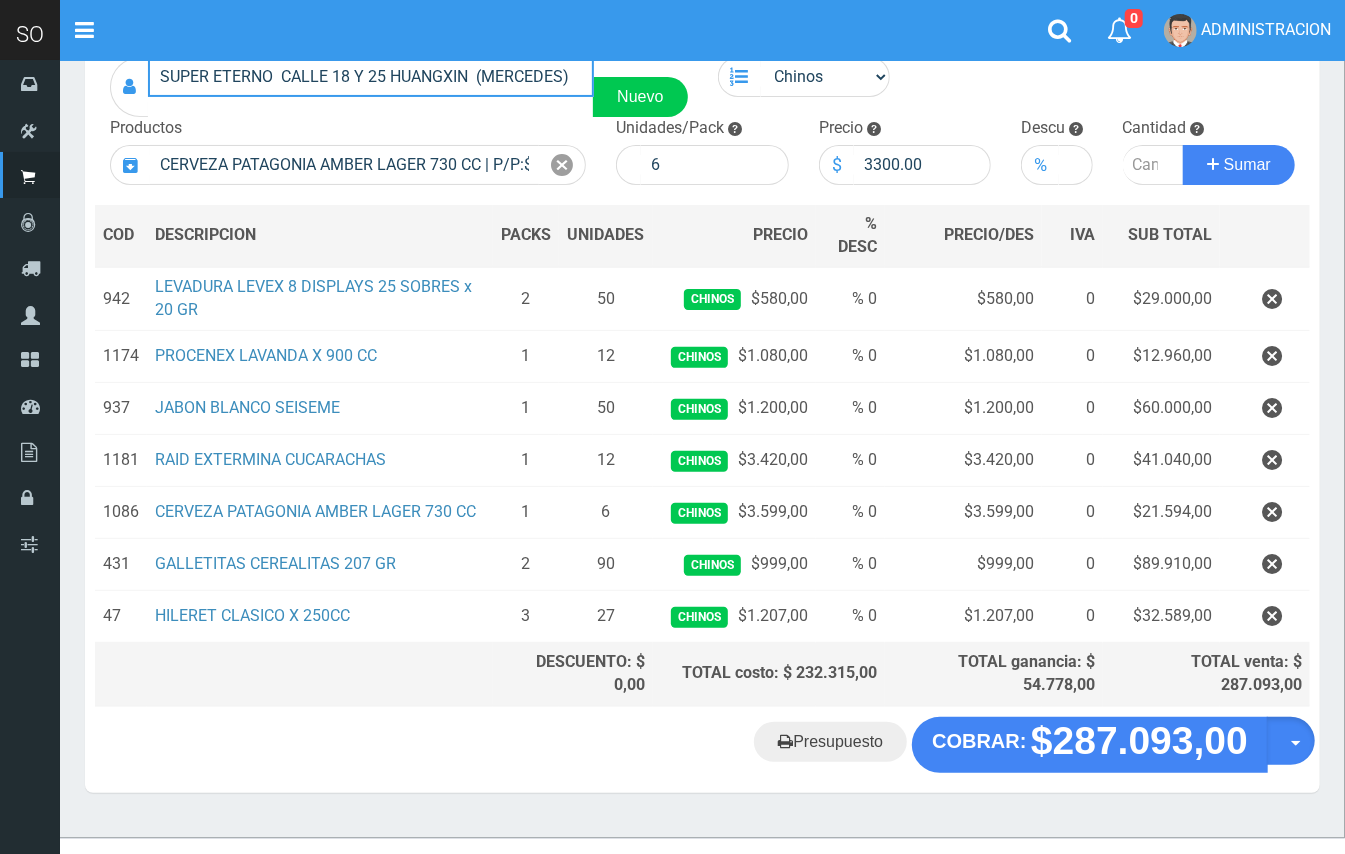 click on "SUPER ETERNO  CALLE 18 Y 25 HUANGXIN  (MERCEDES)" at bounding box center (371, 77) 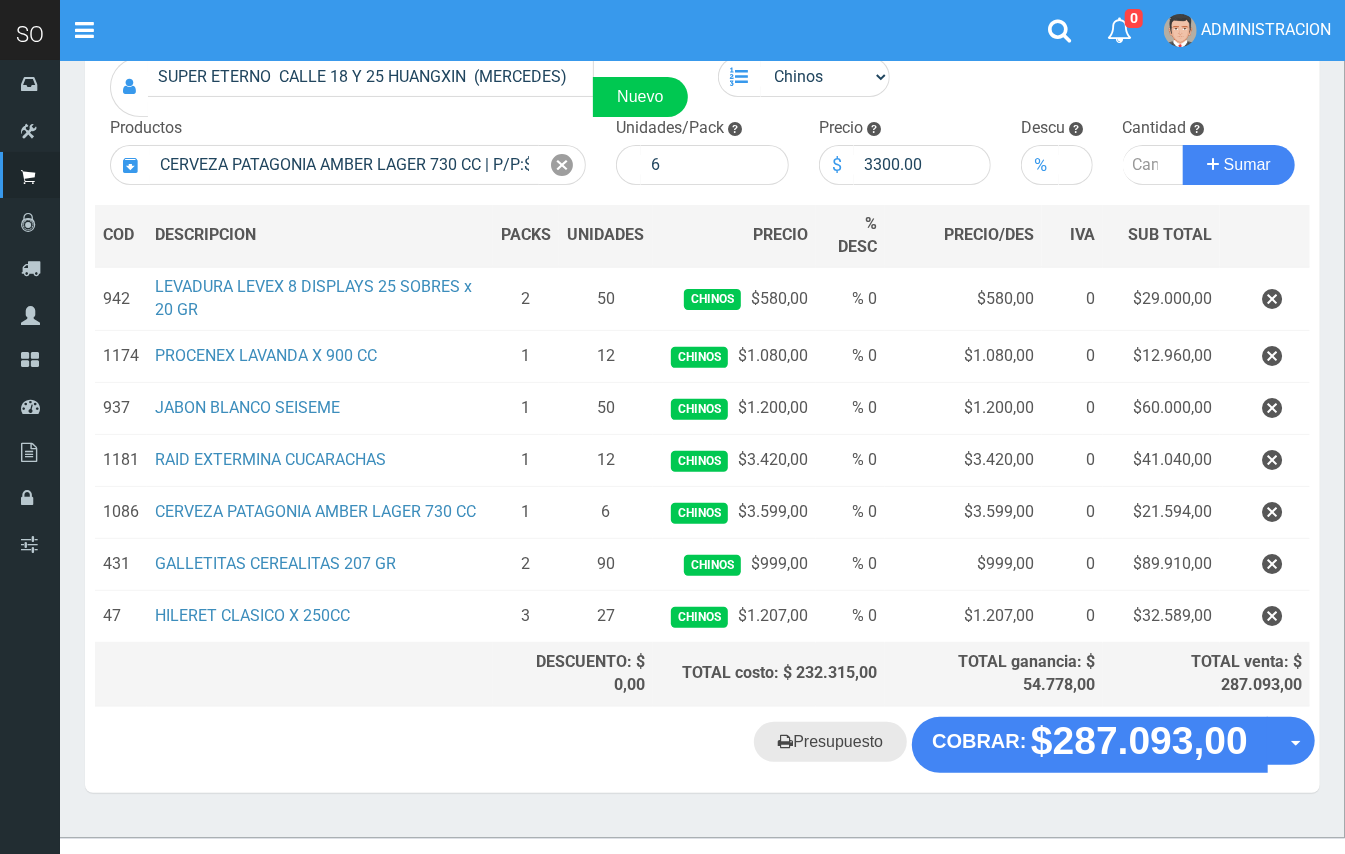 click on "Presupuesto" at bounding box center [830, 742] 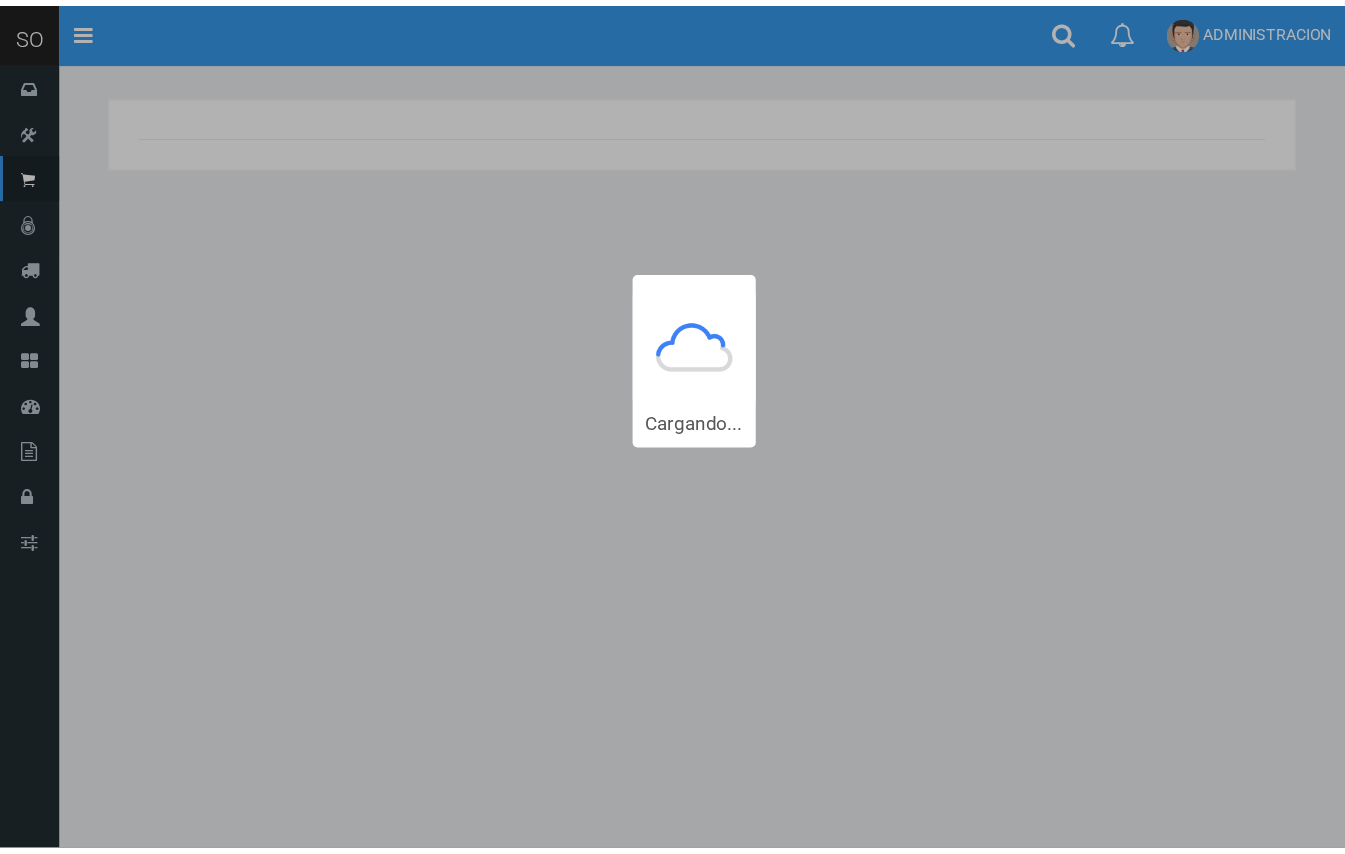 scroll, scrollTop: 0, scrollLeft: 0, axis: both 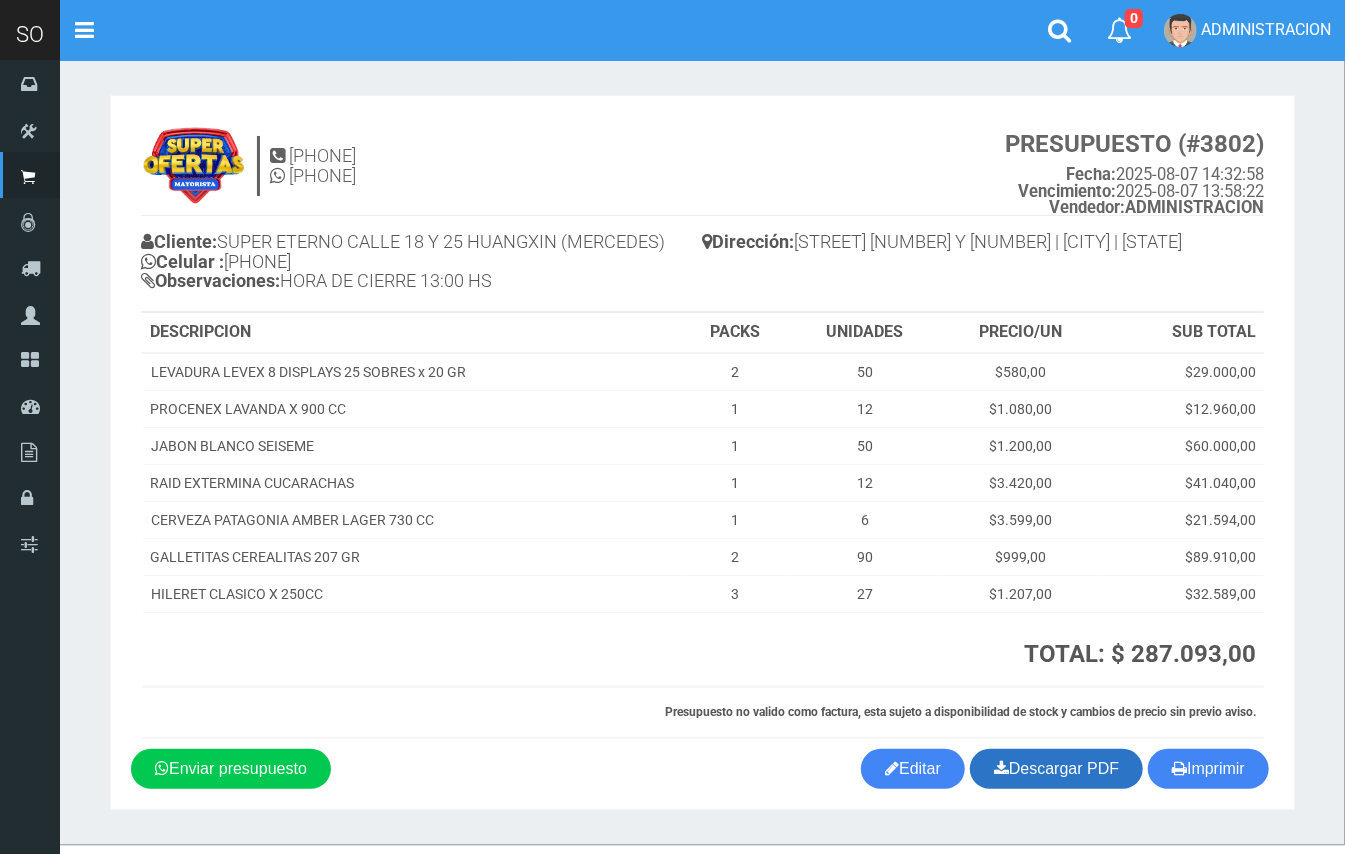 click on "Descargar PDF" at bounding box center [1056, 769] 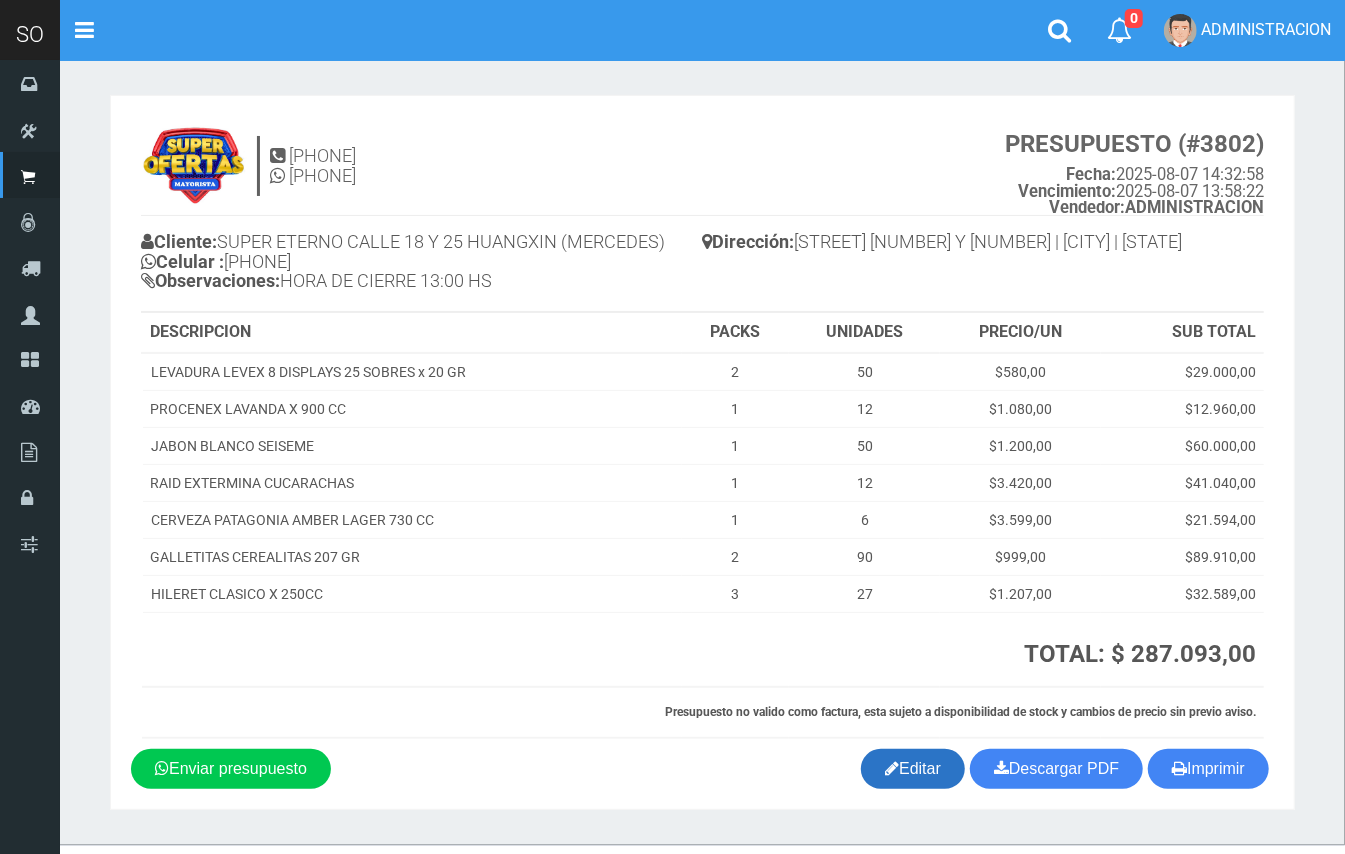 click on "Editar" at bounding box center (913, 769) 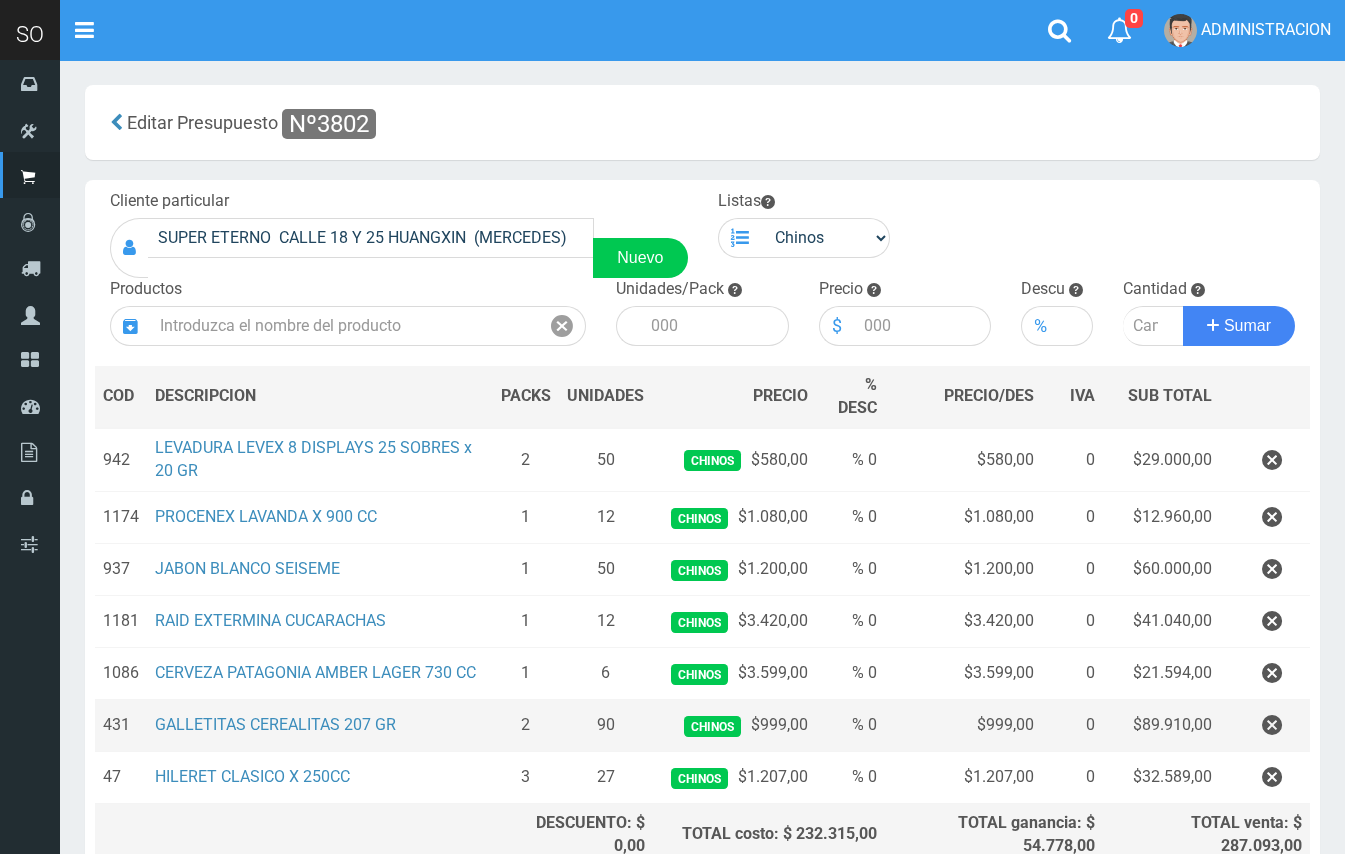 scroll, scrollTop: 0, scrollLeft: 0, axis: both 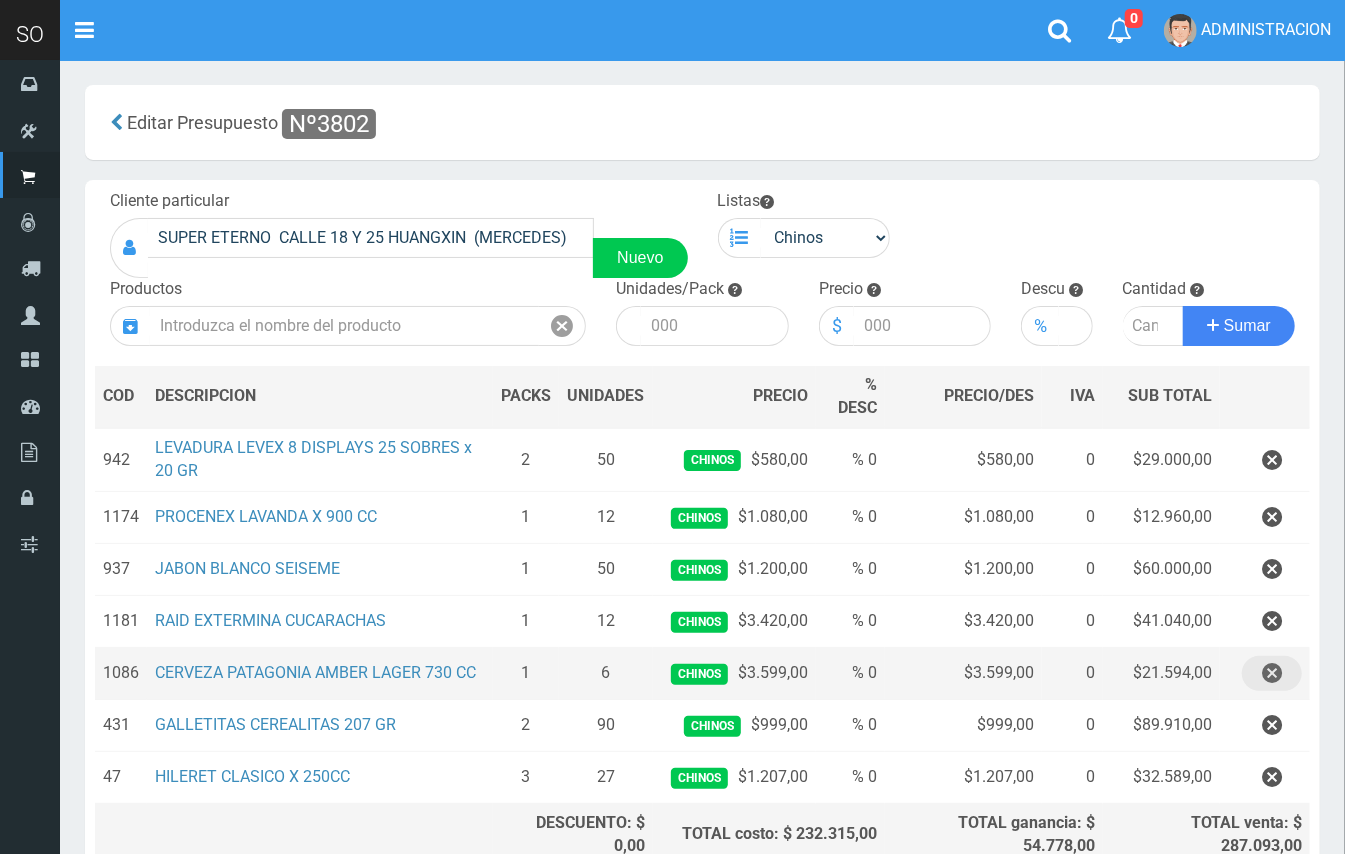 click at bounding box center (1272, 673) 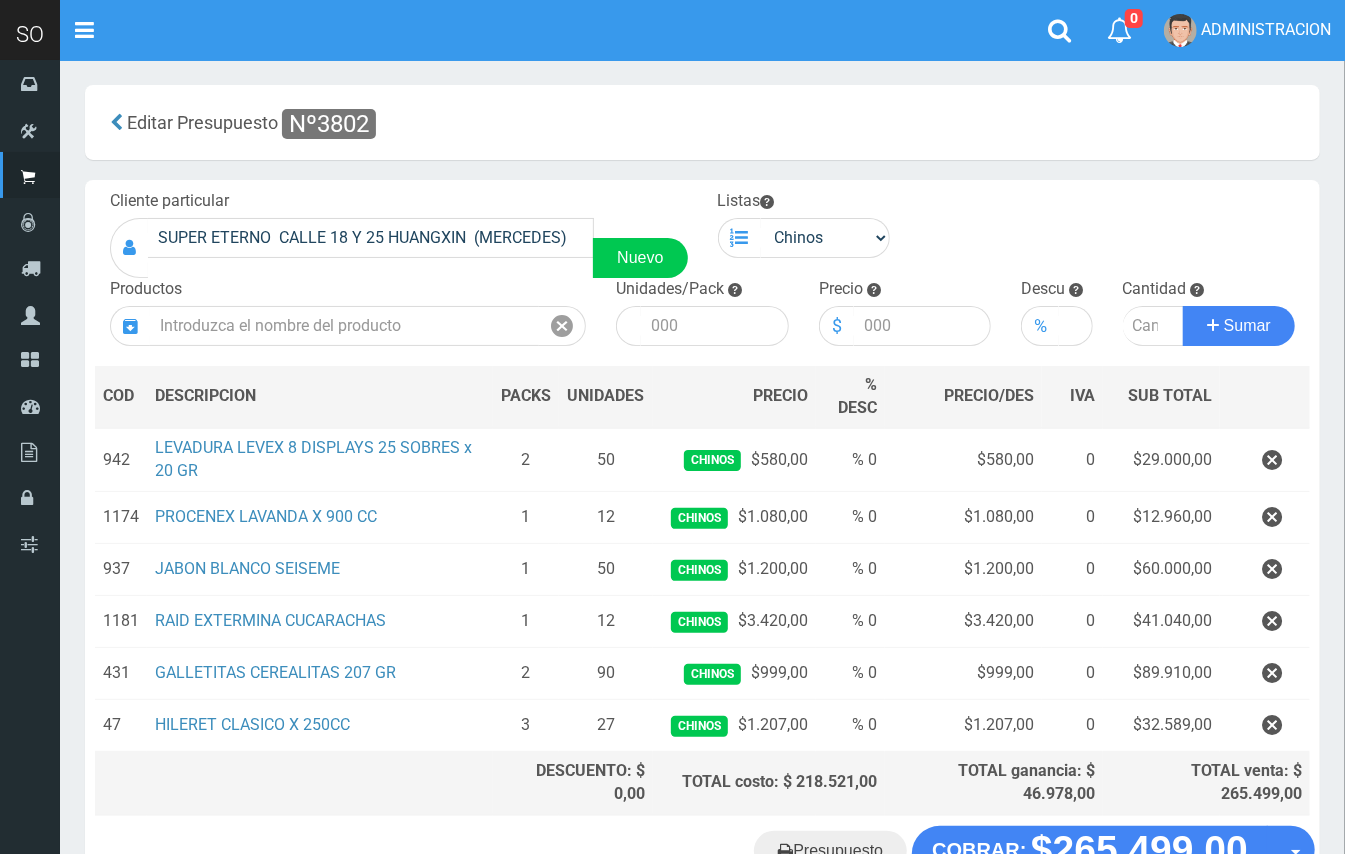 click on "Productos" at bounding box center (348, 312) 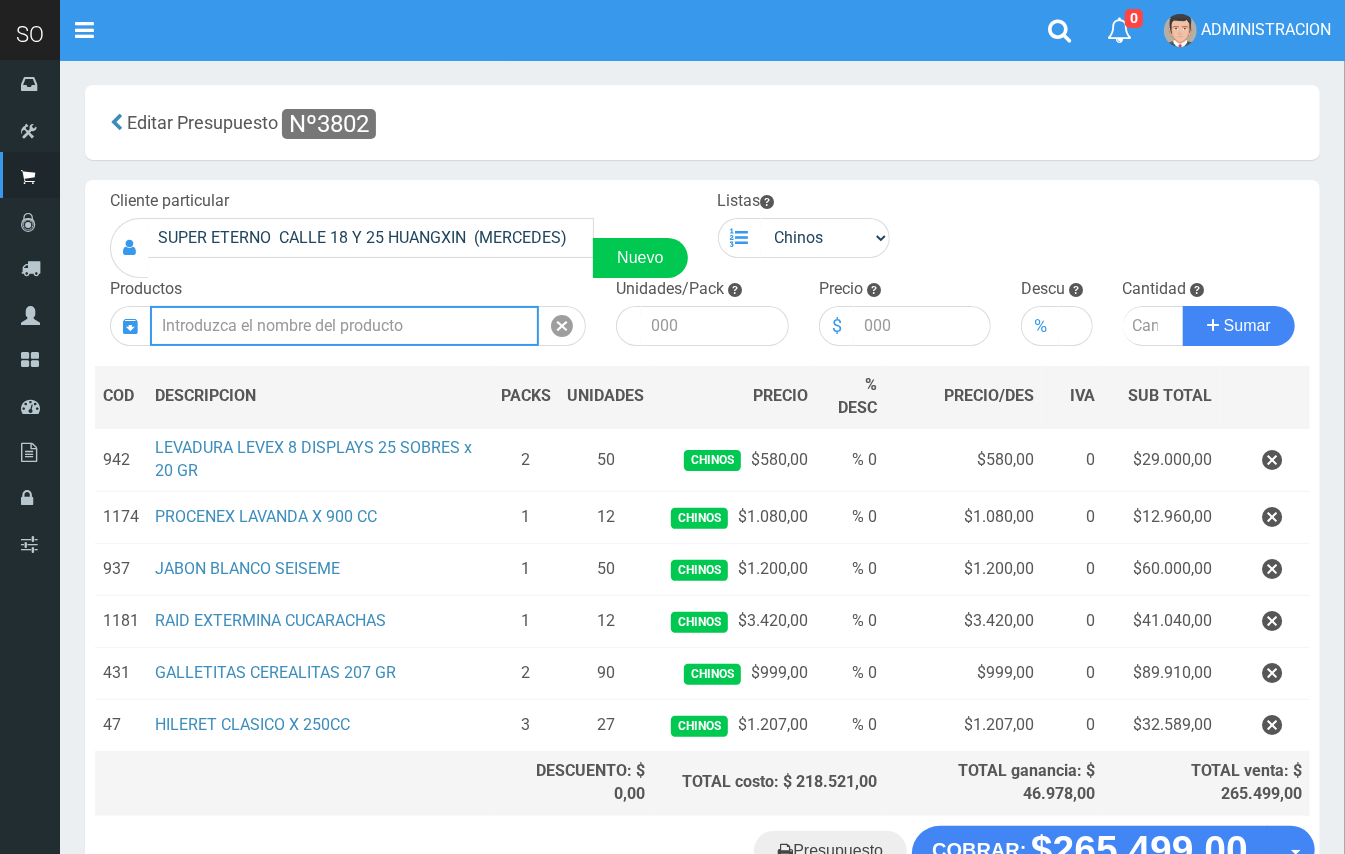 click at bounding box center [344, 326] 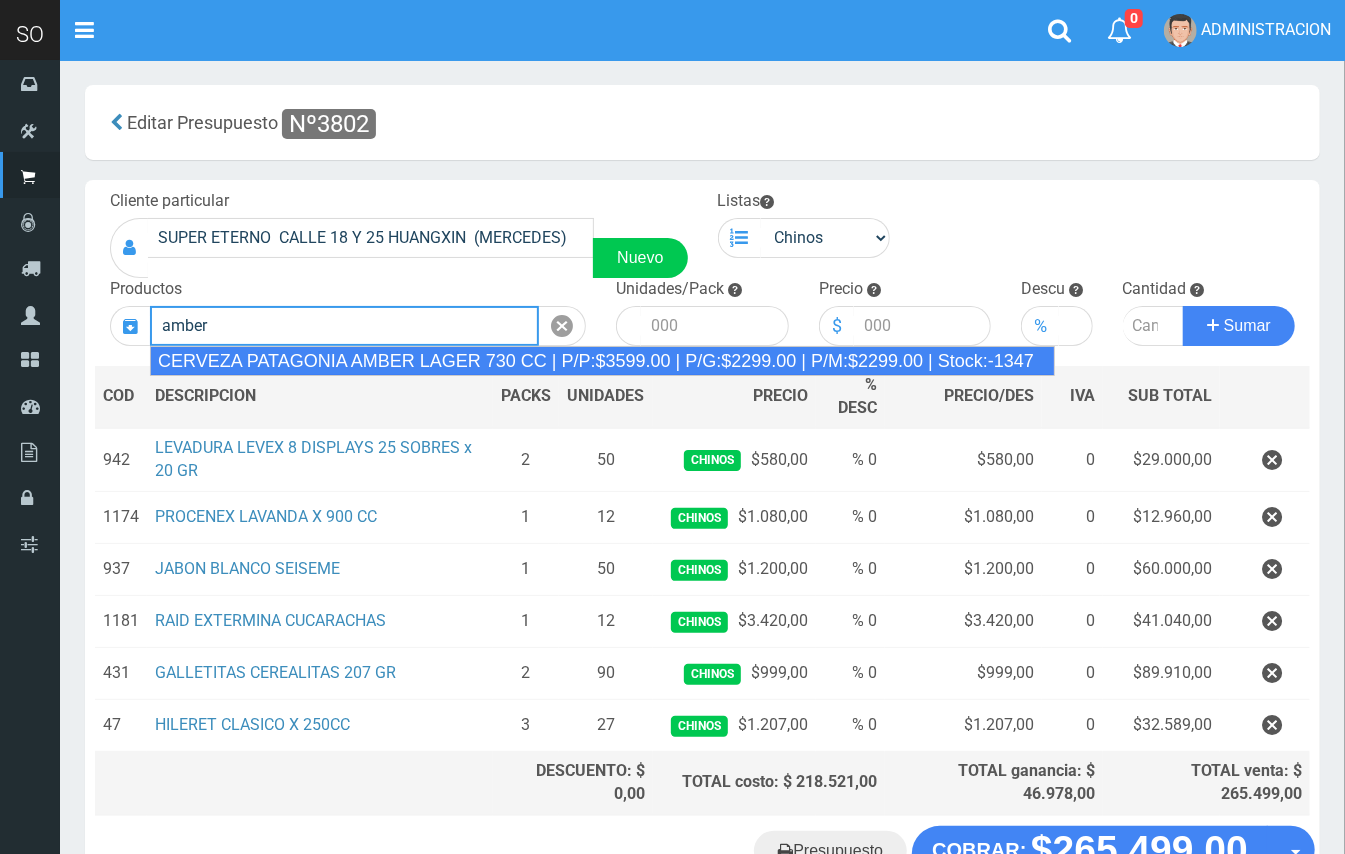 click on "CERVEZA PATAGONIA AMBER LAGER 730 CC | P/P:$3599.00 | P/G:$2299.00 | P/M:$2299.00 | Stock:-1347" at bounding box center (602, 361) 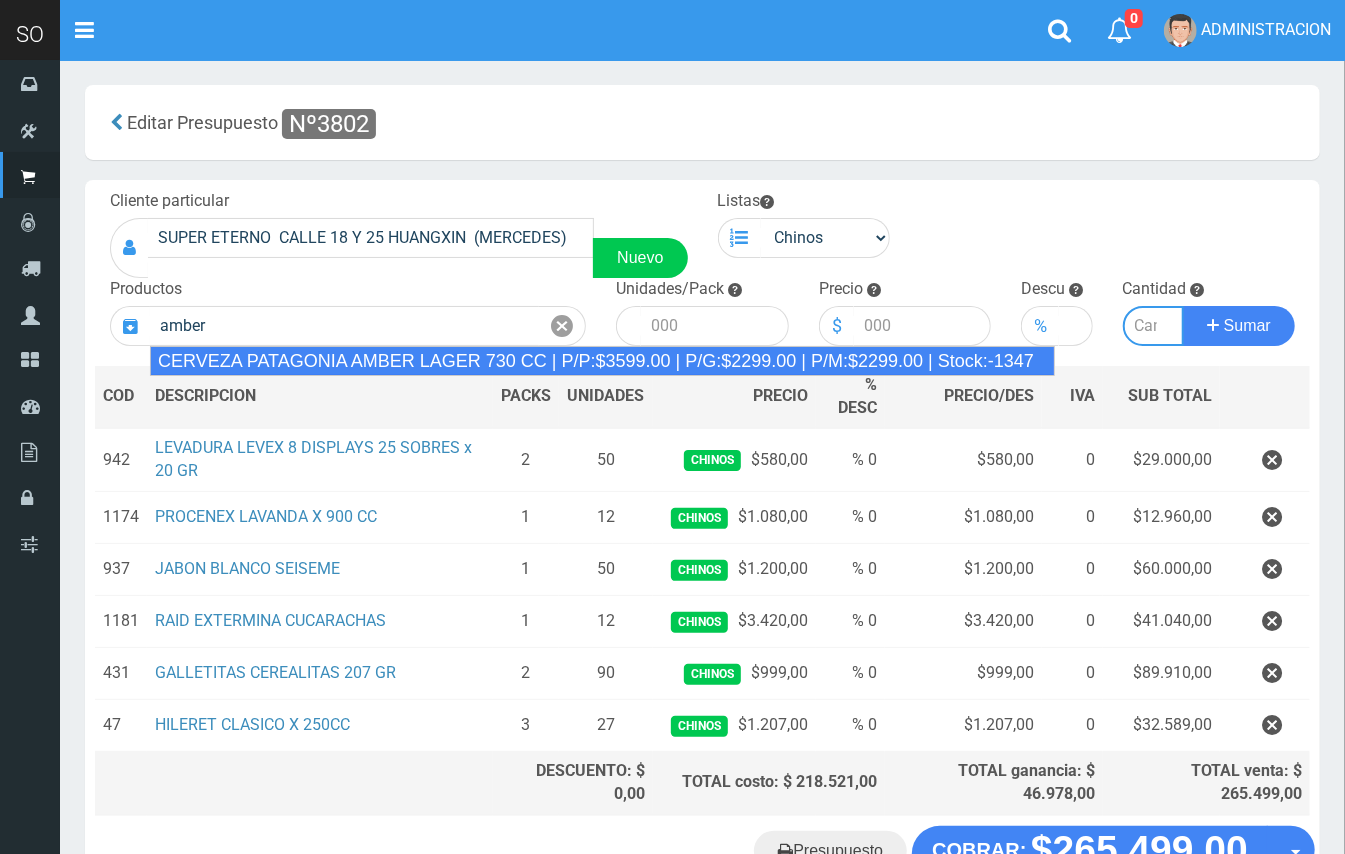 type on "CERVEZA PATAGONIA AMBER LAGER 730 CC | P/P:$3599.00 | P/G:$2299.00 | P/M:$2299.00 | Stock:-1347" 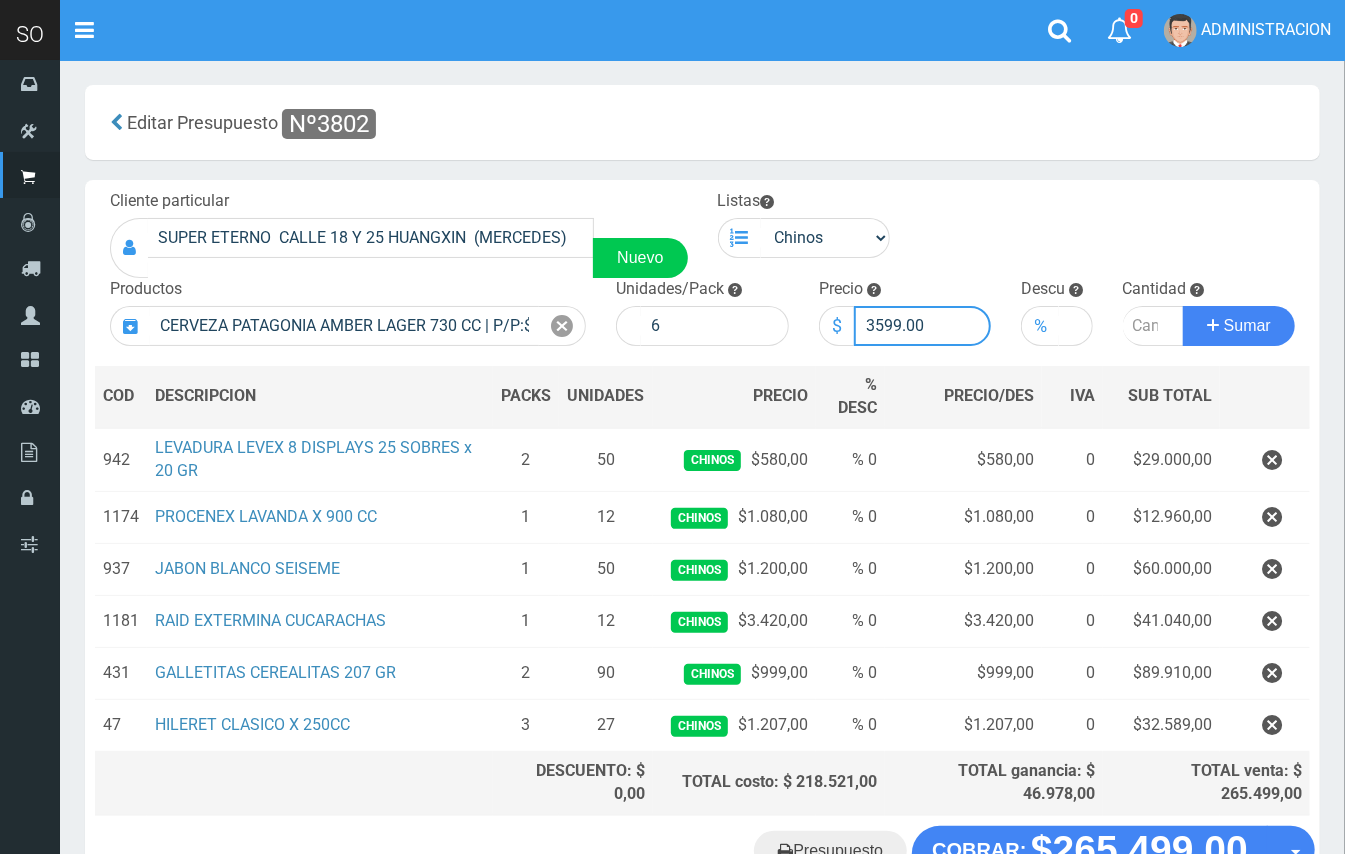 drag, startPoint x: 898, startPoint y: 317, endPoint x: 869, endPoint y: 313, distance: 29.274563 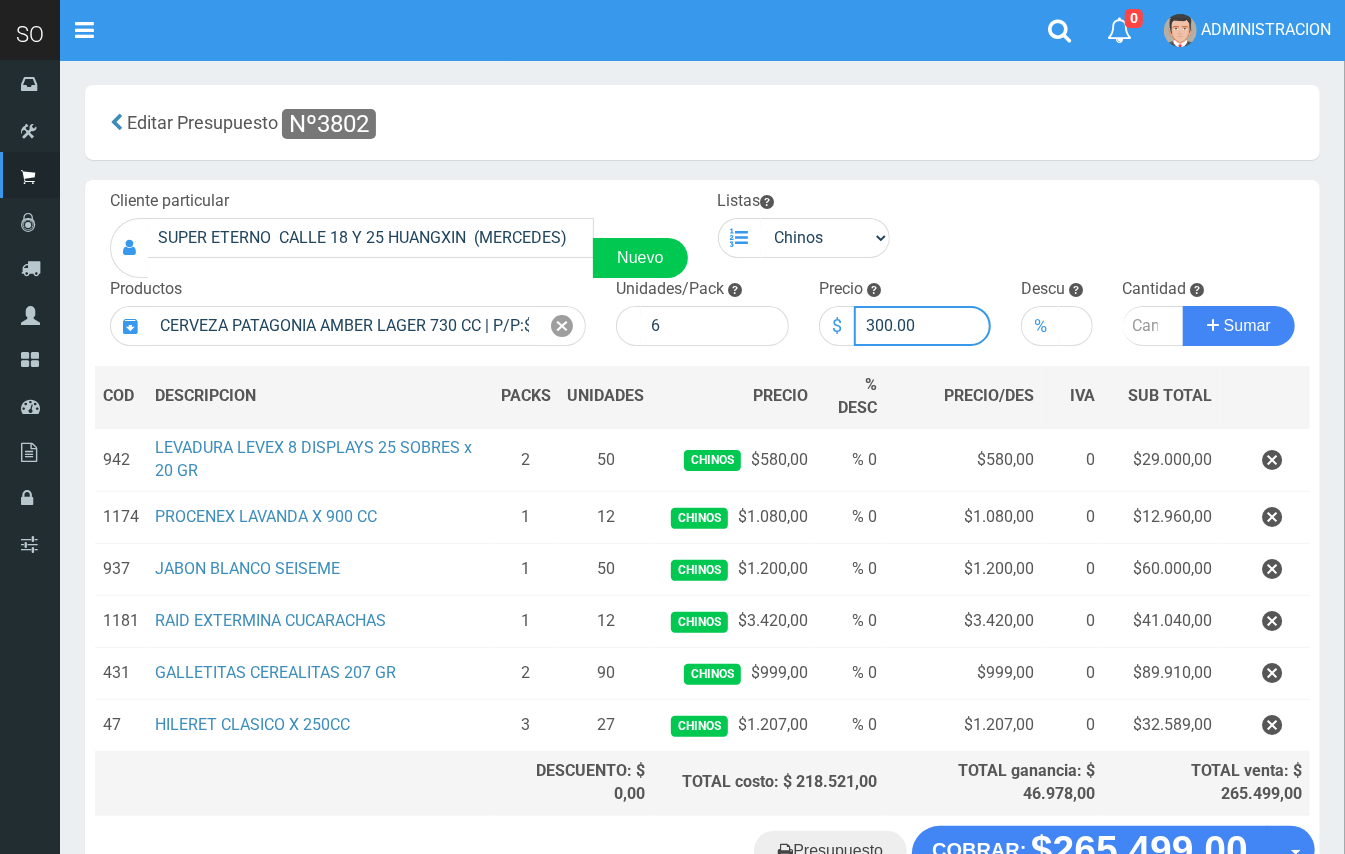 click on "300.00" at bounding box center [923, 326] 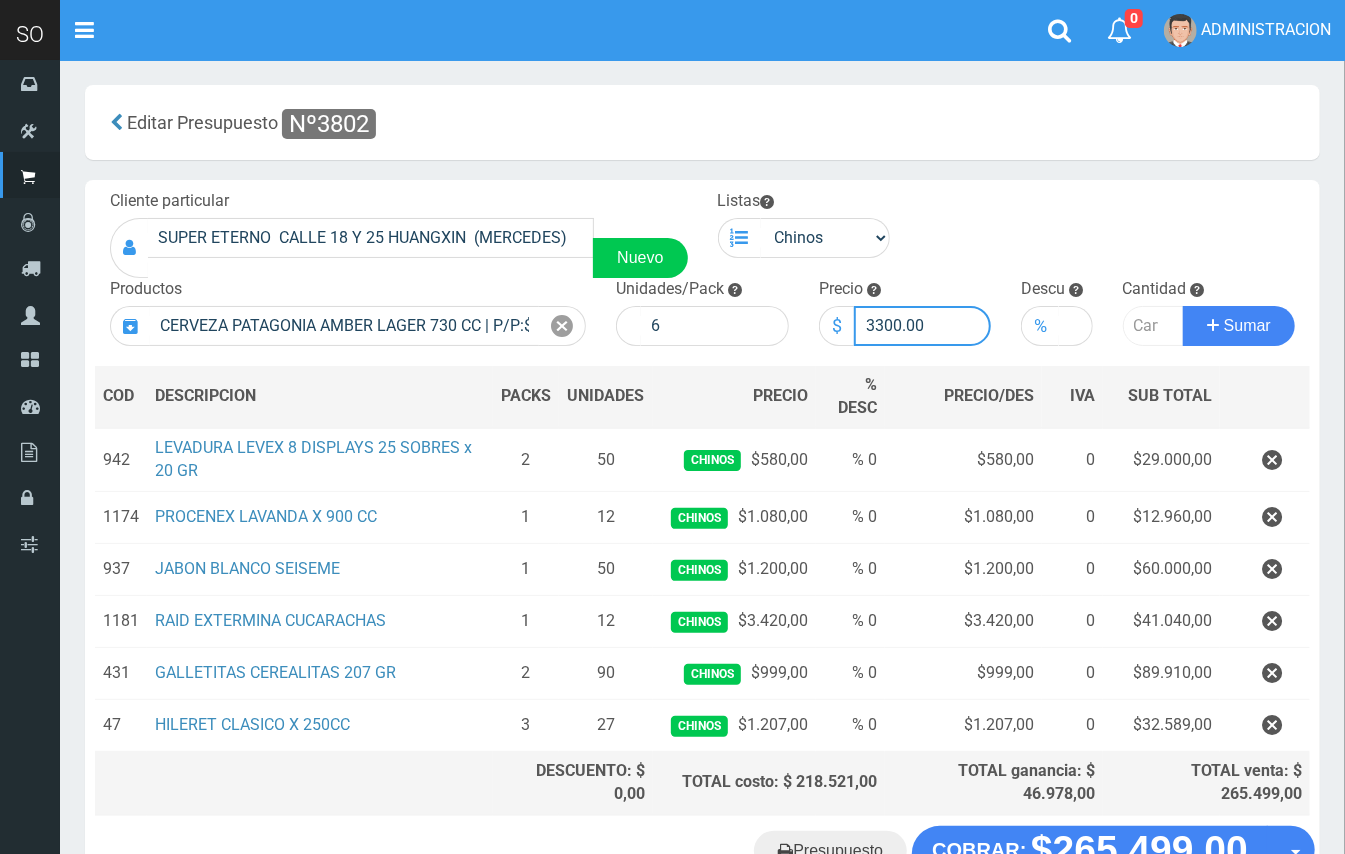 type on "3300.00" 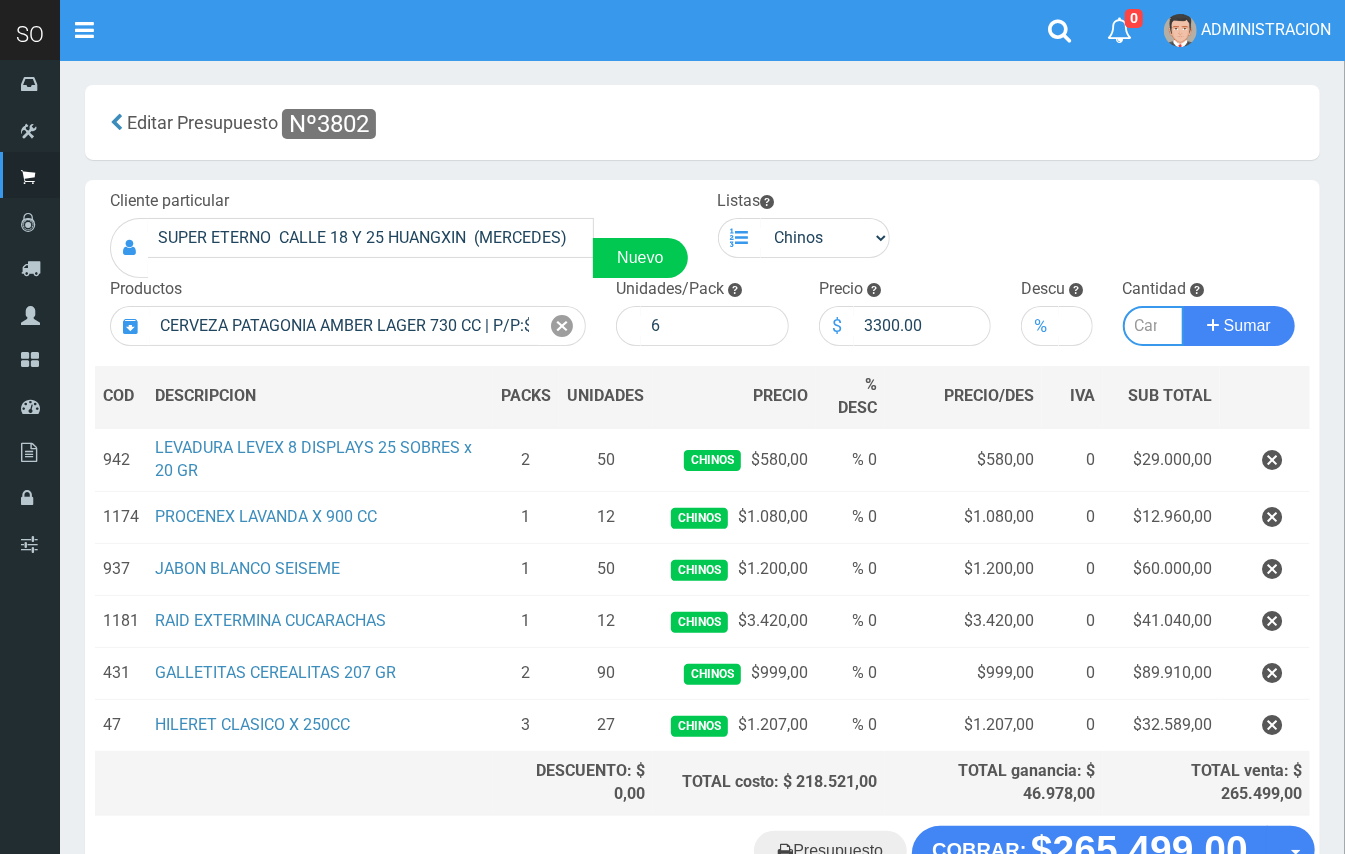 click at bounding box center (1154, 326) 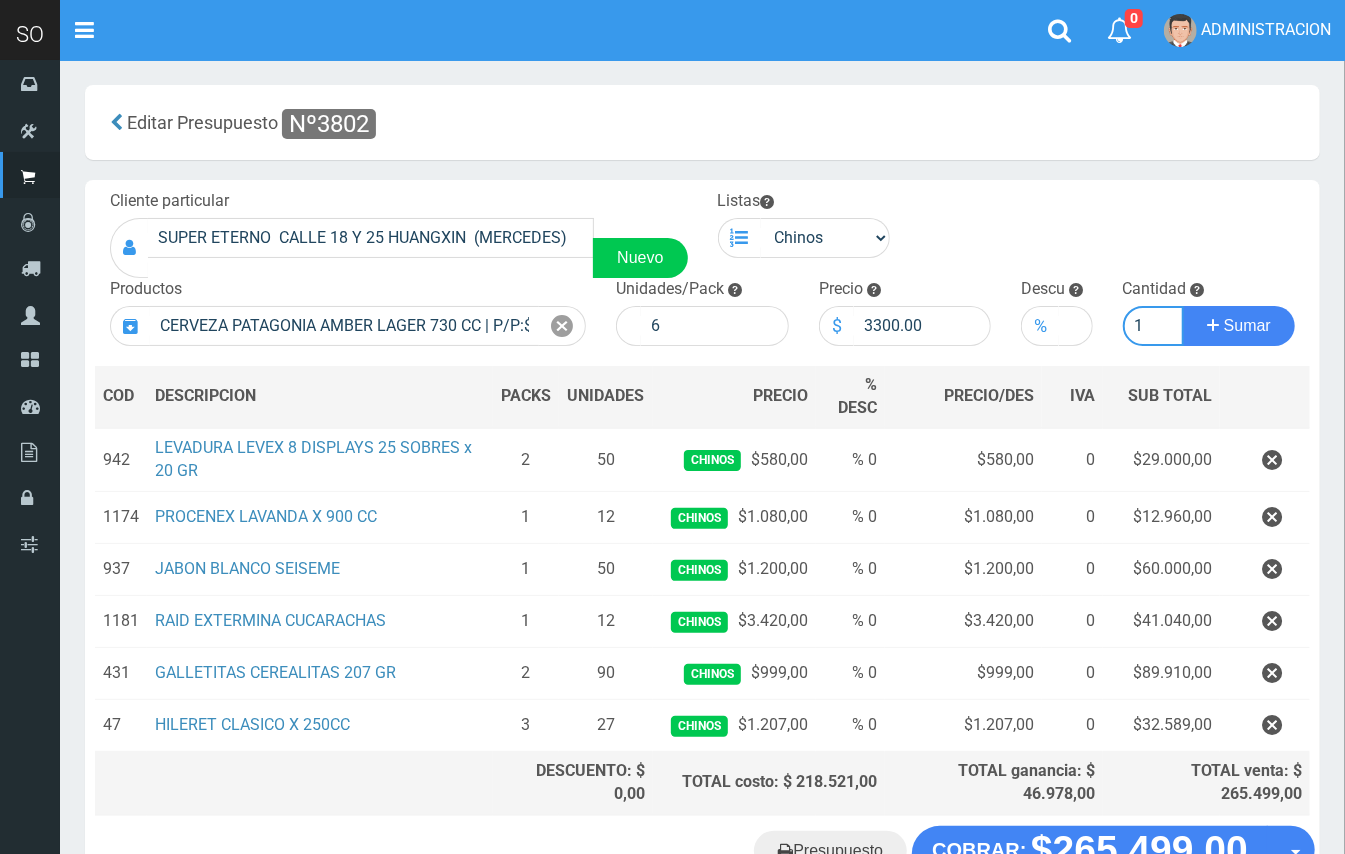 type on "1" 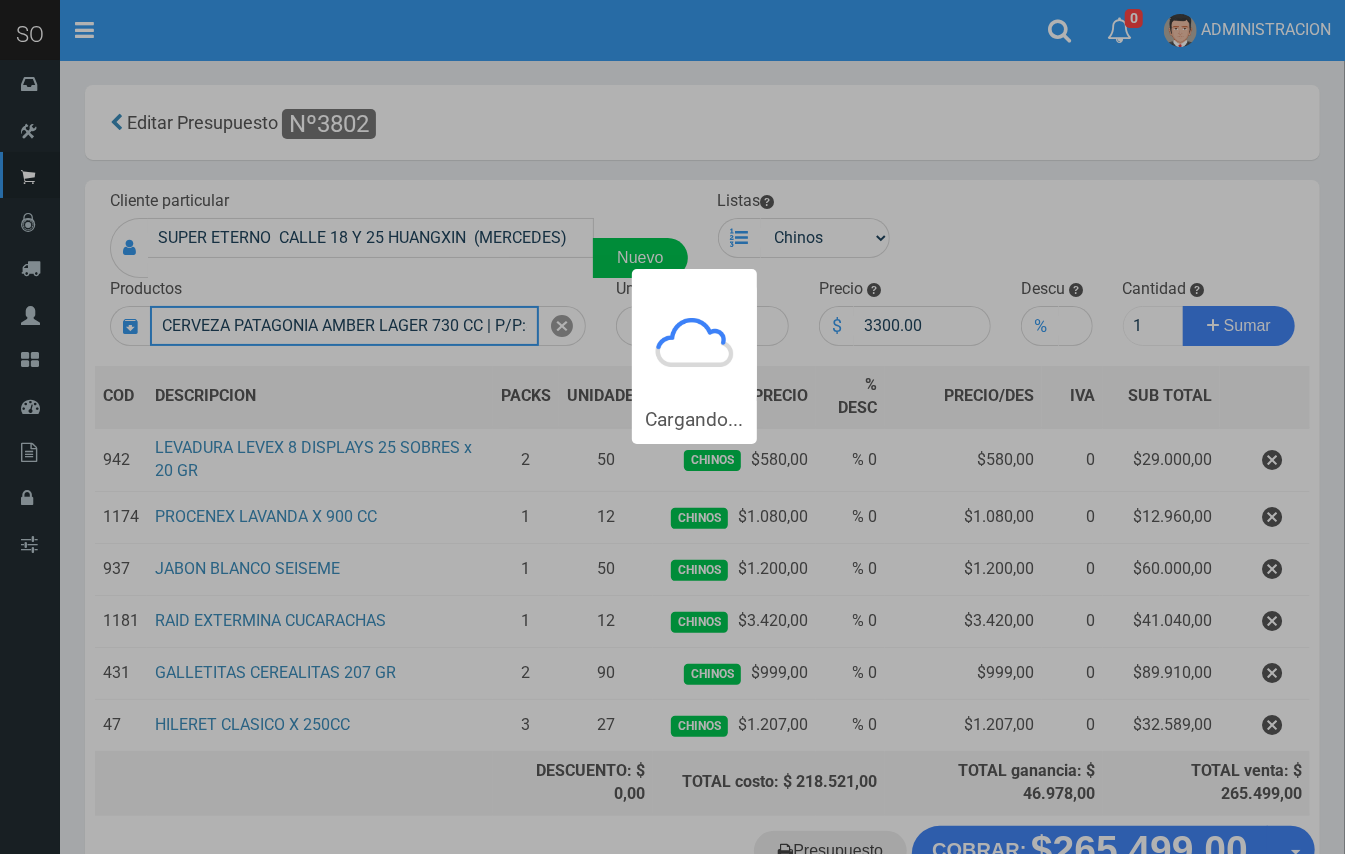 type 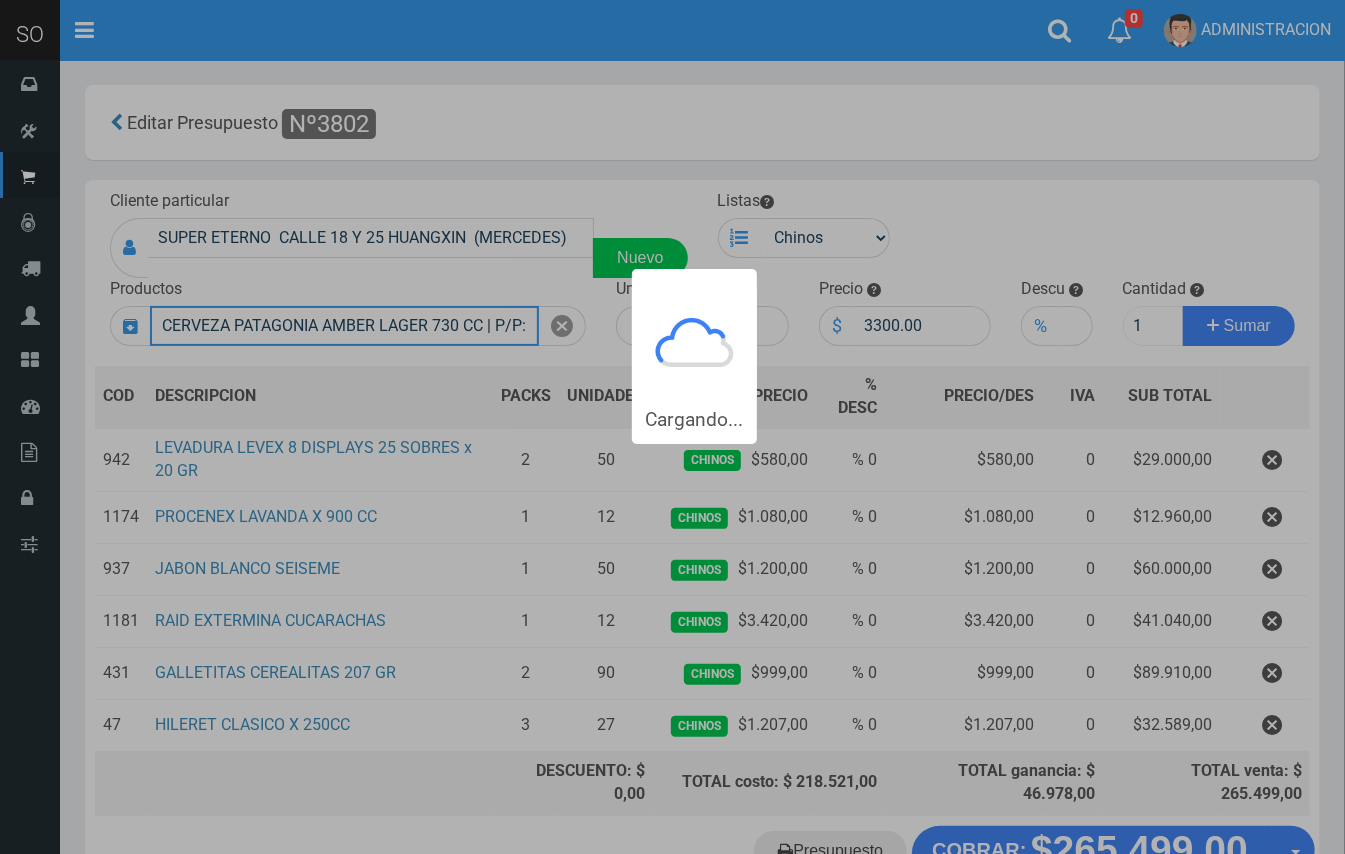 type 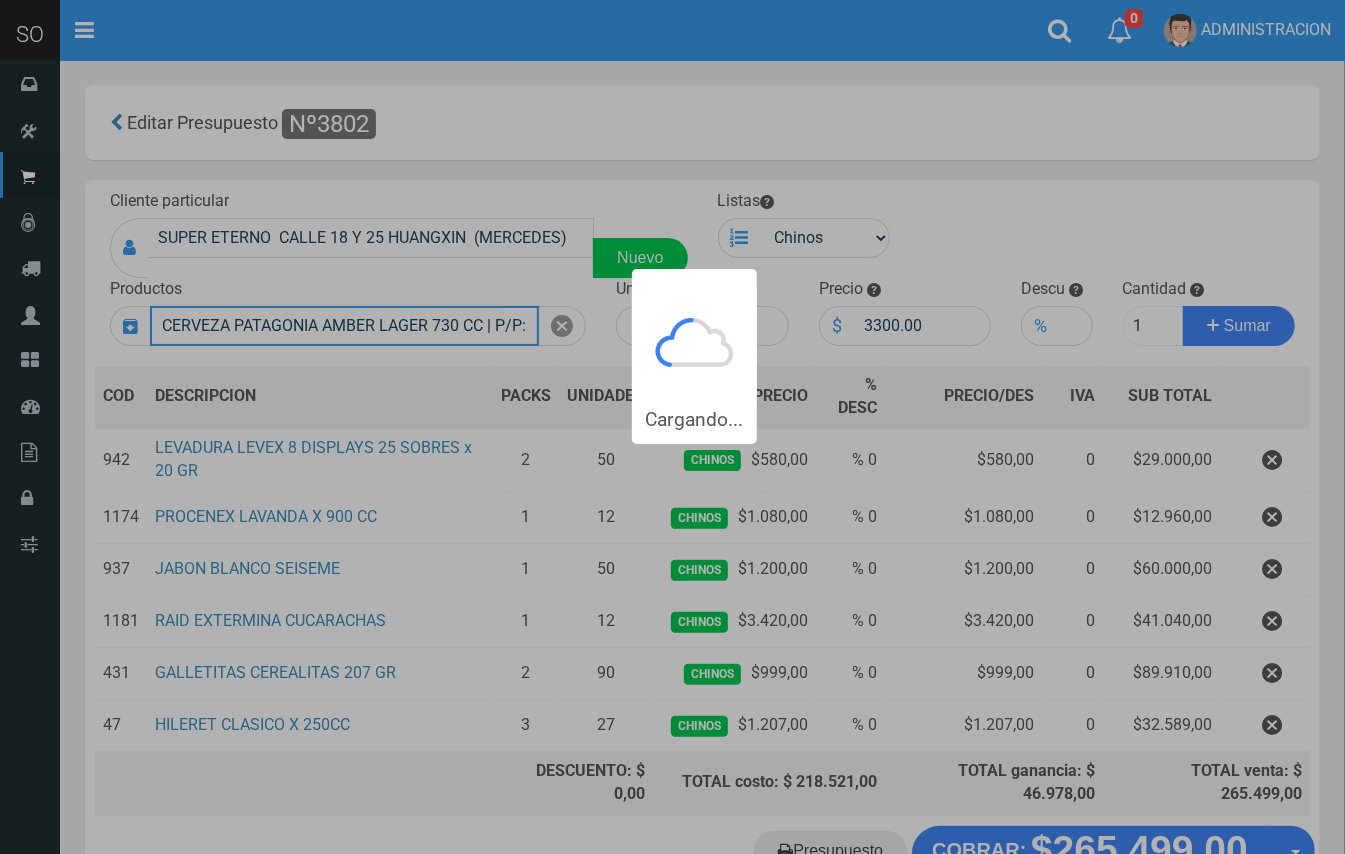 type 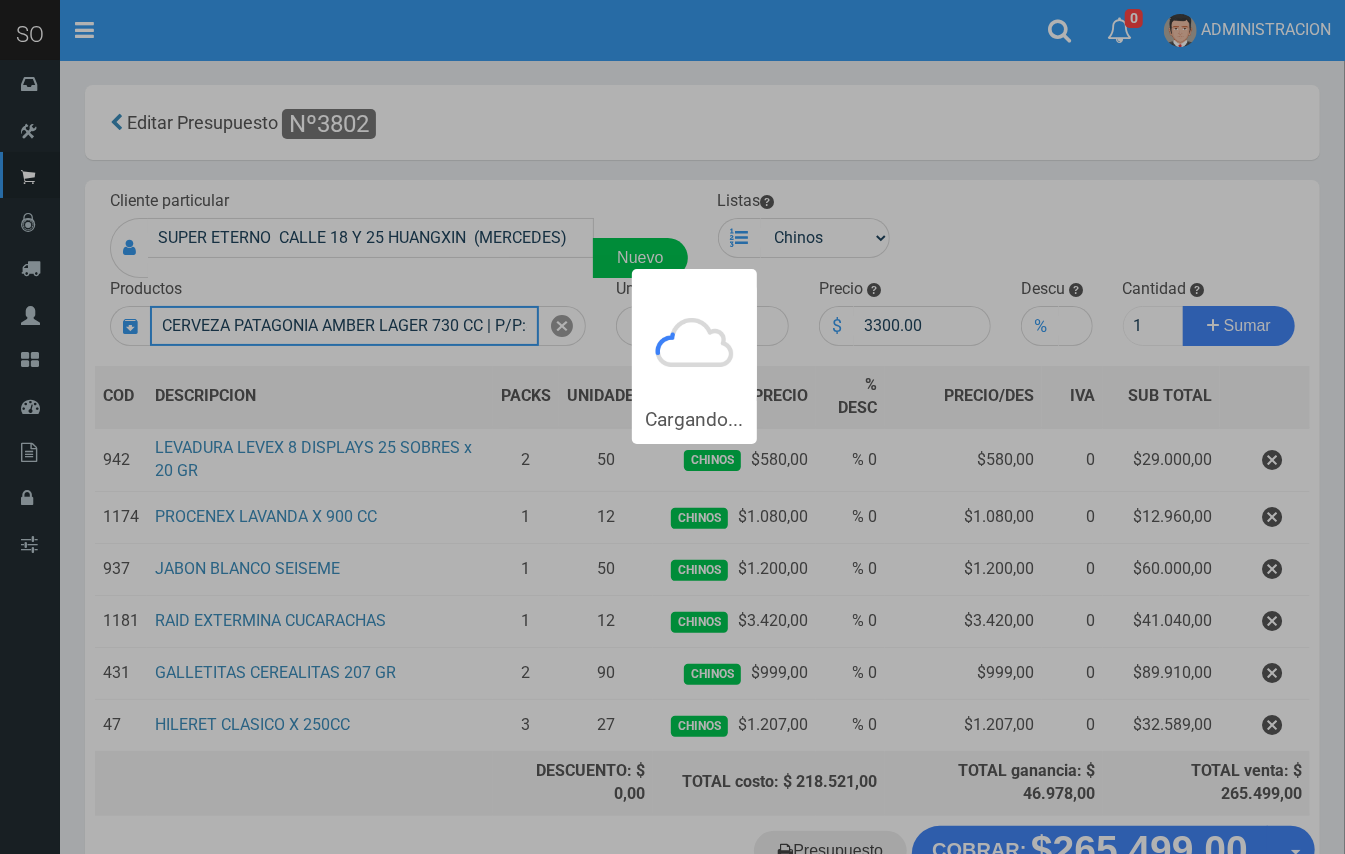 type 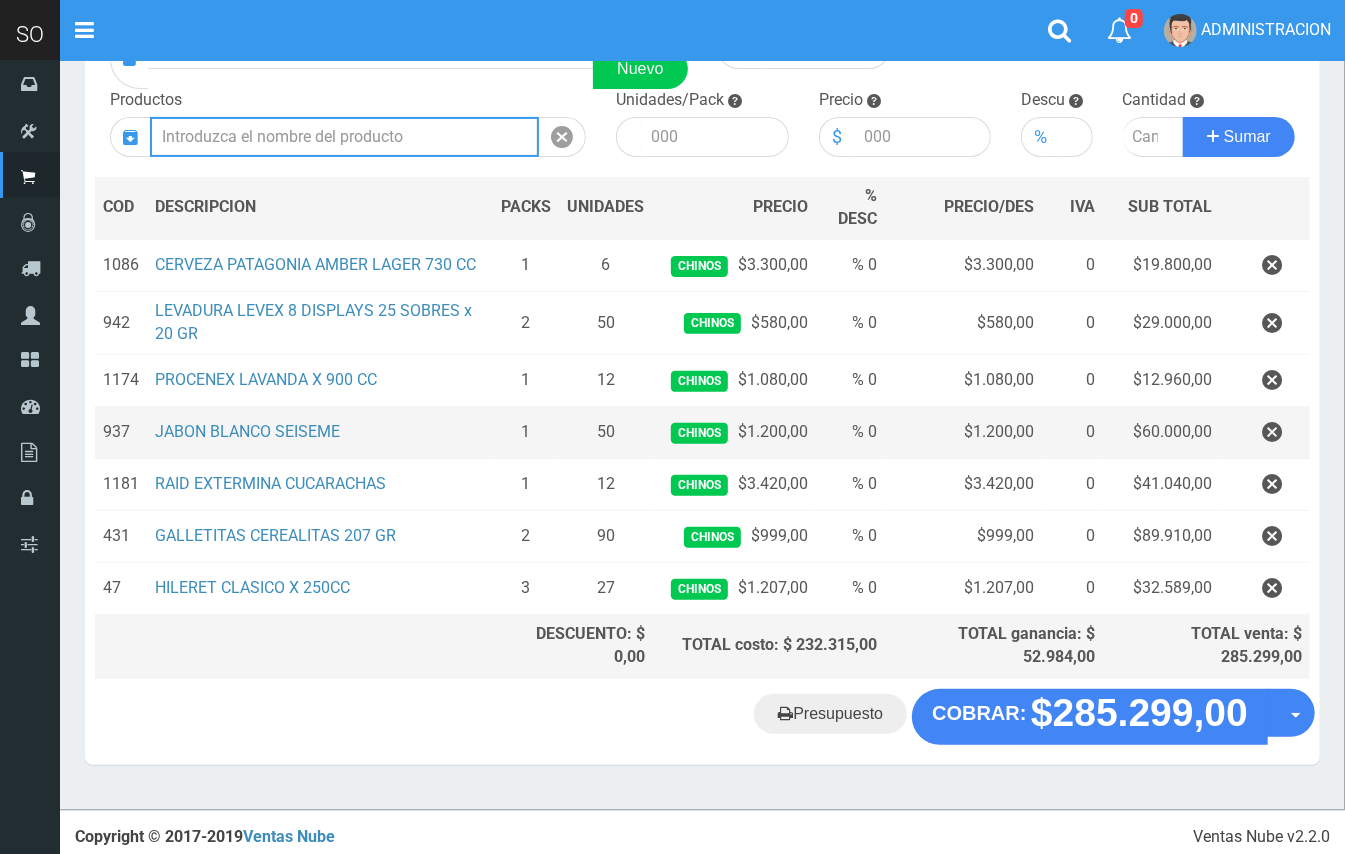 scroll, scrollTop: 192, scrollLeft: 0, axis: vertical 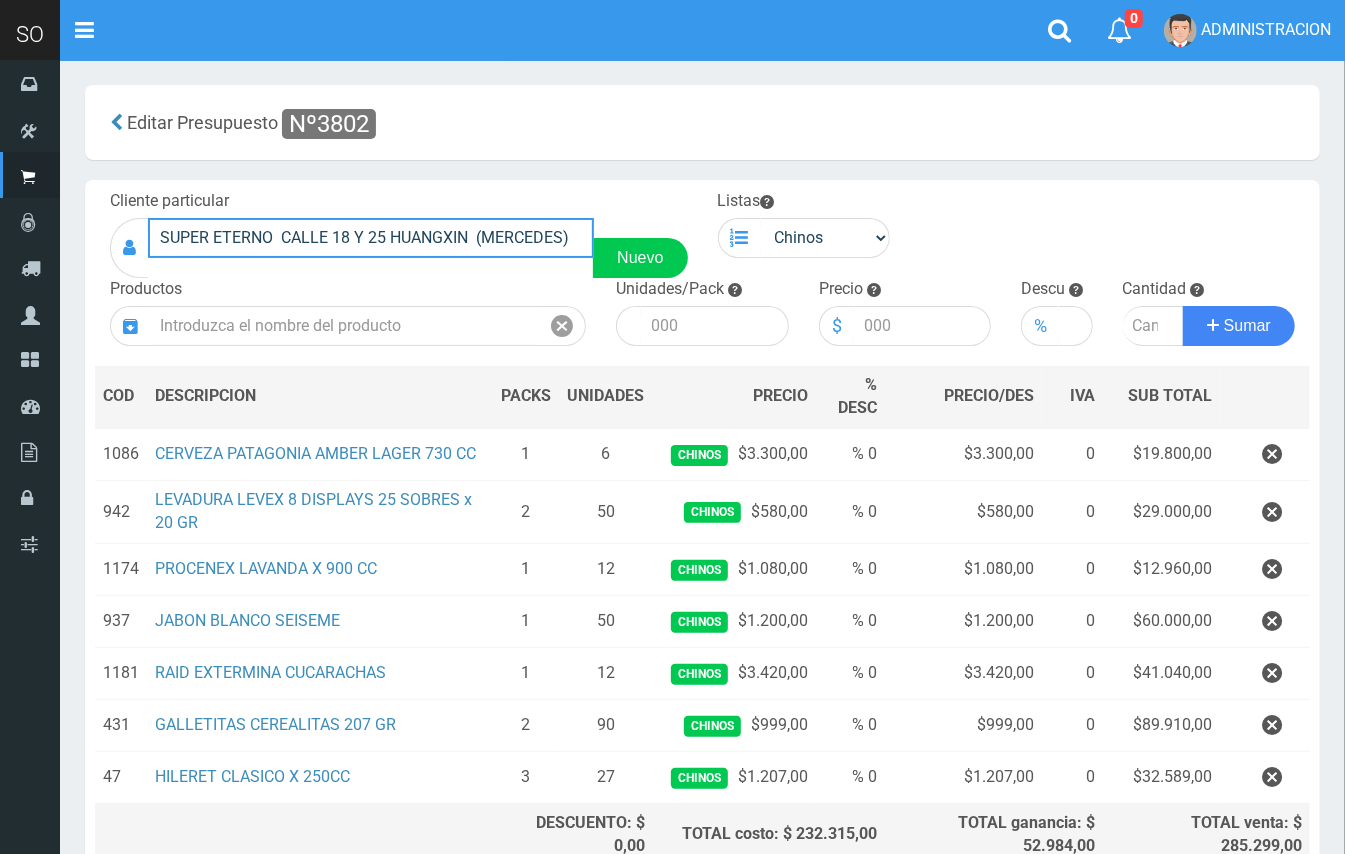 drag, startPoint x: 570, startPoint y: 229, endPoint x: 141, endPoint y: 234, distance: 429.02914 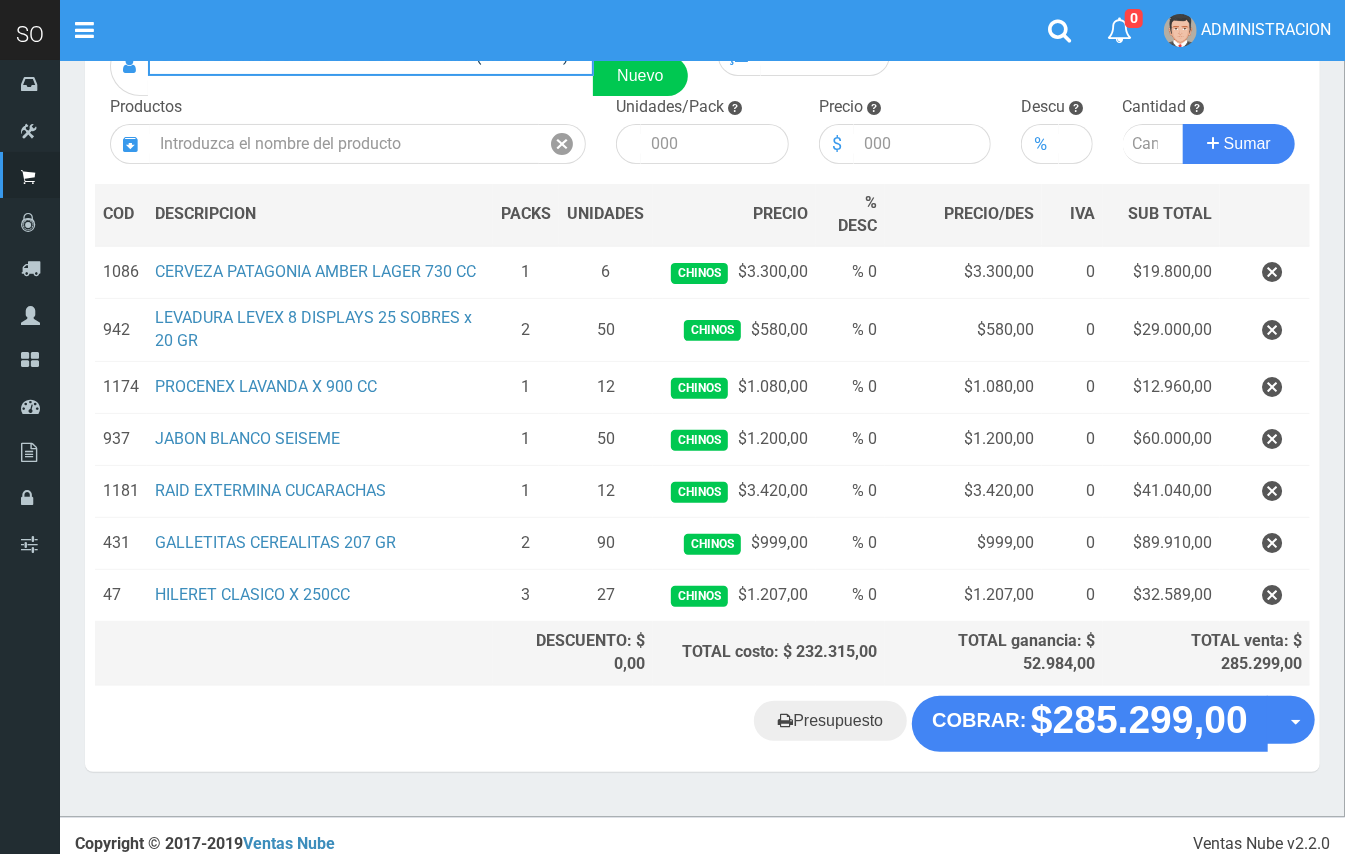 scroll, scrollTop: 193, scrollLeft: 0, axis: vertical 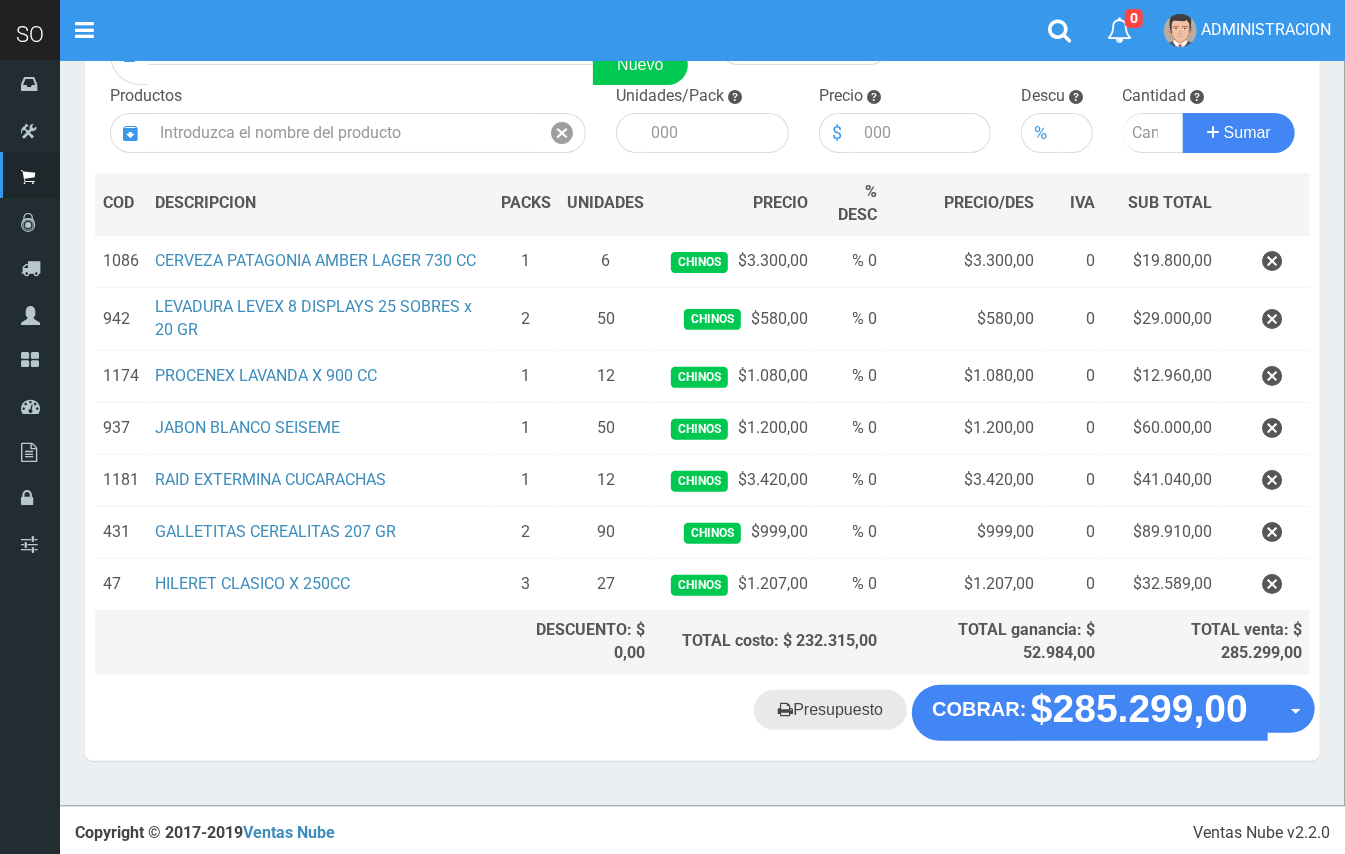 click on "Presupuesto" at bounding box center (830, 710) 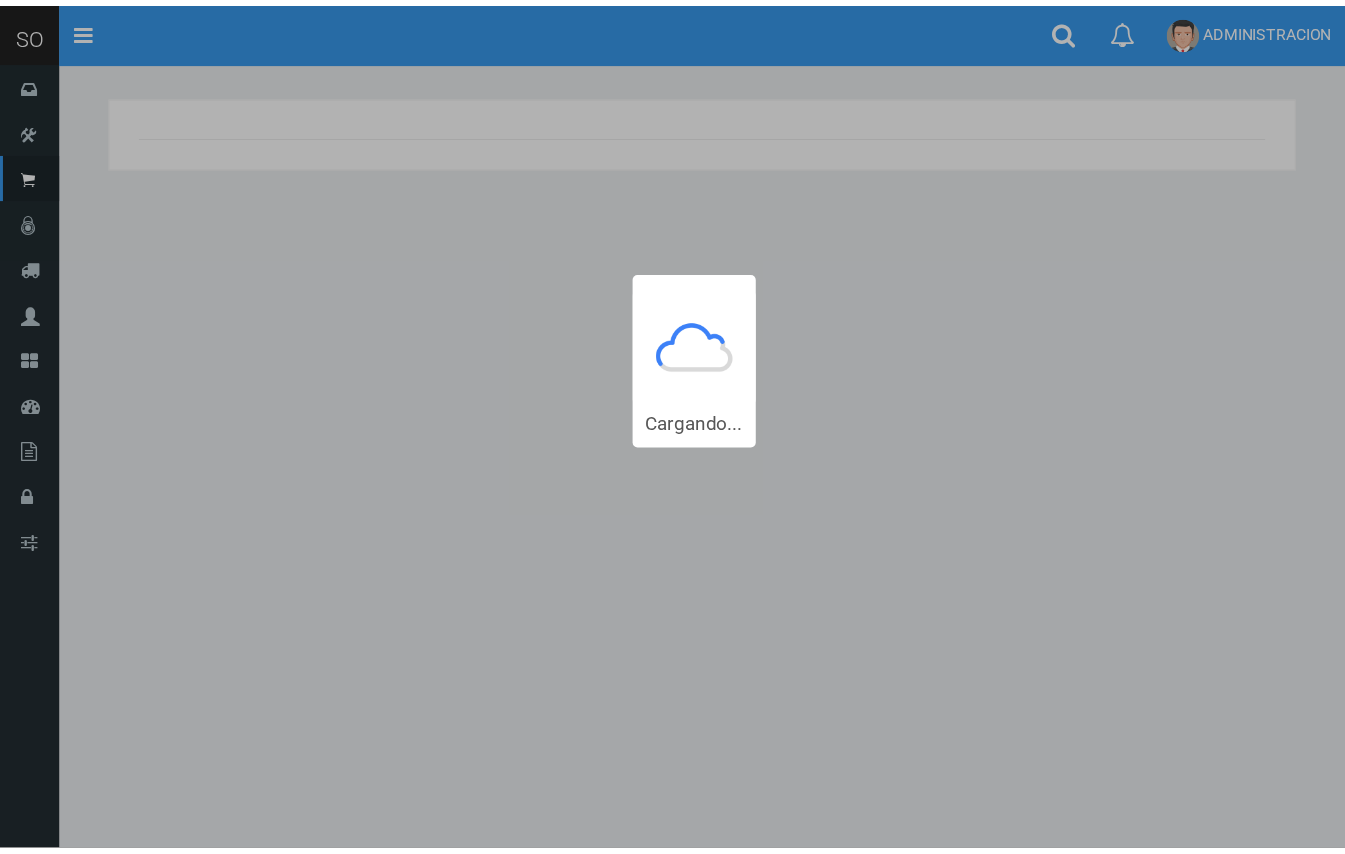 scroll, scrollTop: 0, scrollLeft: 0, axis: both 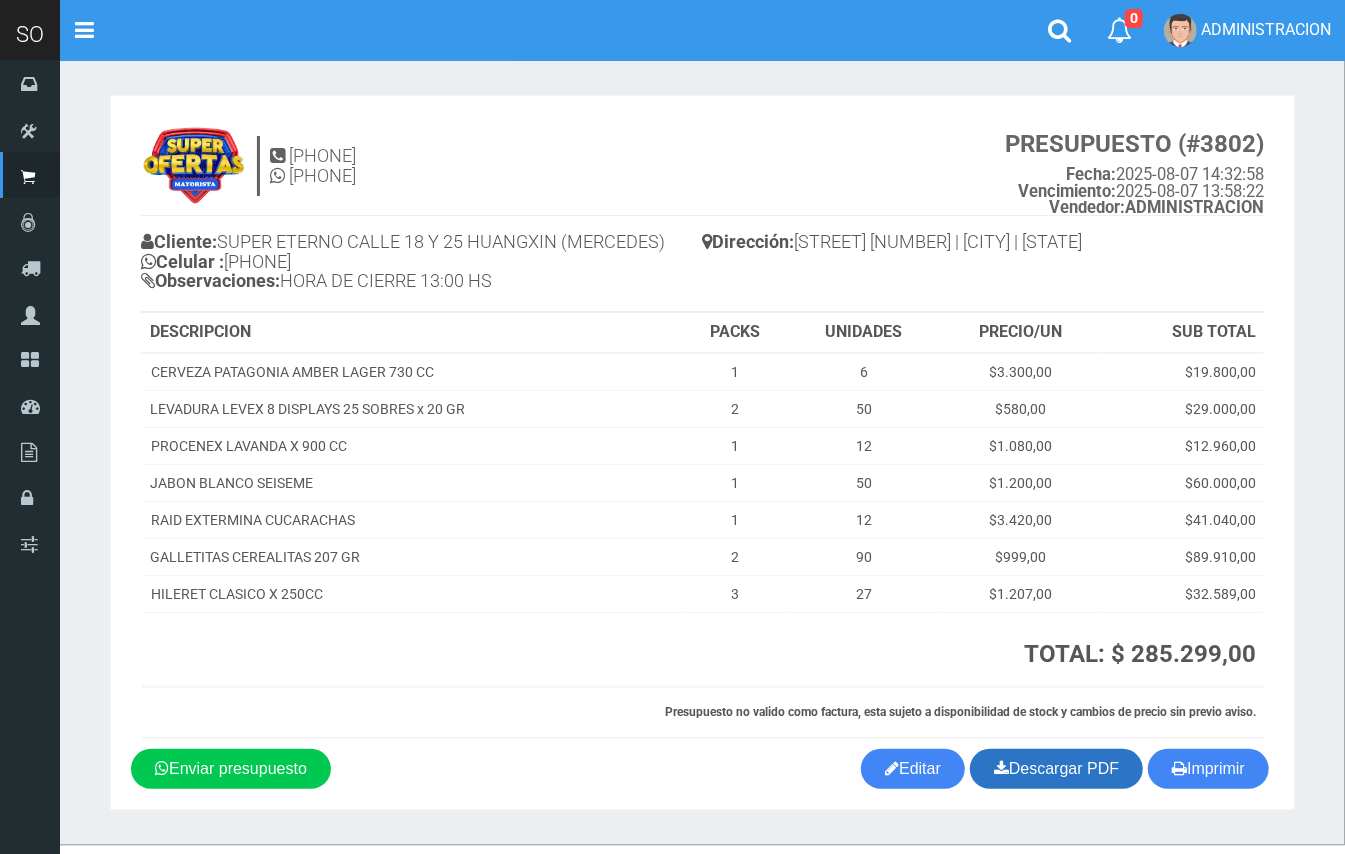 click on "Descargar PDF" at bounding box center [1056, 769] 